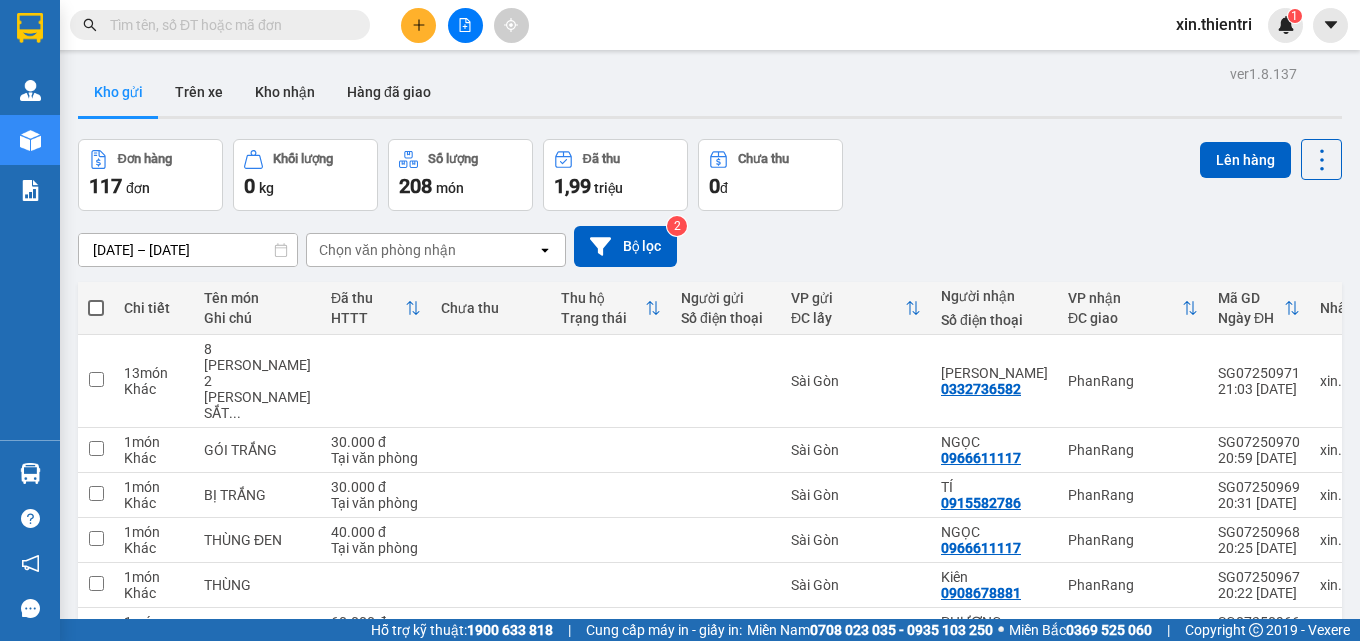 scroll, scrollTop: 0, scrollLeft: 0, axis: both 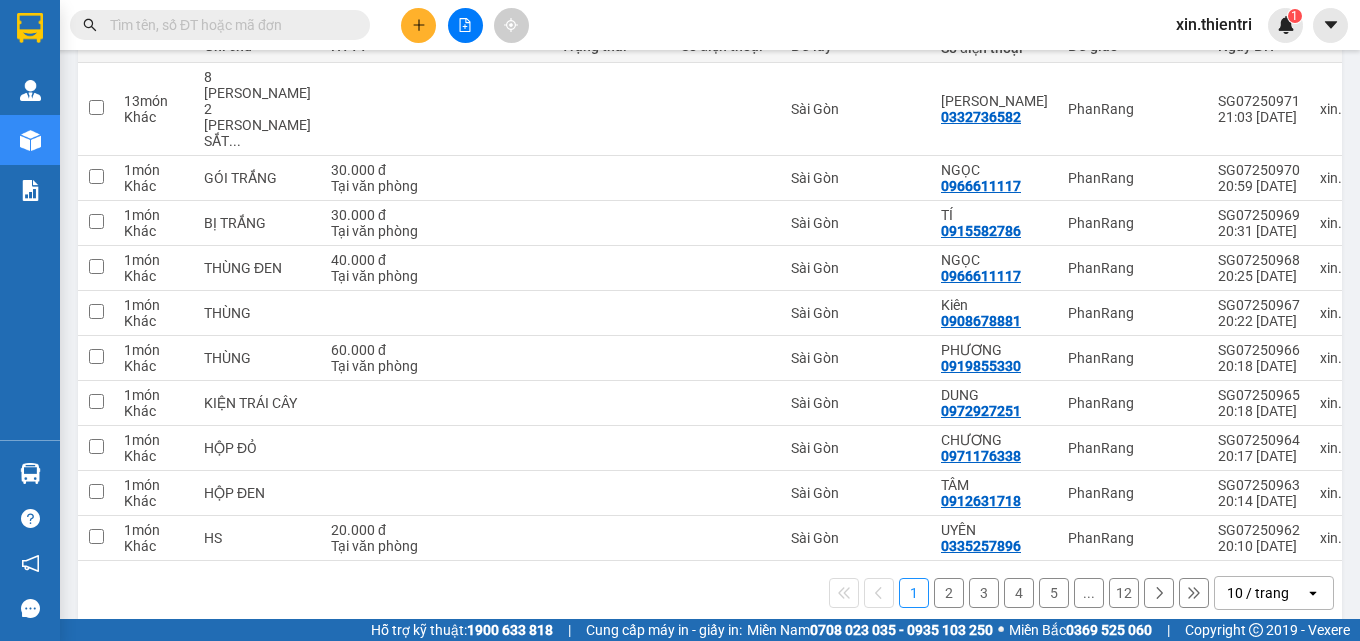 click on "12" at bounding box center (1124, 593) 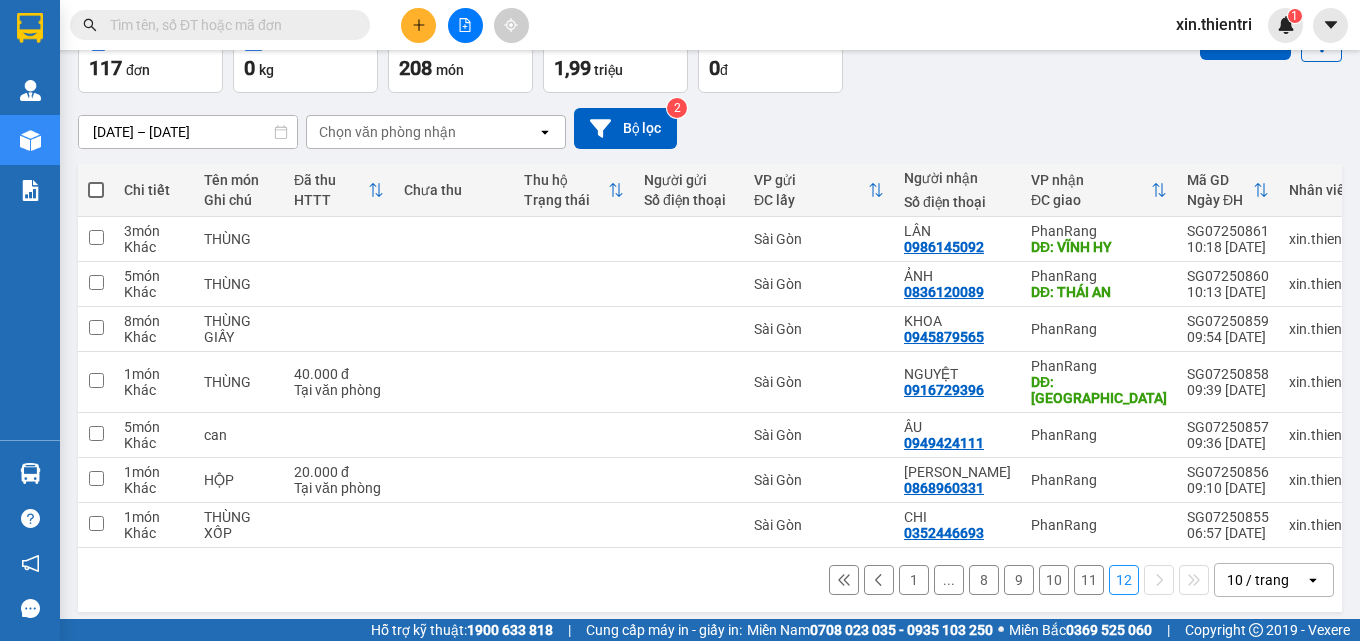 scroll, scrollTop: 121, scrollLeft: 0, axis: vertical 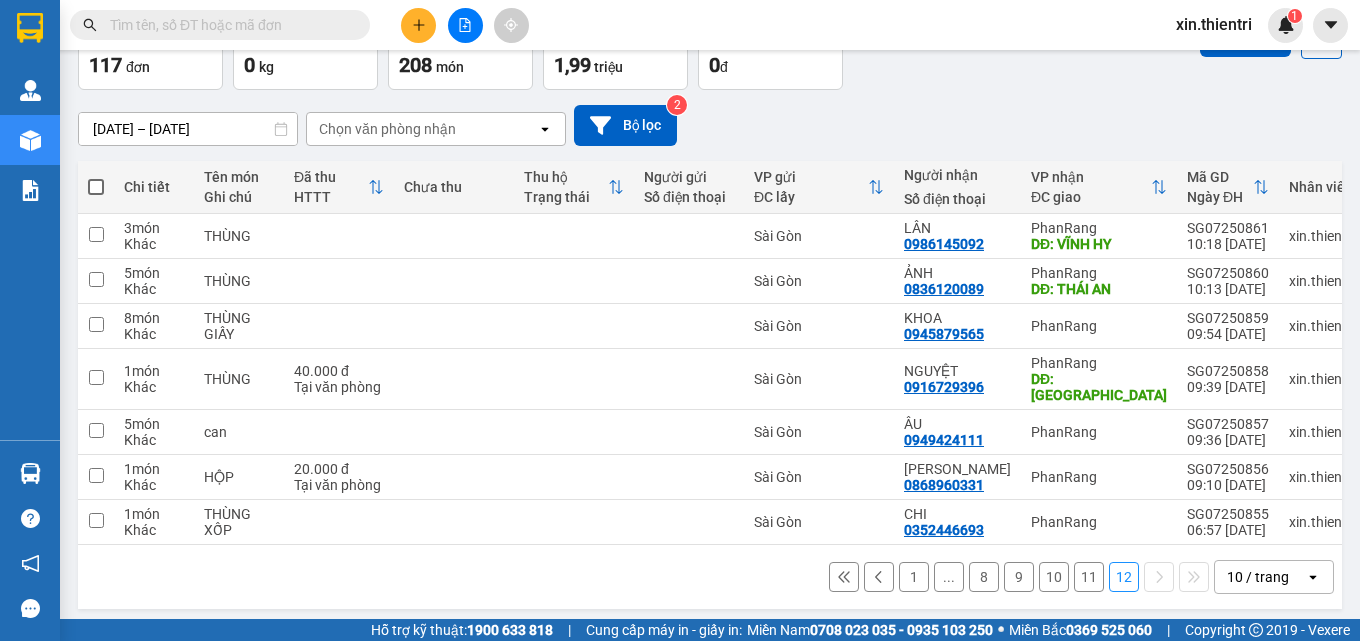 click at bounding box center (96, 187) 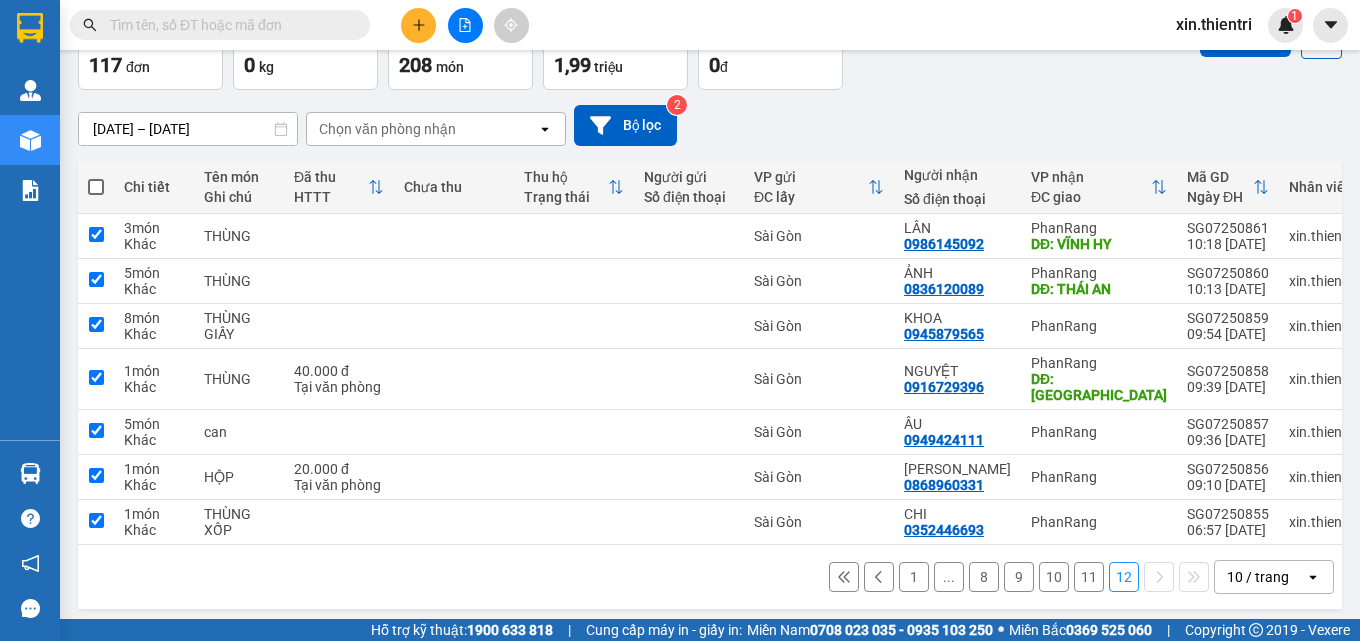 checkbox on "true" 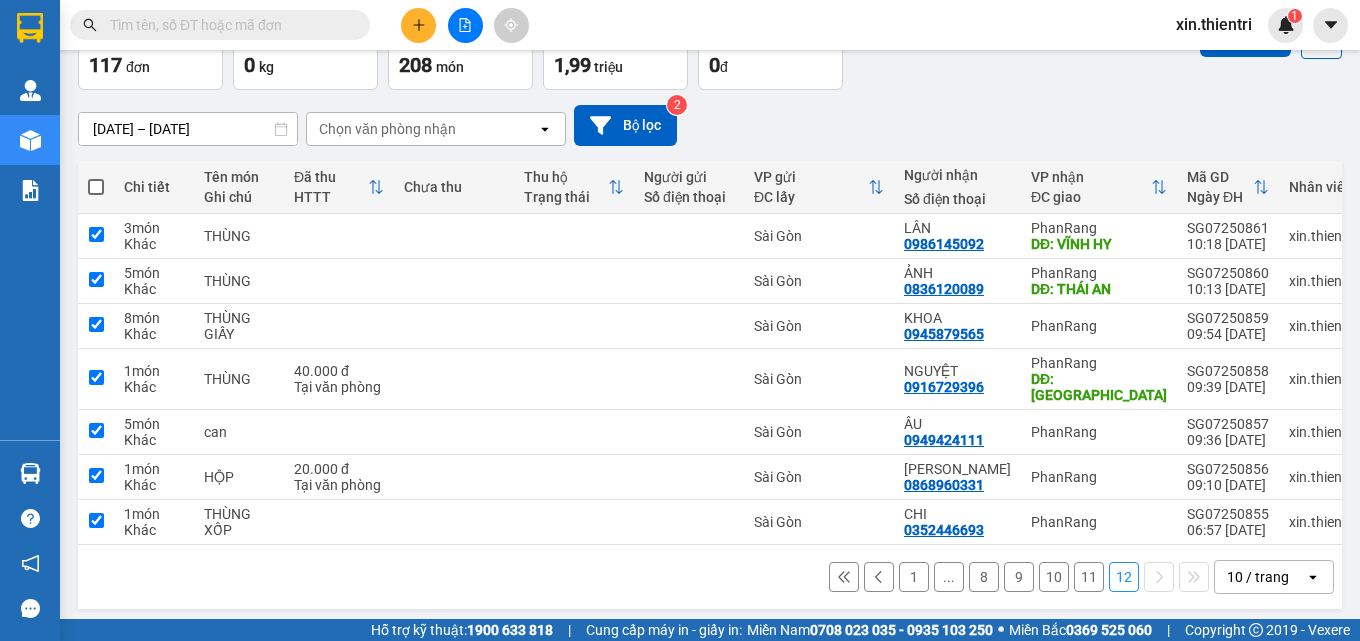 checkbox on "true" 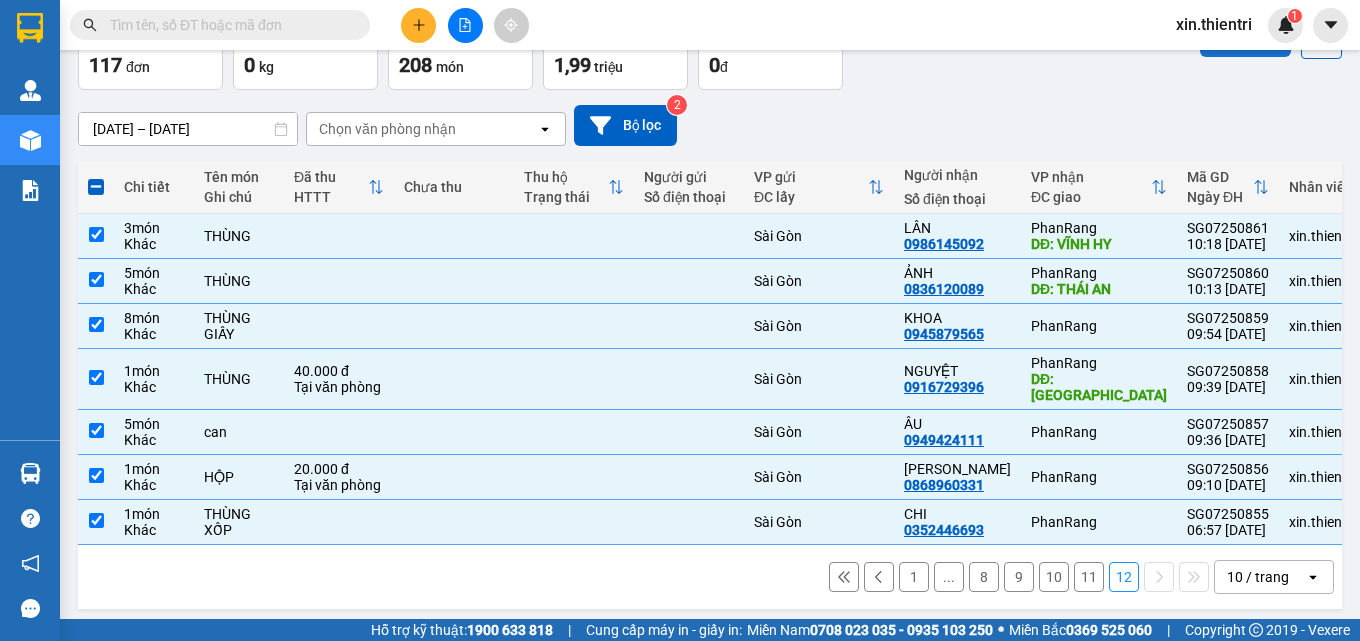 click on "Lên hàng" at bounding box center [1245, 39] 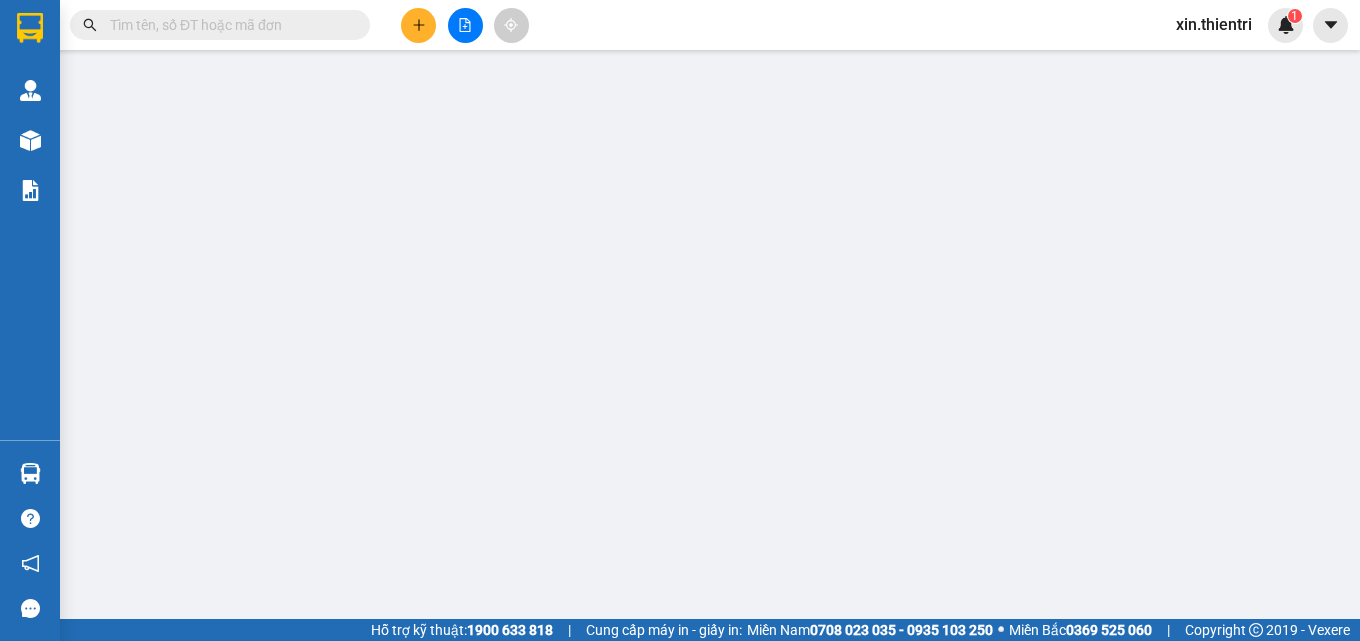 scroll, scrollTop: 0, scrollLeft: 0, axis: both 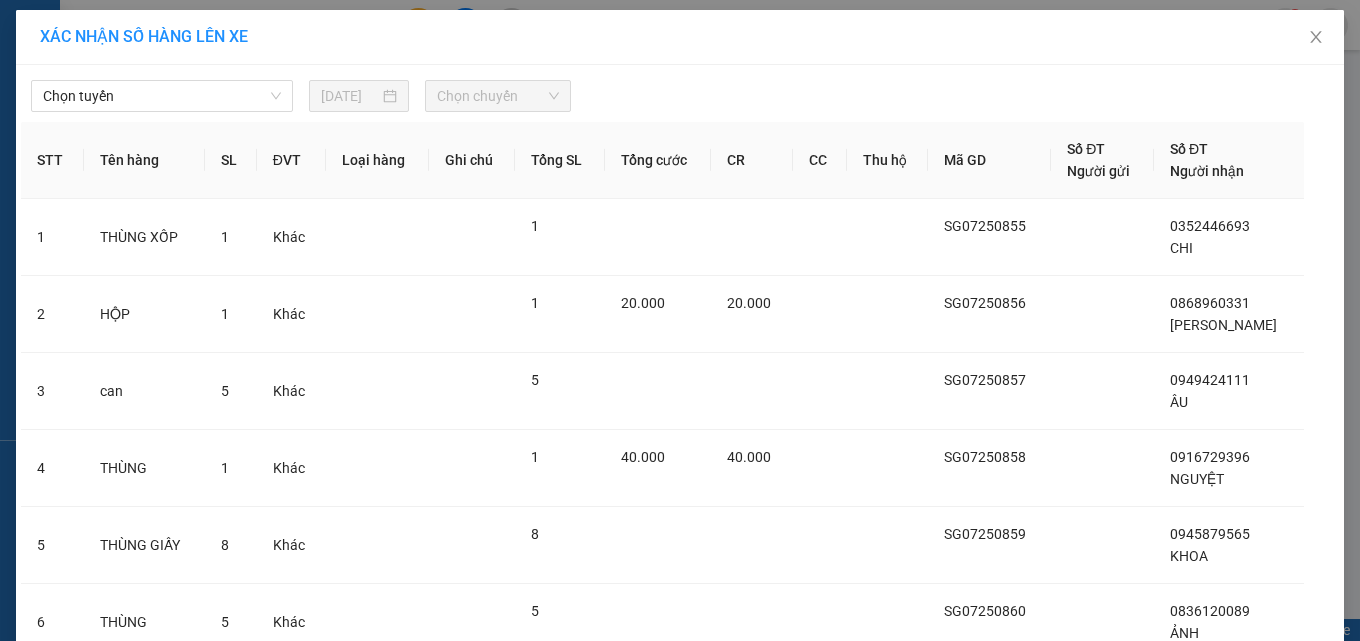 click on "[PERSON_NAME] [DATE] [PERSON_NAME]" at bounding box center (680, 91) 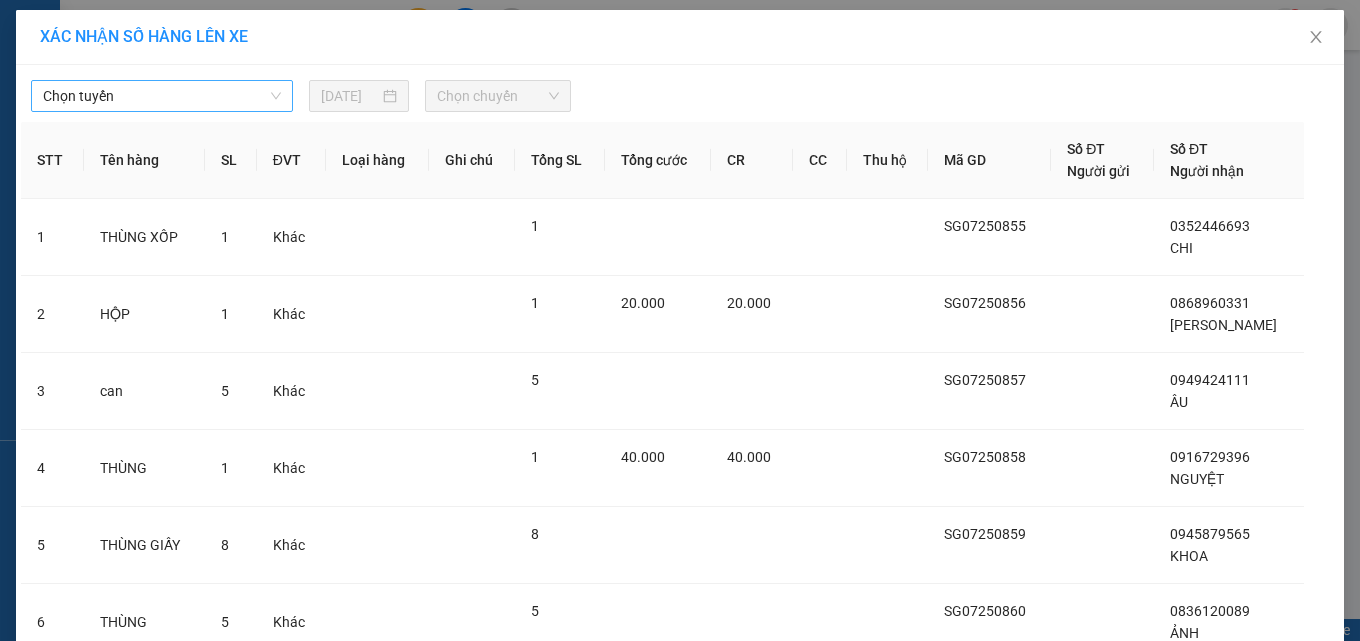 click on "Chọn tuyến" at bounding box center (162, 96) 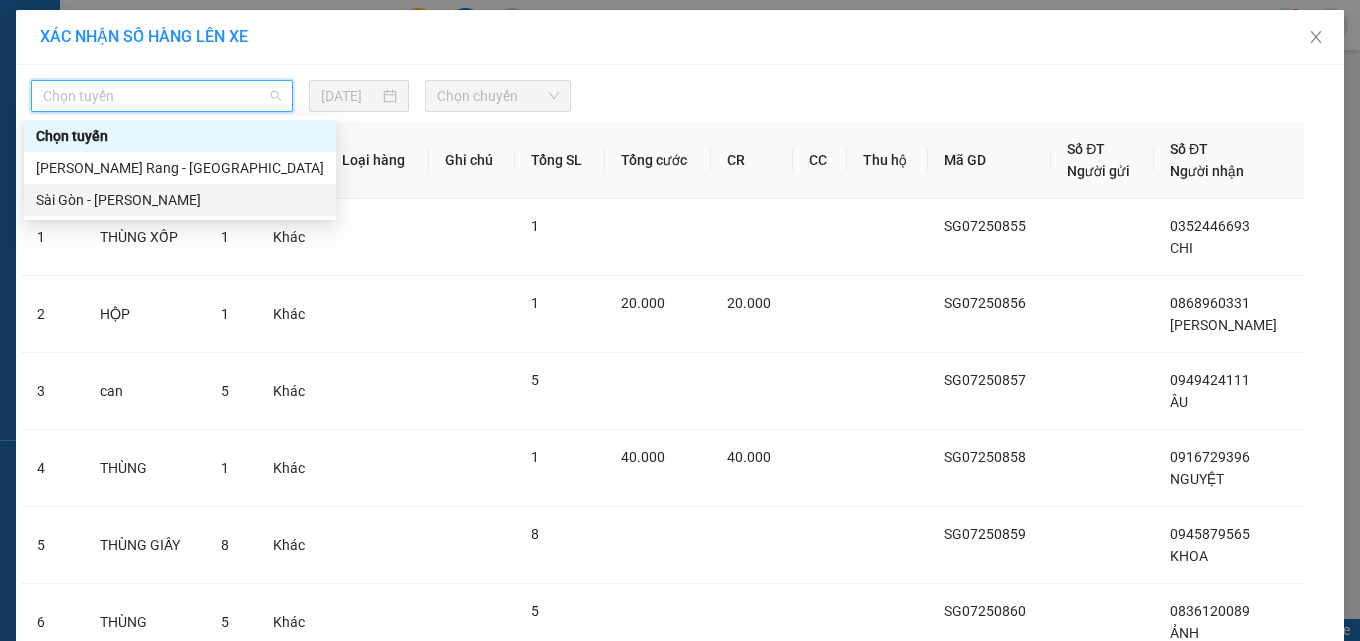 click on "Sài Gòn - [PERSON_NAME]" at bounding box center [180, 200] 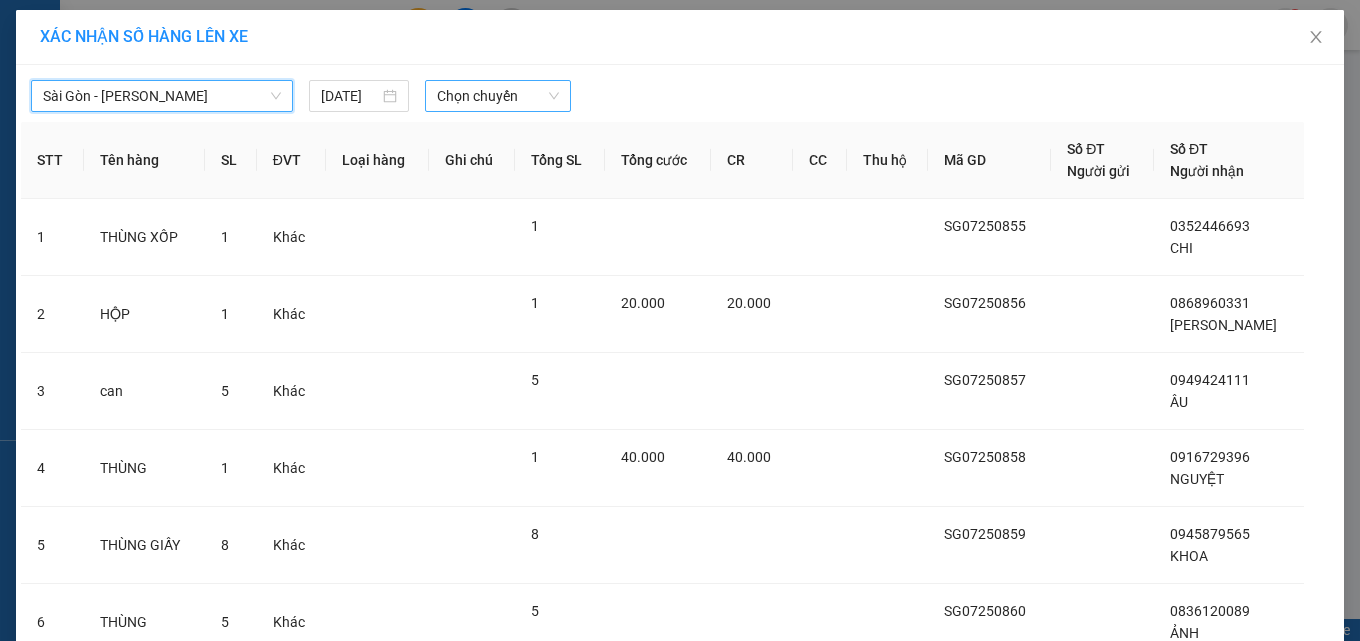 click on "Chọn chuyến" at bounding box center (498, 96) 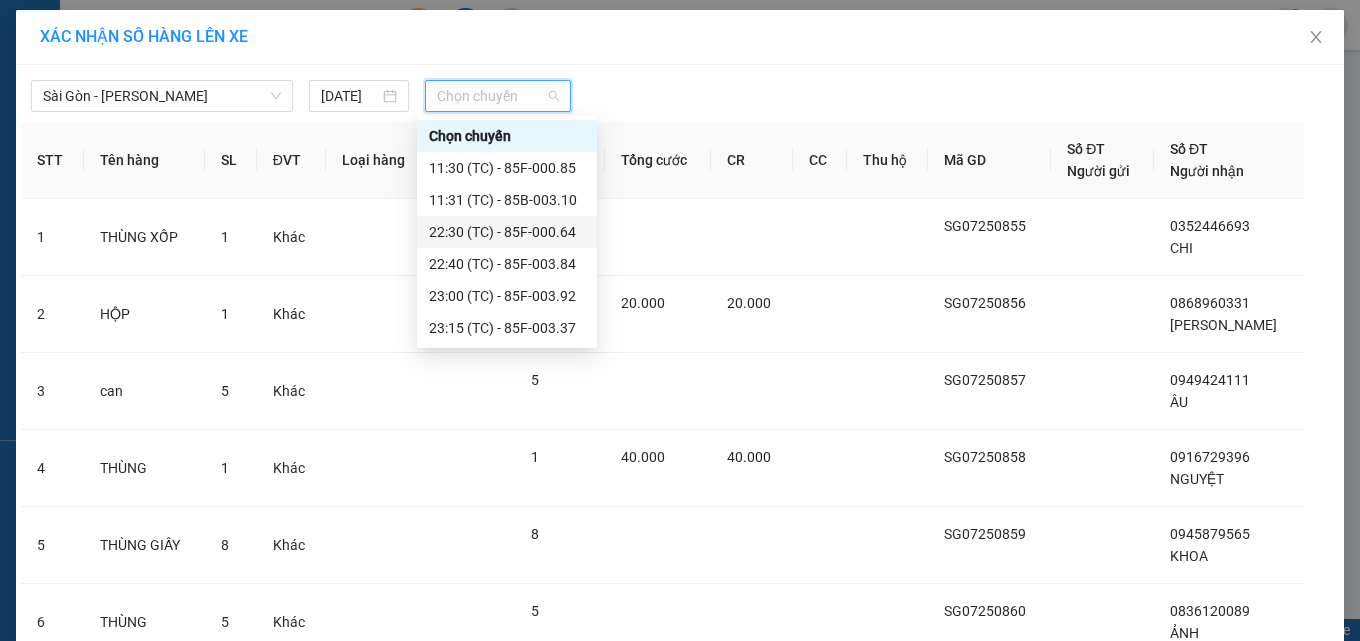 click on "22:30   (TC)   - 85F-000.64" at bounding box center (507, 232) 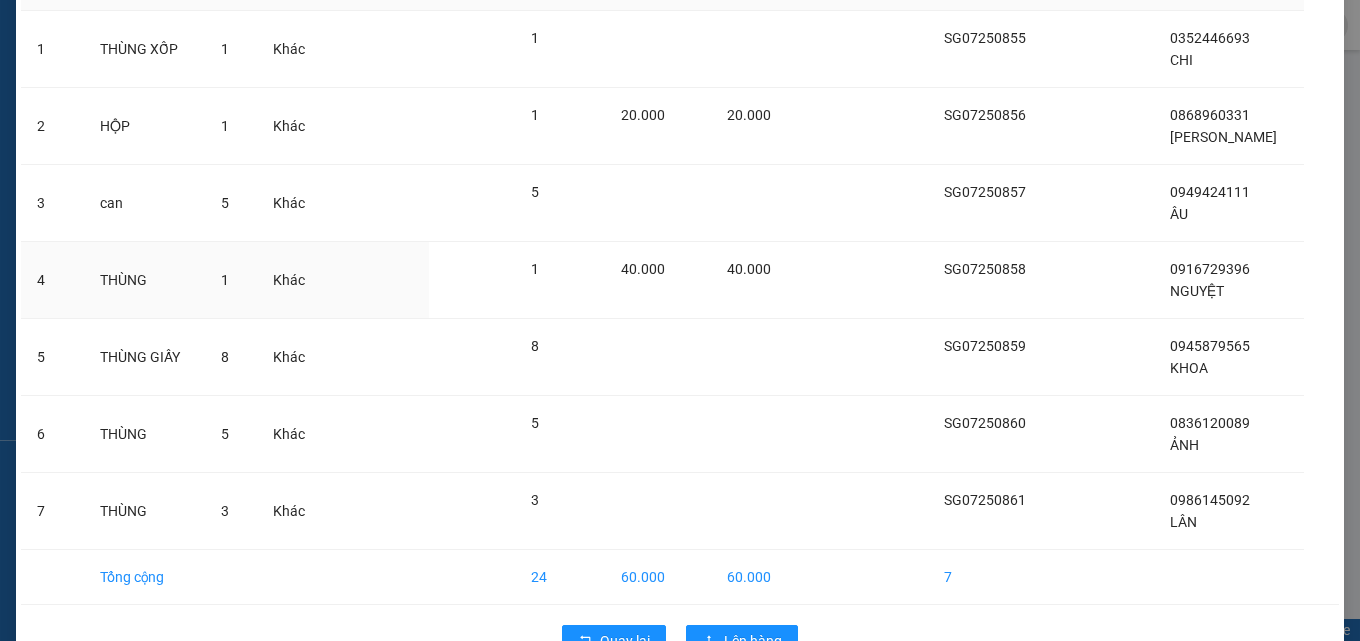 scroll, scrollTop: 287, scrollLeft: 0, axis: vertical 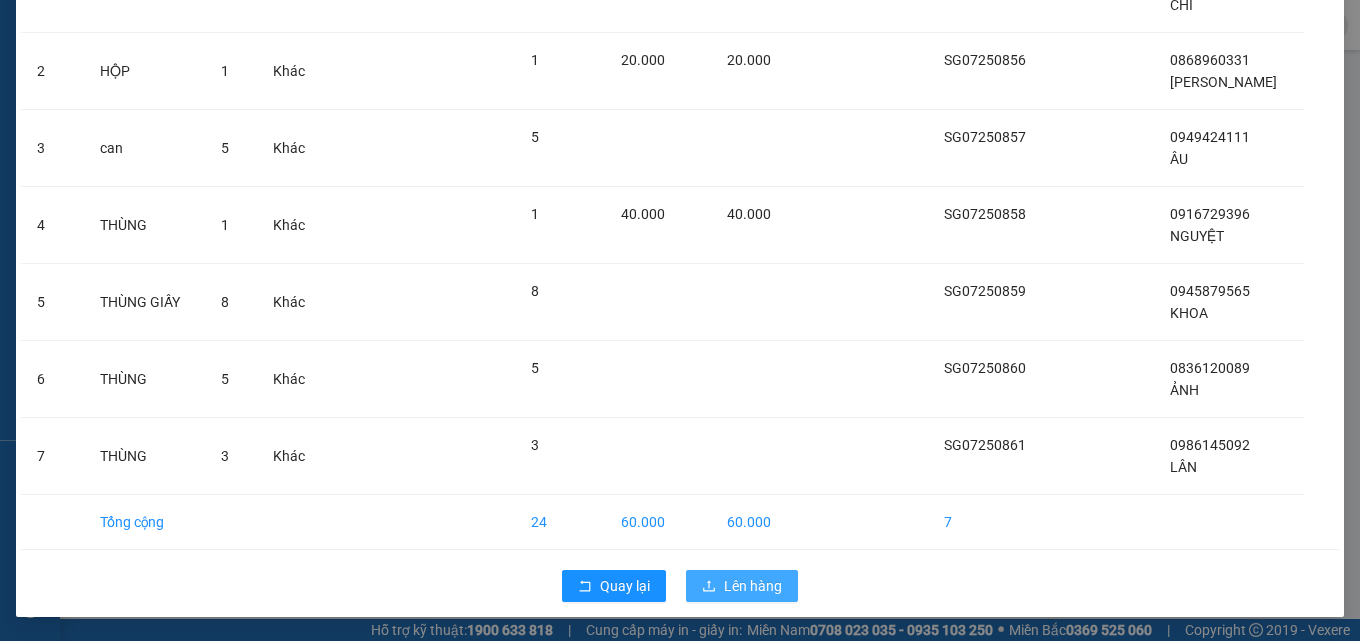 drag, startPoint x: 763, startPoint y: 575, endPoint x: 786, endPoint y: 594, distance: 29.832869 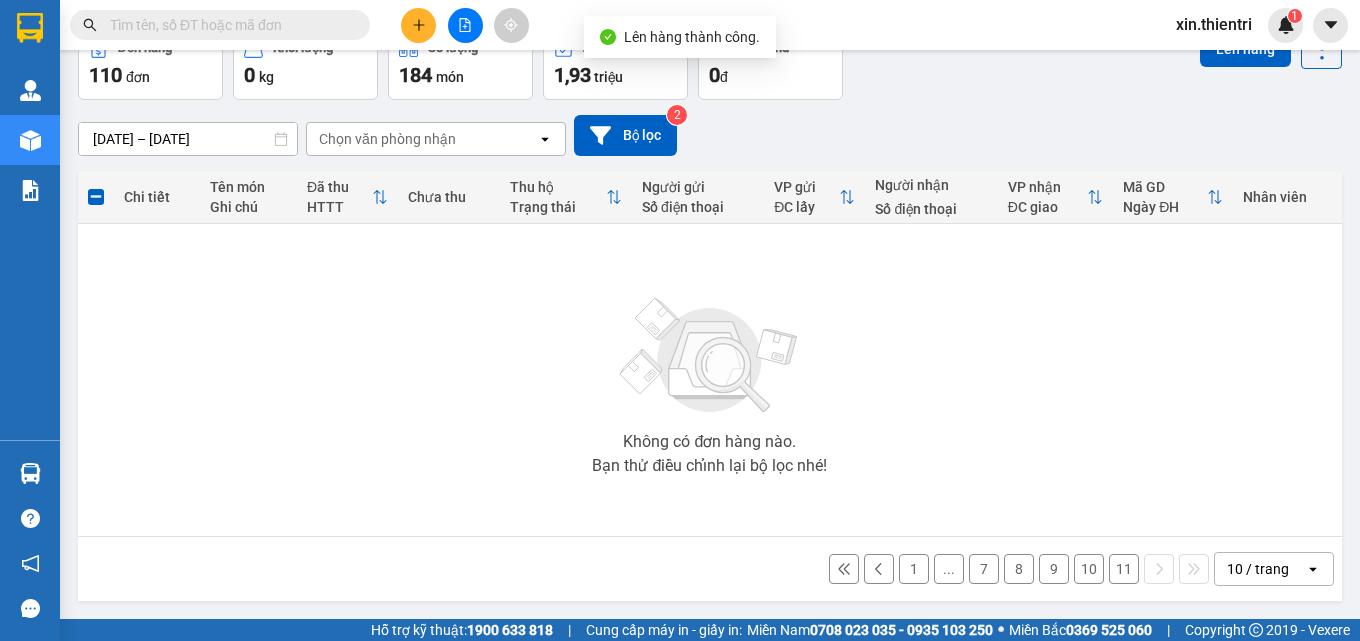 click on "11" at bounding box center [1124, 569] 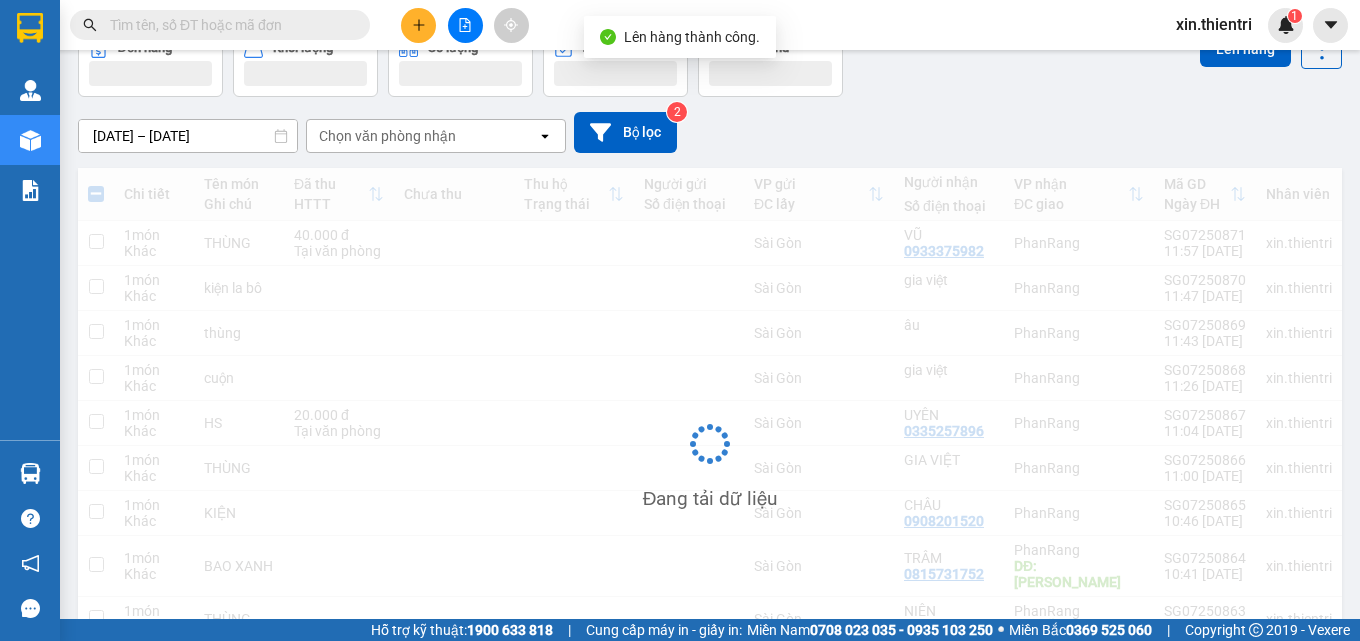 scroll, scrollTop: 111, scrollLeft: 0, axis: vertical 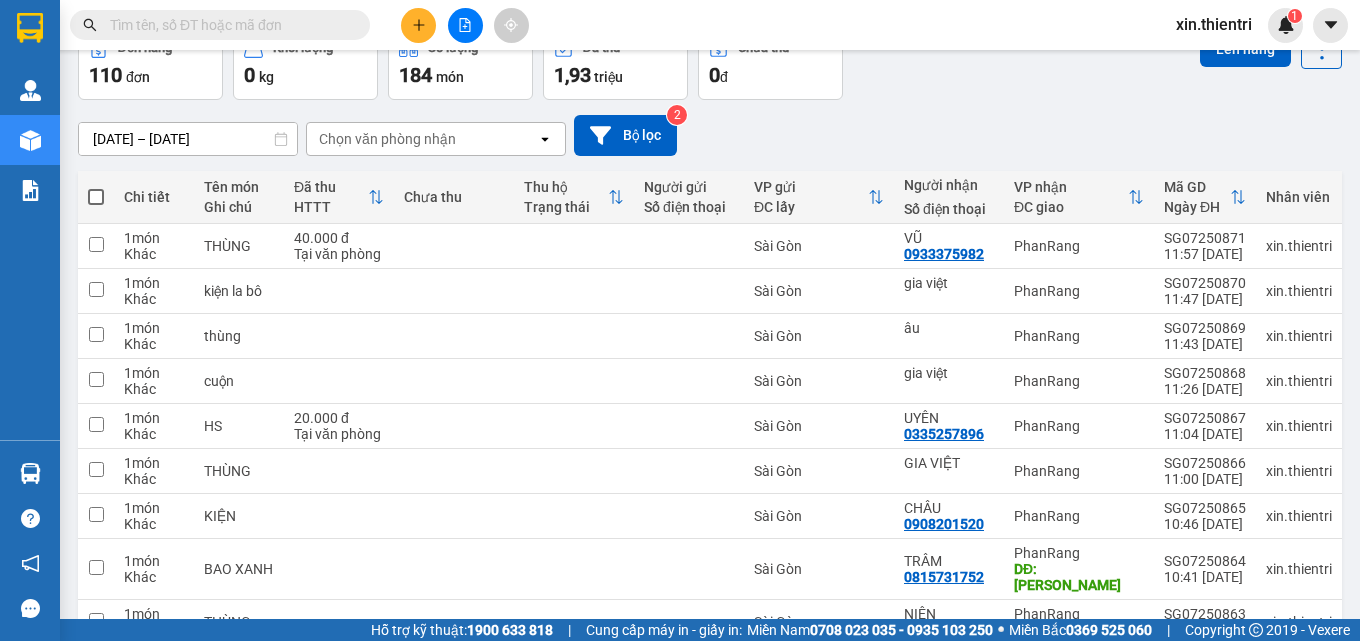 click at bounding box center [96, 197] 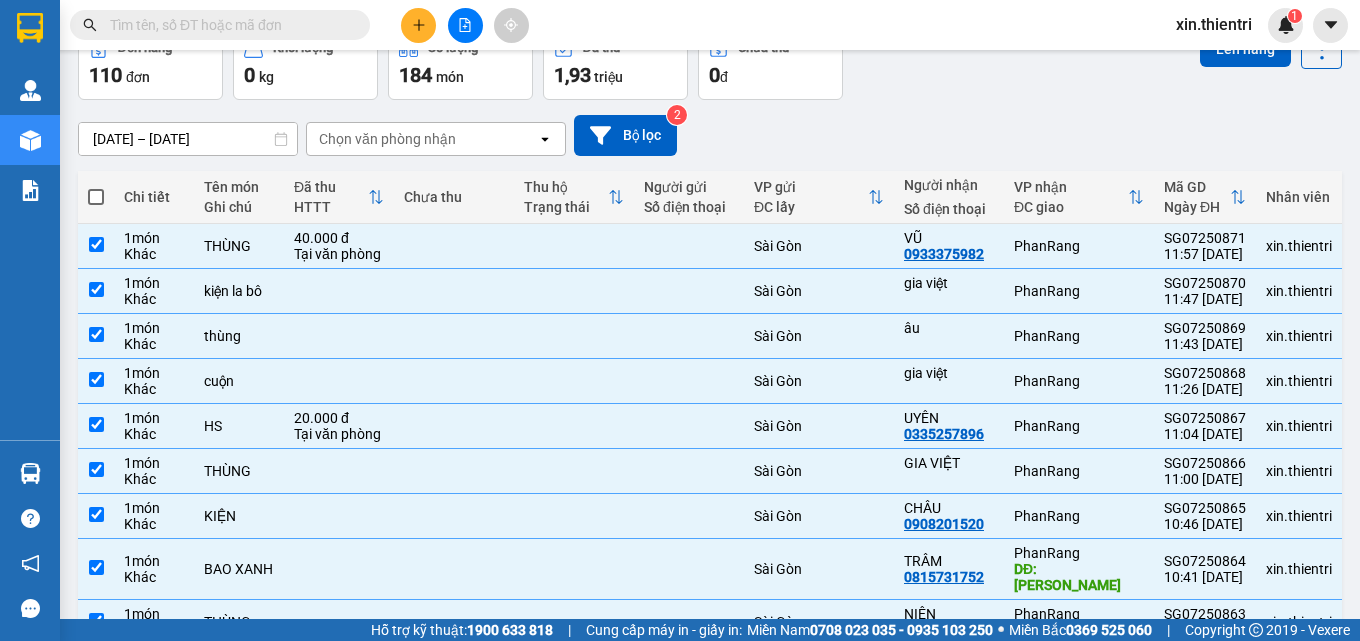 checkbox on "true" 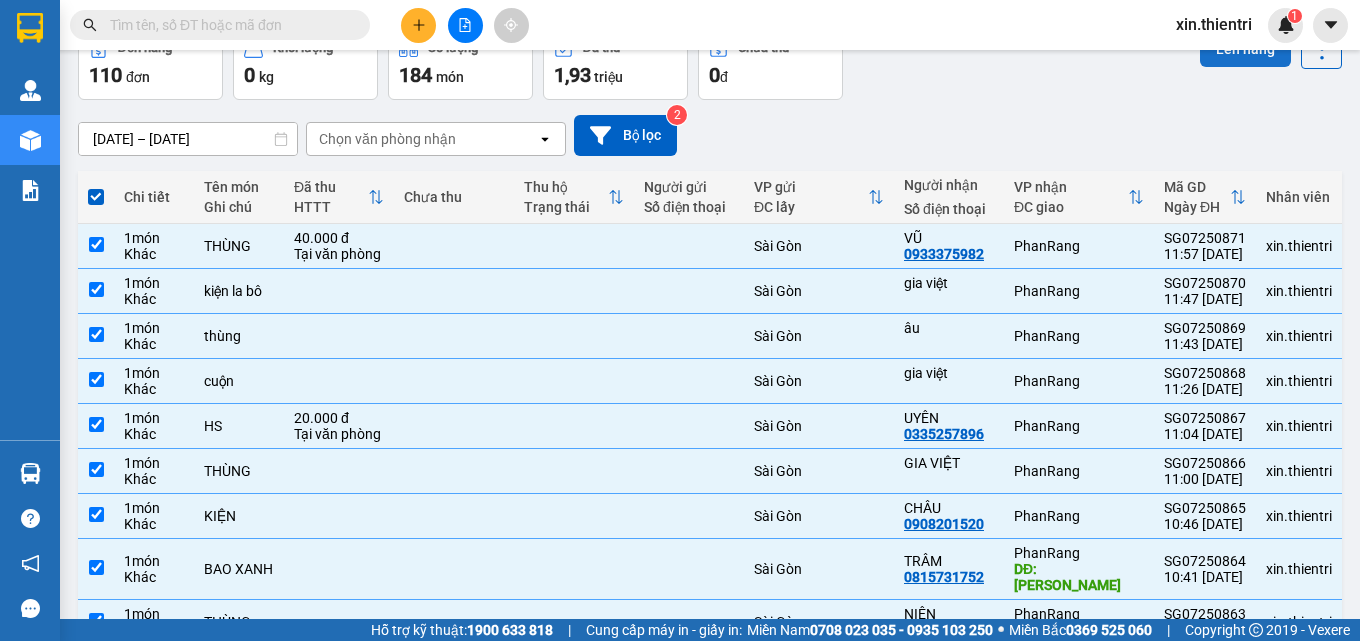 click on "Lên hàng" at bounding box center (1245, 49) 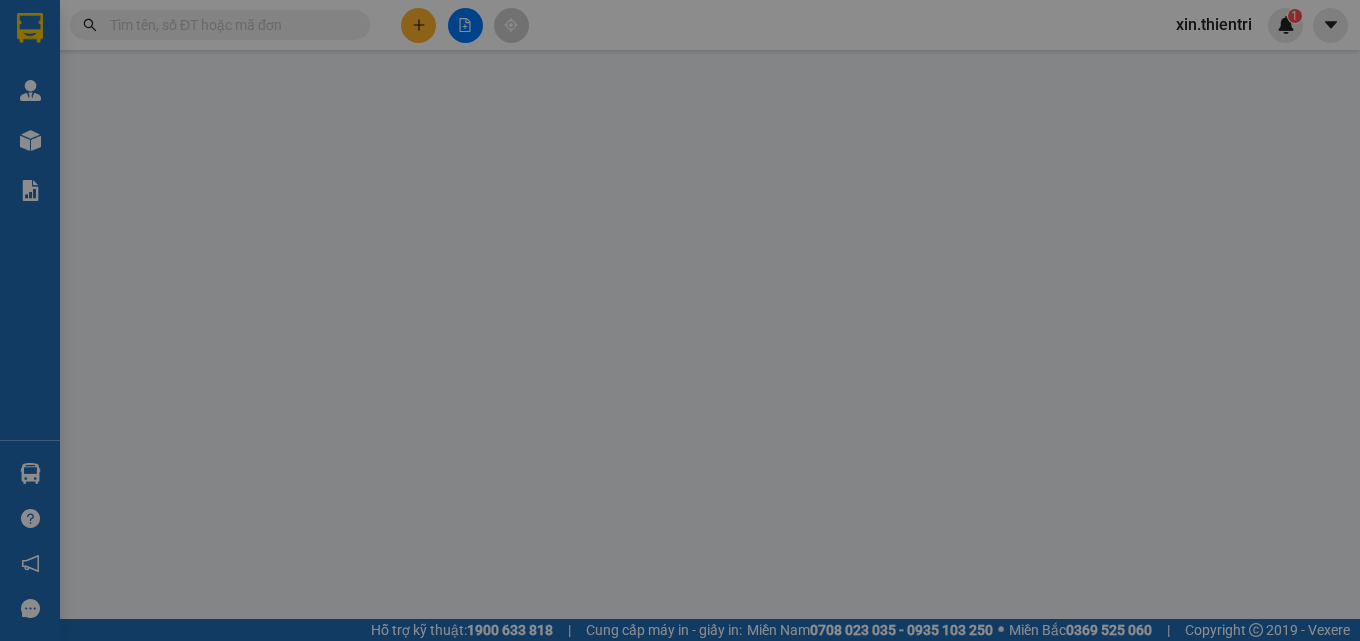 scroll, scrollTop: 0, scrollLeft: 0, axis: both 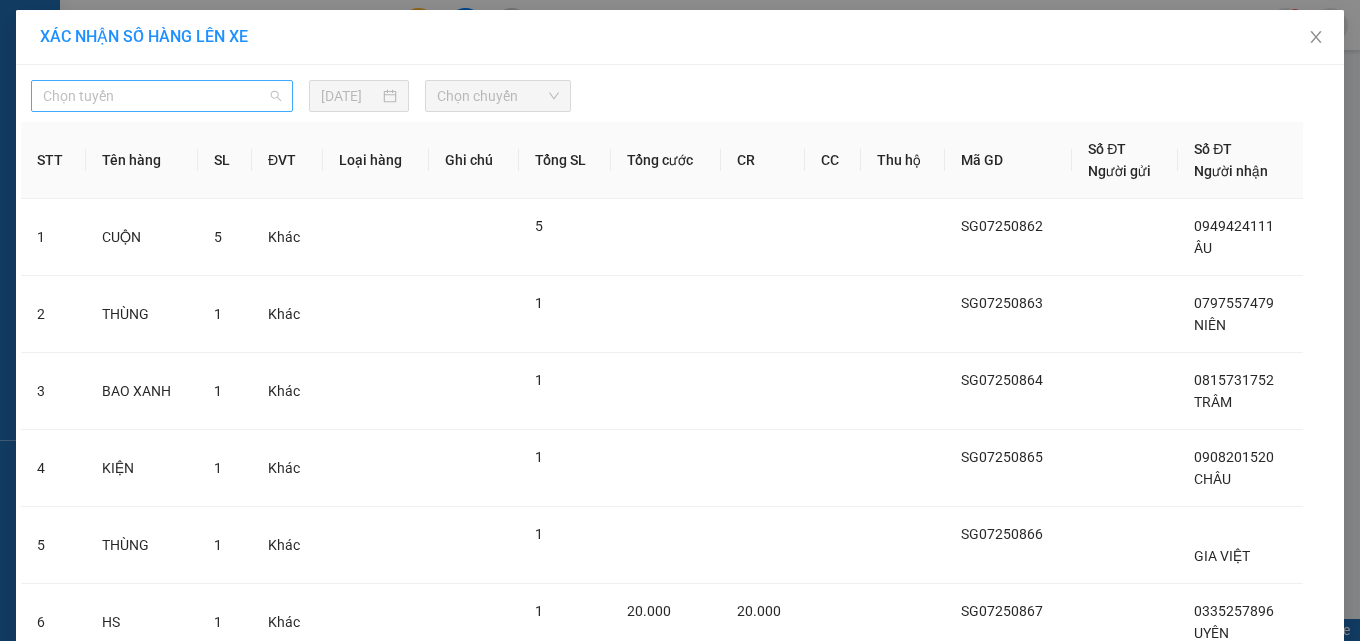 click on "Chọn tuyến" at bounding box center [162, 96] 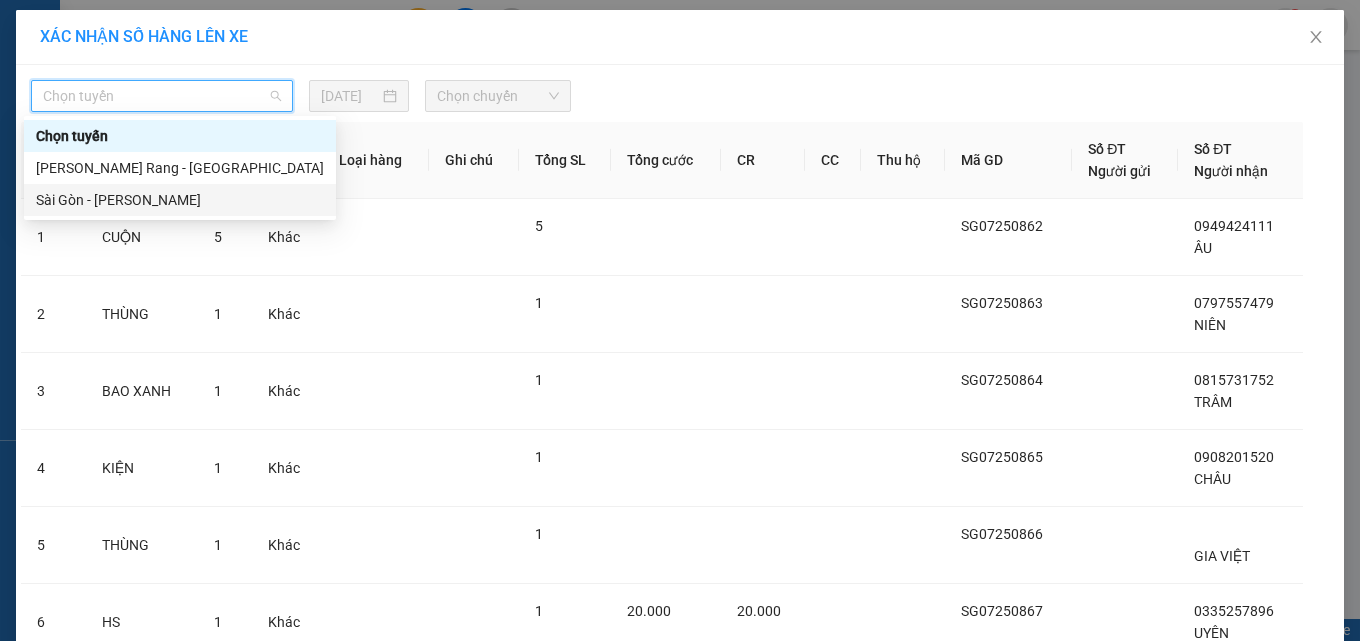 click on "Sài Gòn - [PERSON_NAME]" at bounding box center (180, 200) 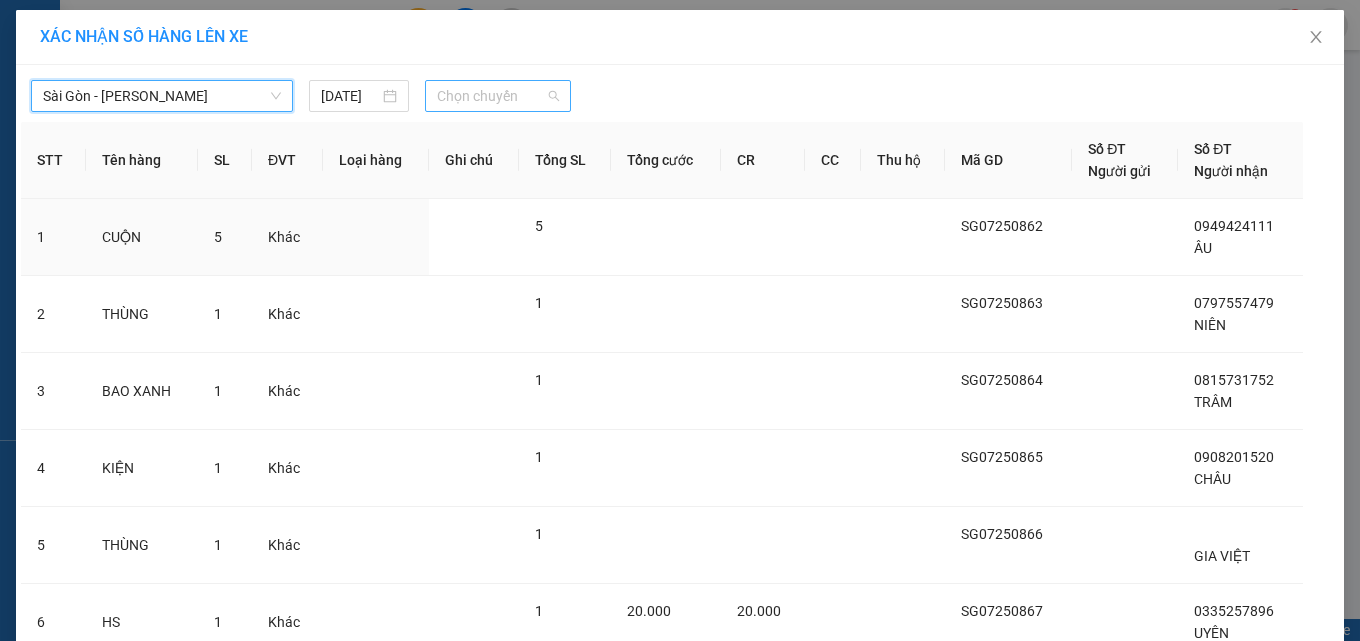 click on "Chọn chuyến" at bounding box center [498, 96] 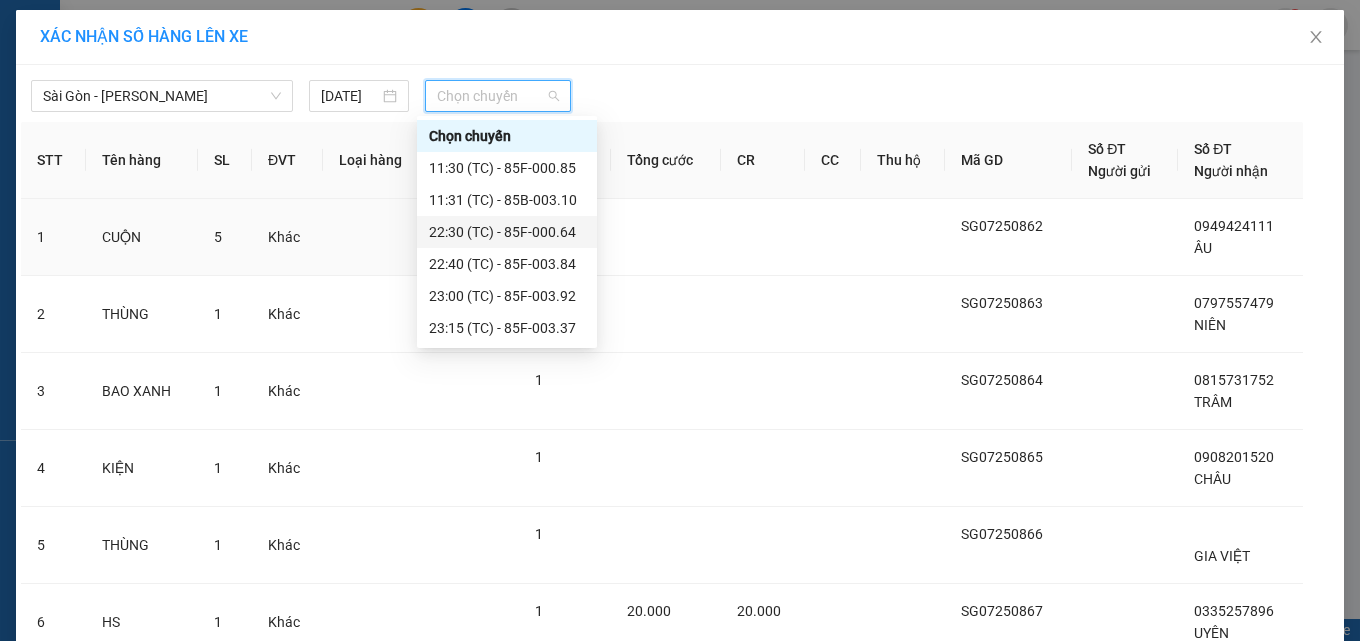 click on "22:30   (TC)   - 85F-000.64" at bounding box center [507, 232] 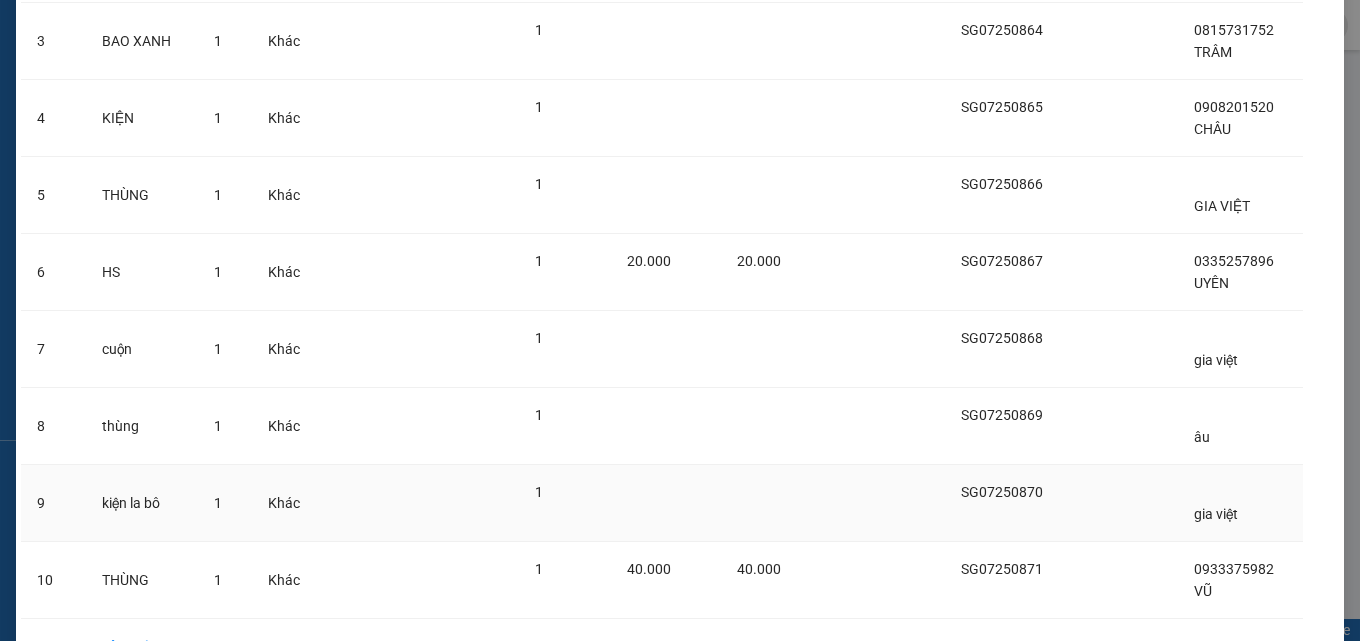 scroll, scrollTop: 500, scrollLeft: 0, axis: vertical 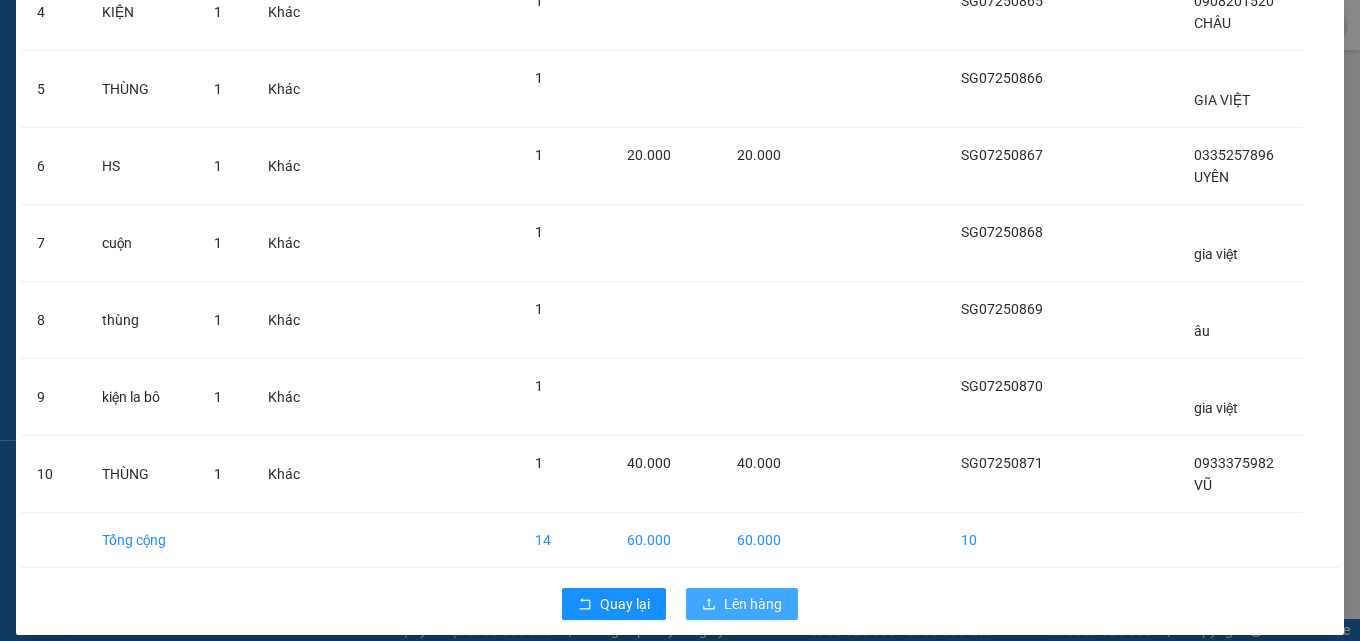 click on "Lên hàng" at bounding box center [742, 604] 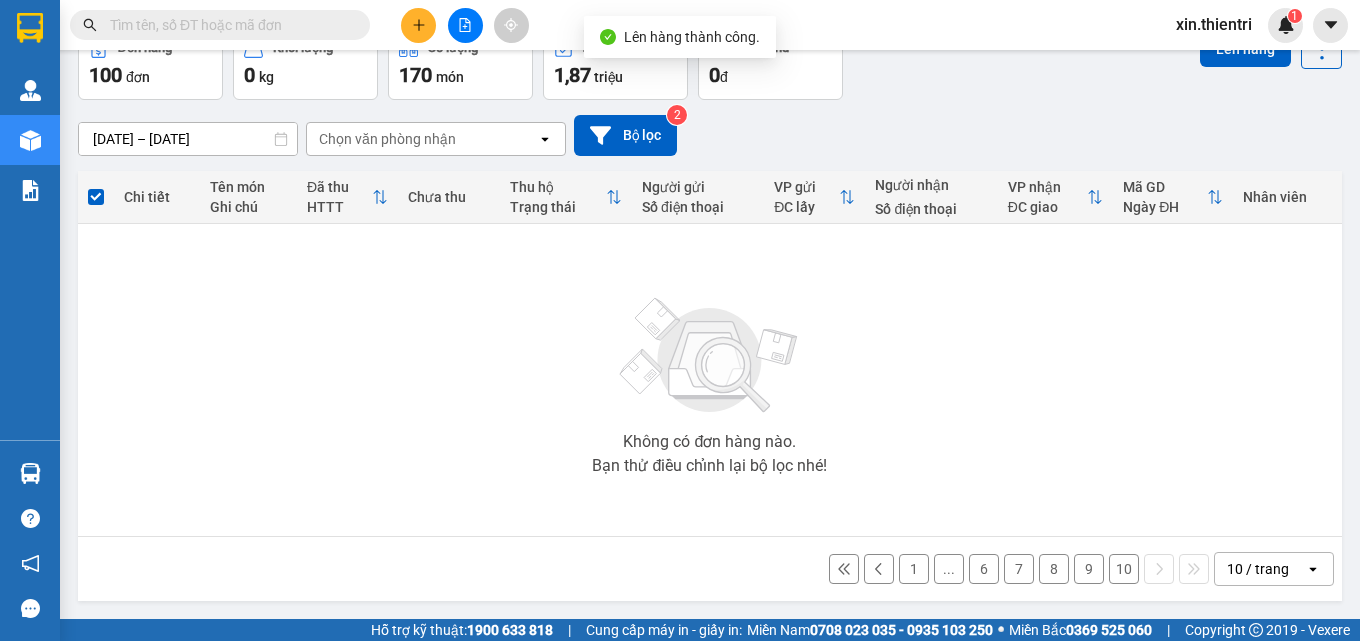 click on "10" at bounding box center [1124, 569] 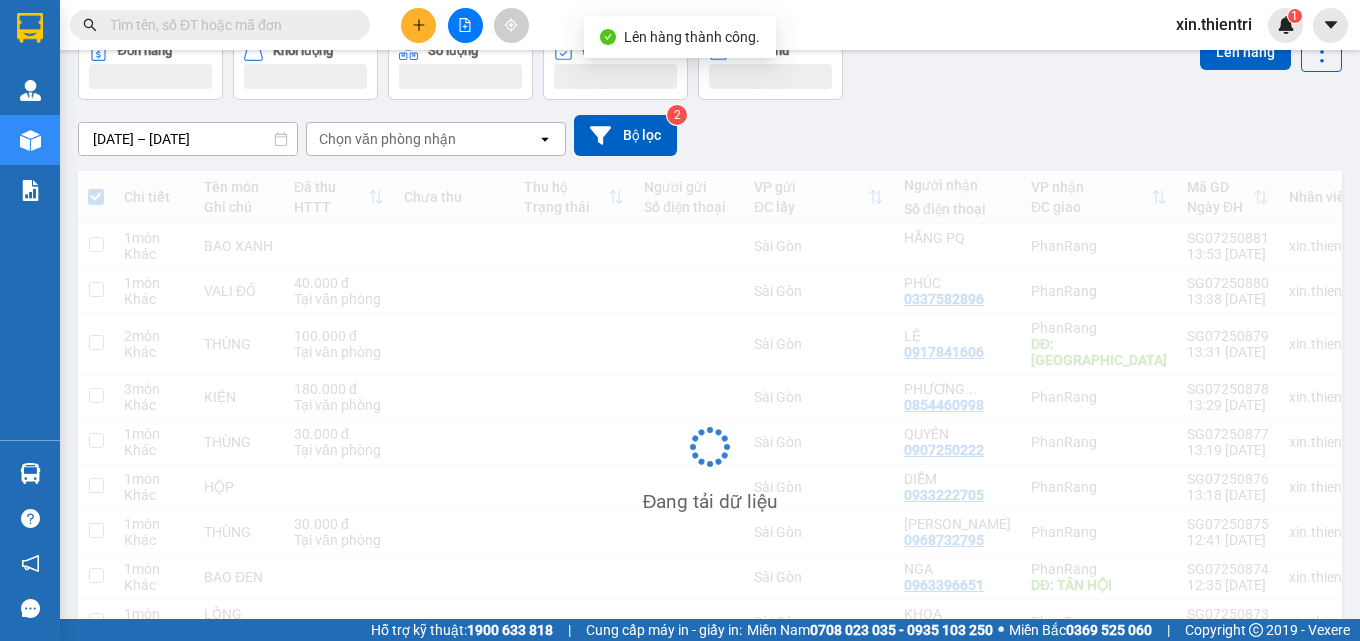 scroll, scrollTop: 111, scrollLeft: 0, axis: vertical 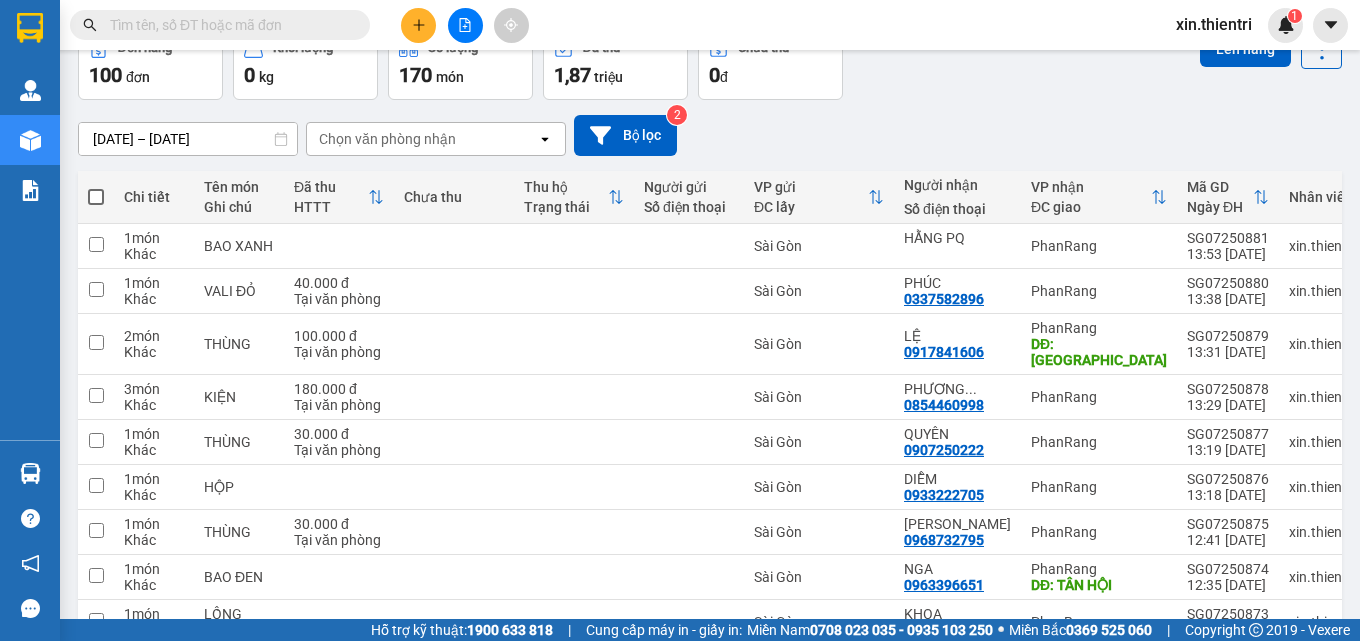 click at bounding box center [96, 197] 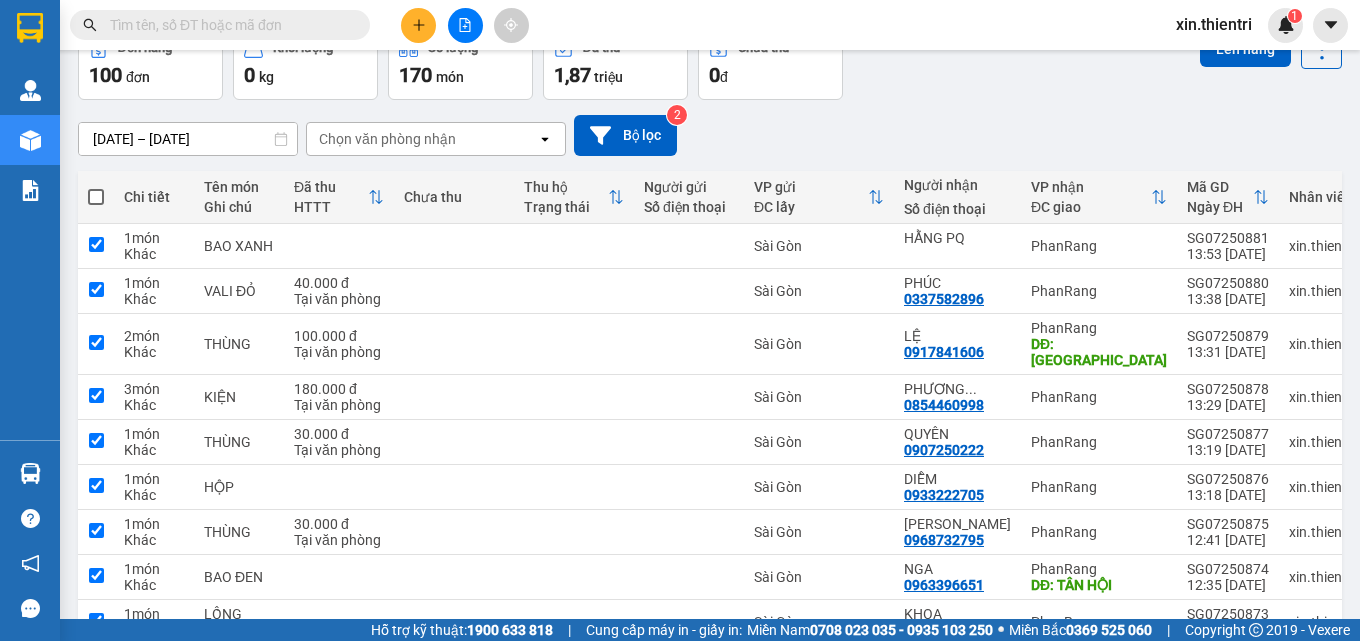 checkbox on "true" 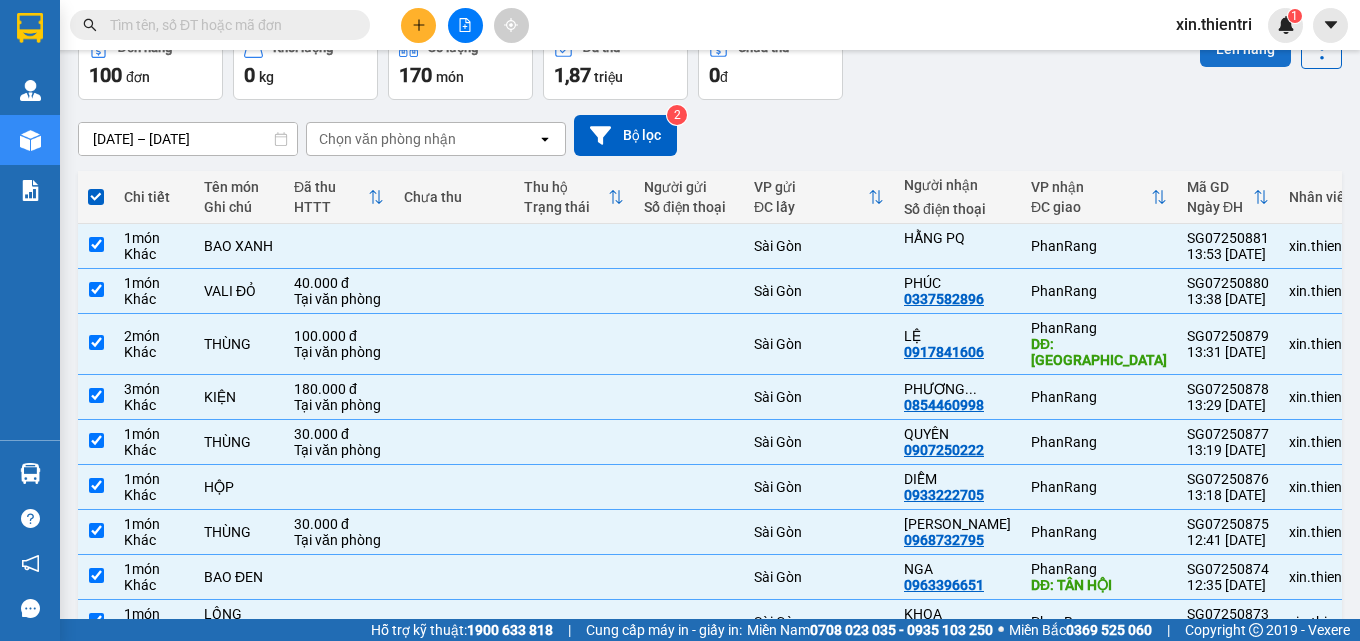 click on "Lên hàng" at bounding box center (1245, 49) 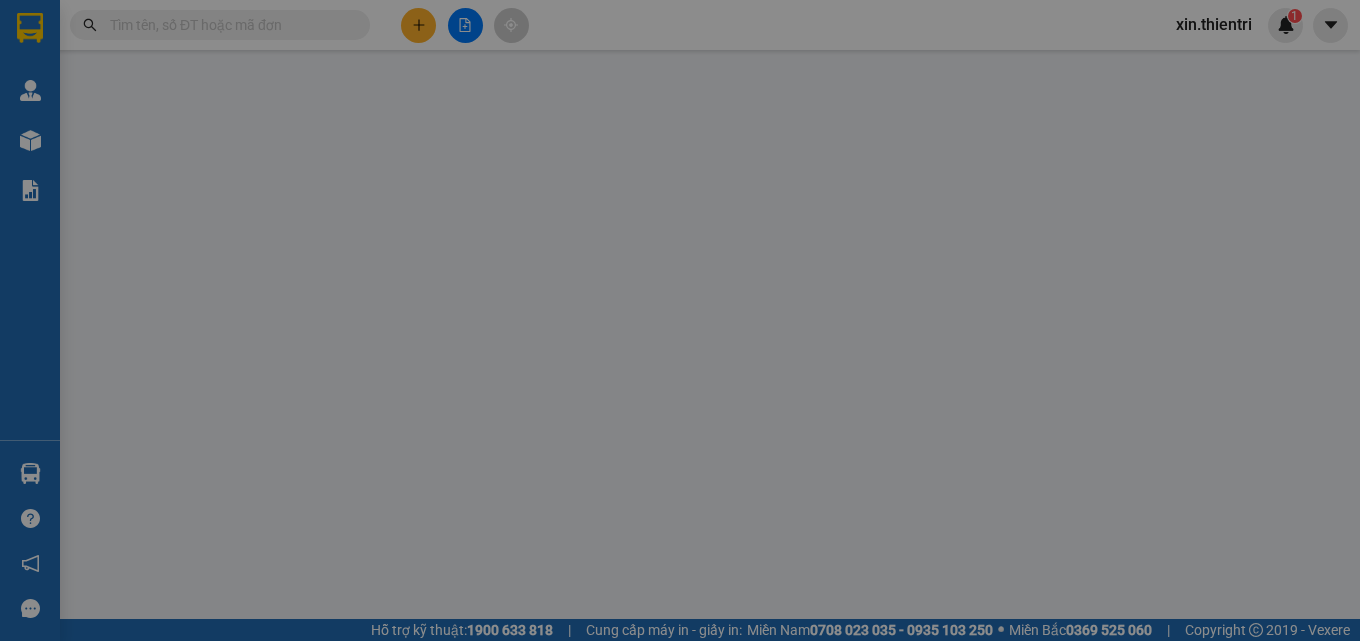 scroll, scrollTop: 0, scrollLeft: 0, axis: both 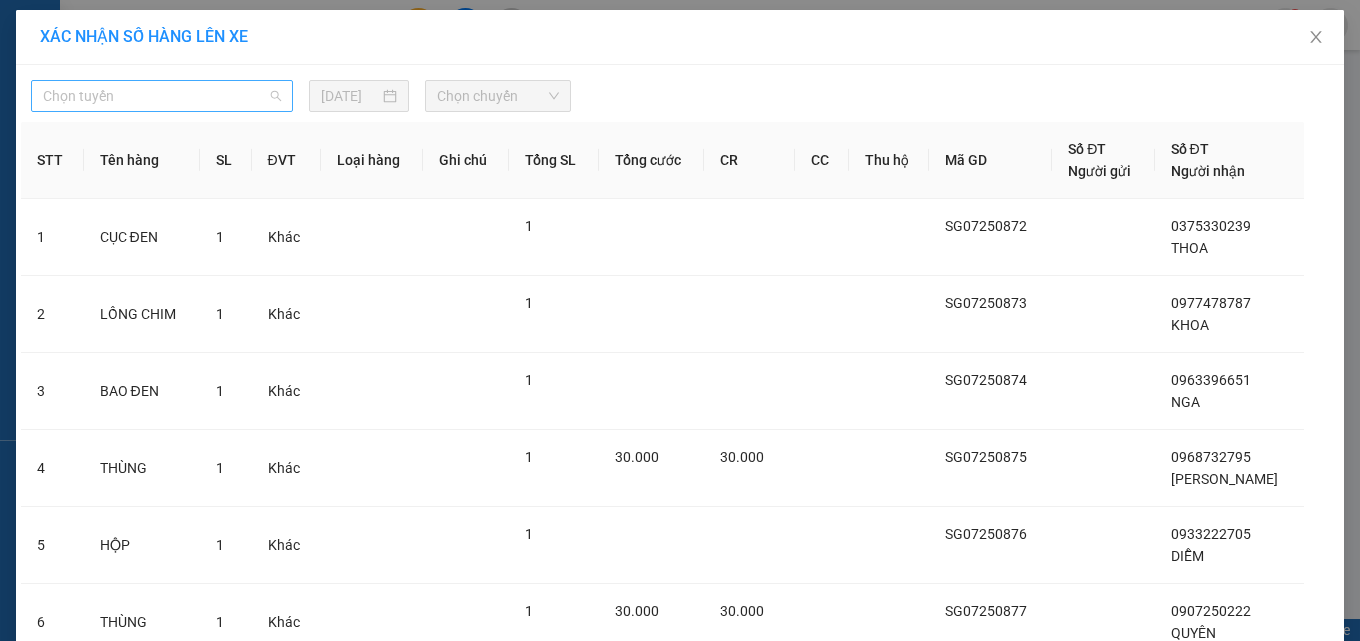click on "Chọn tuyến" at bounding box center (162, 96) 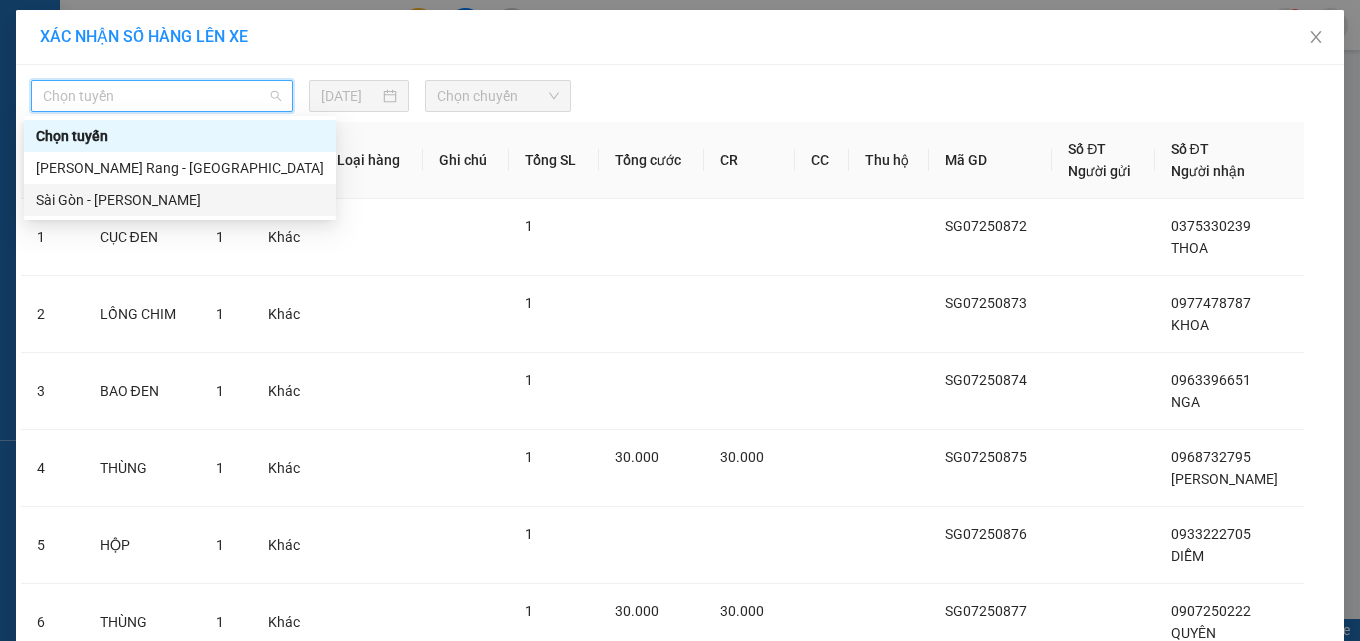 click on "Sài Gòn - [PERSON_NAME]" at bounding box center (180, 200) 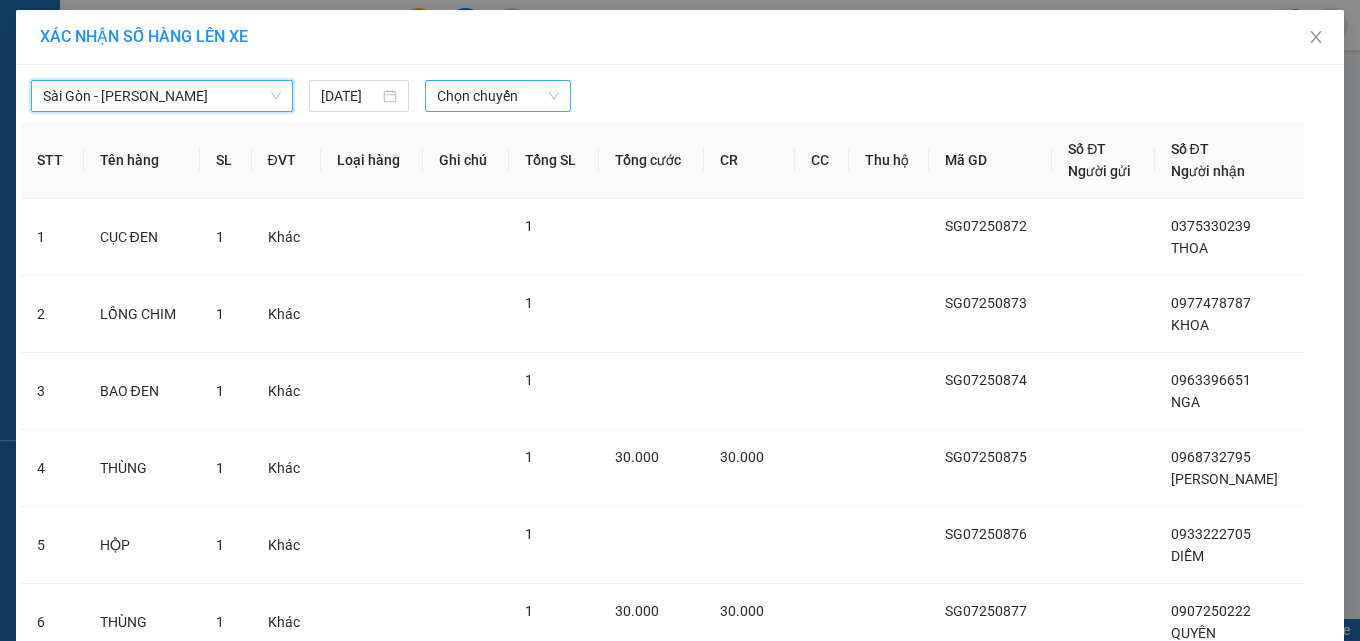 click on "Chọn chuyến" at bounding box center [498, 96] 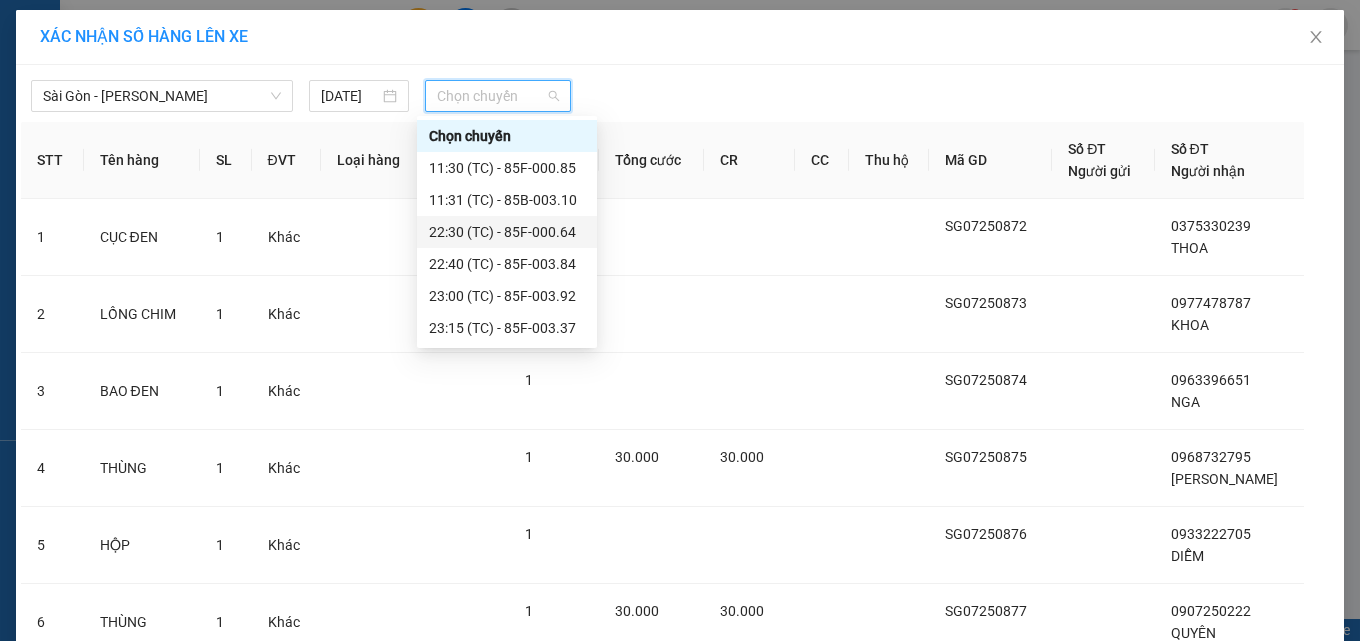 click on "22:30   (TC)   - 85F-000.64" at bounding box center (507, 232) 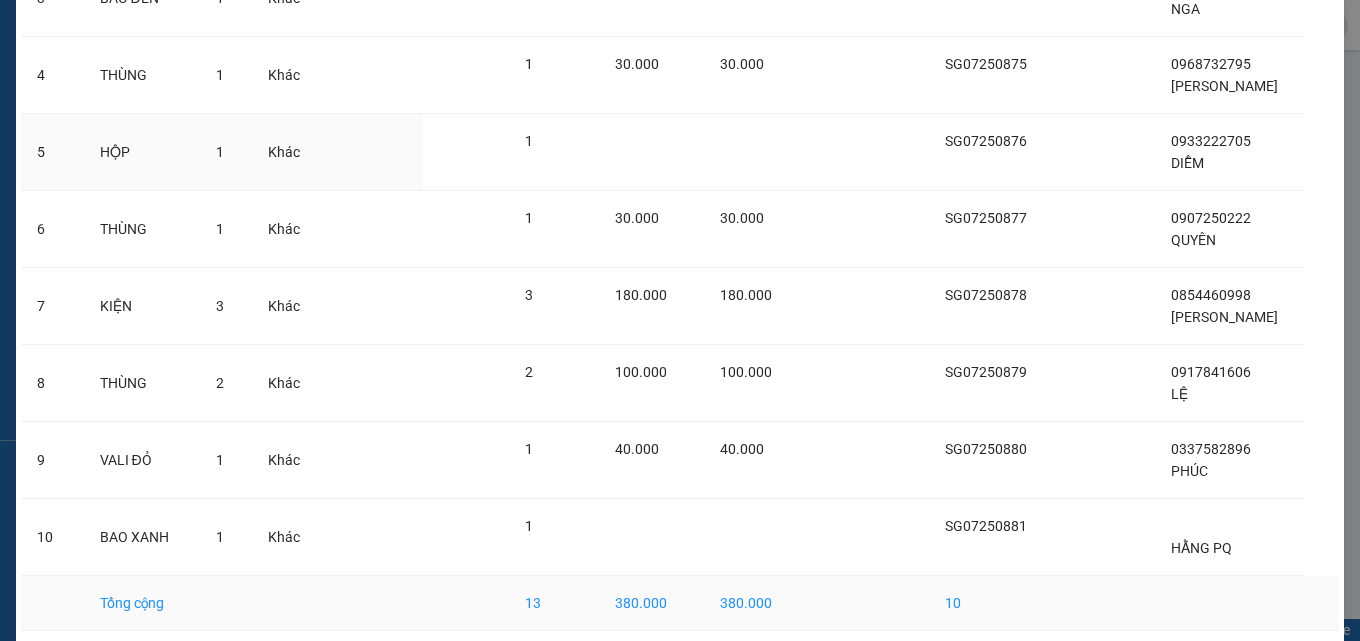 scroll, scrollTop: 500, scrollLeft: 0, axis: vertical 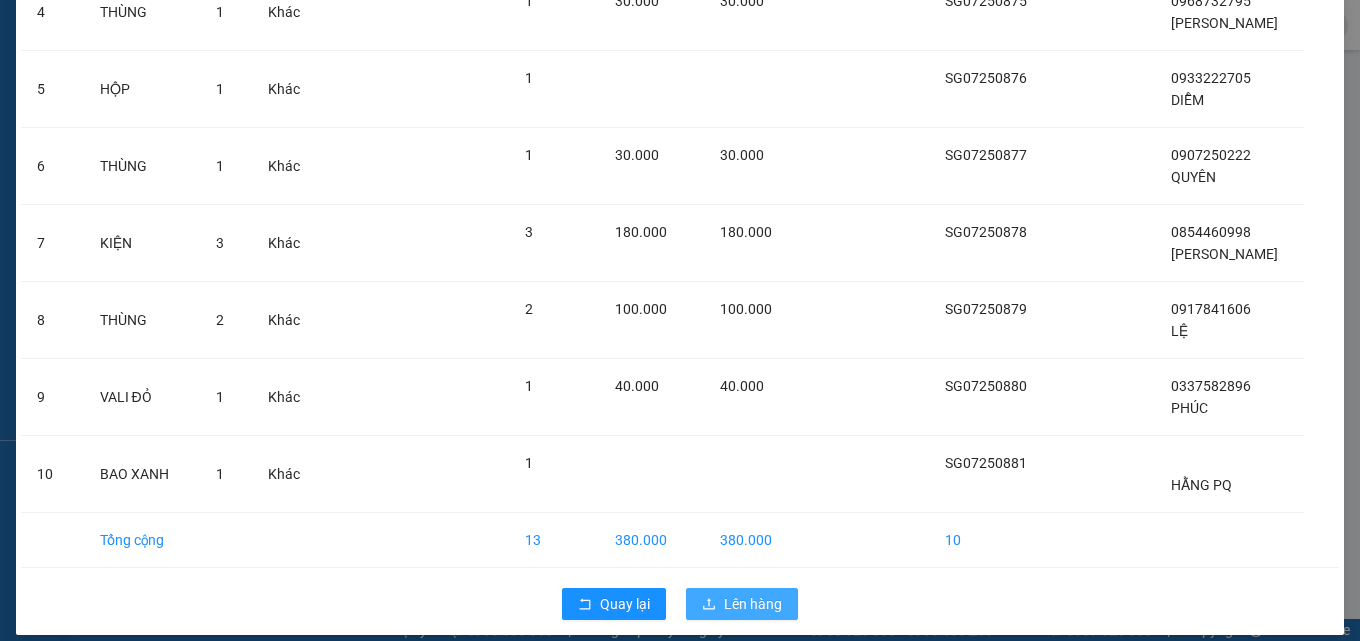 click on "Quay lại Lên hàng" at bounding box center (680, 604) 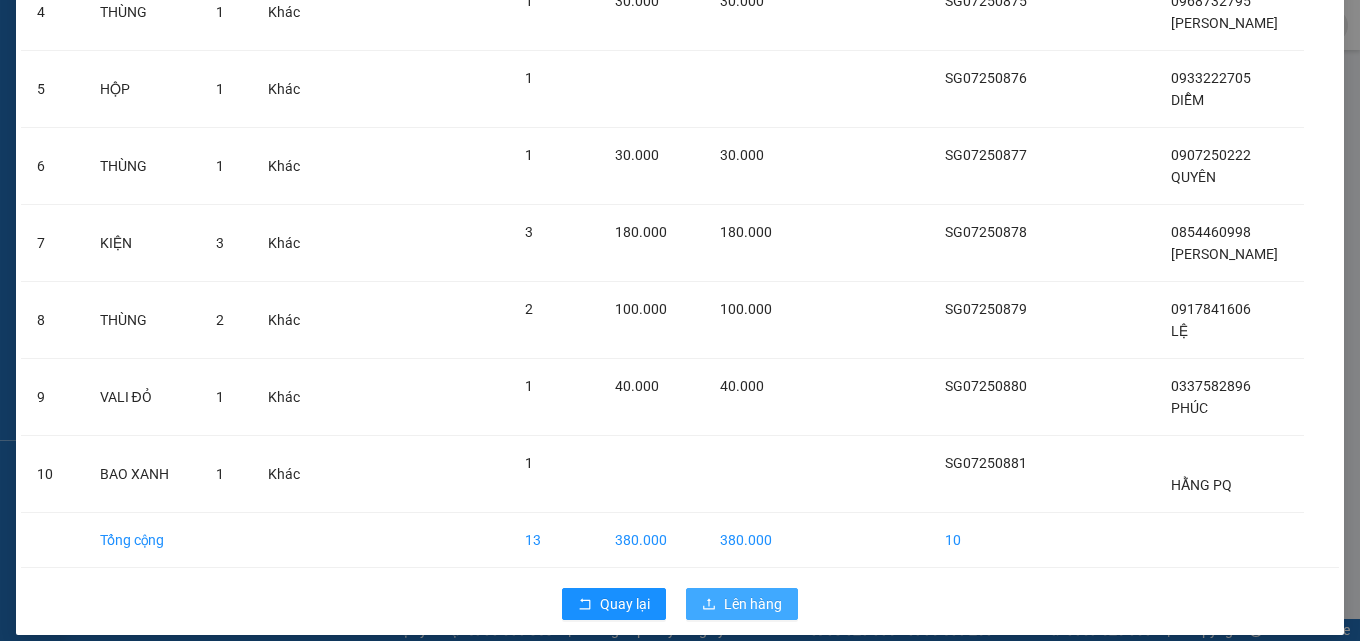 click on "Lên hàng" at bounding box center [742, 604] 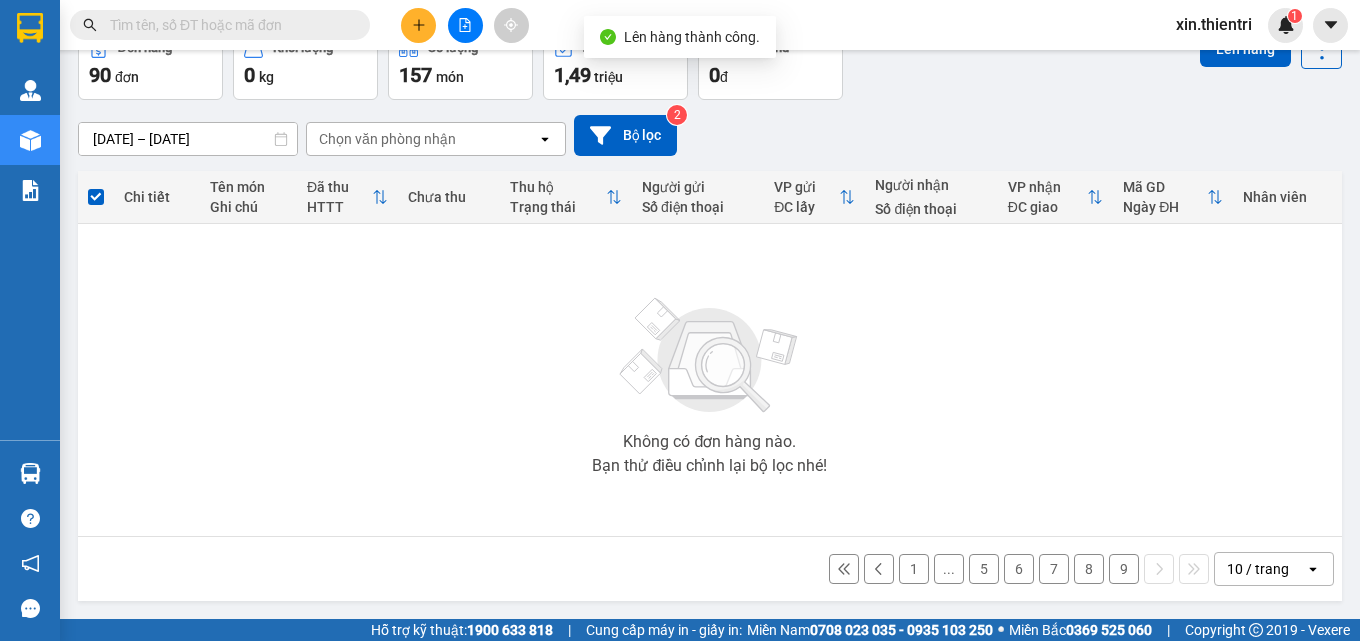 click on "9" at bounding box center [1124, 569] 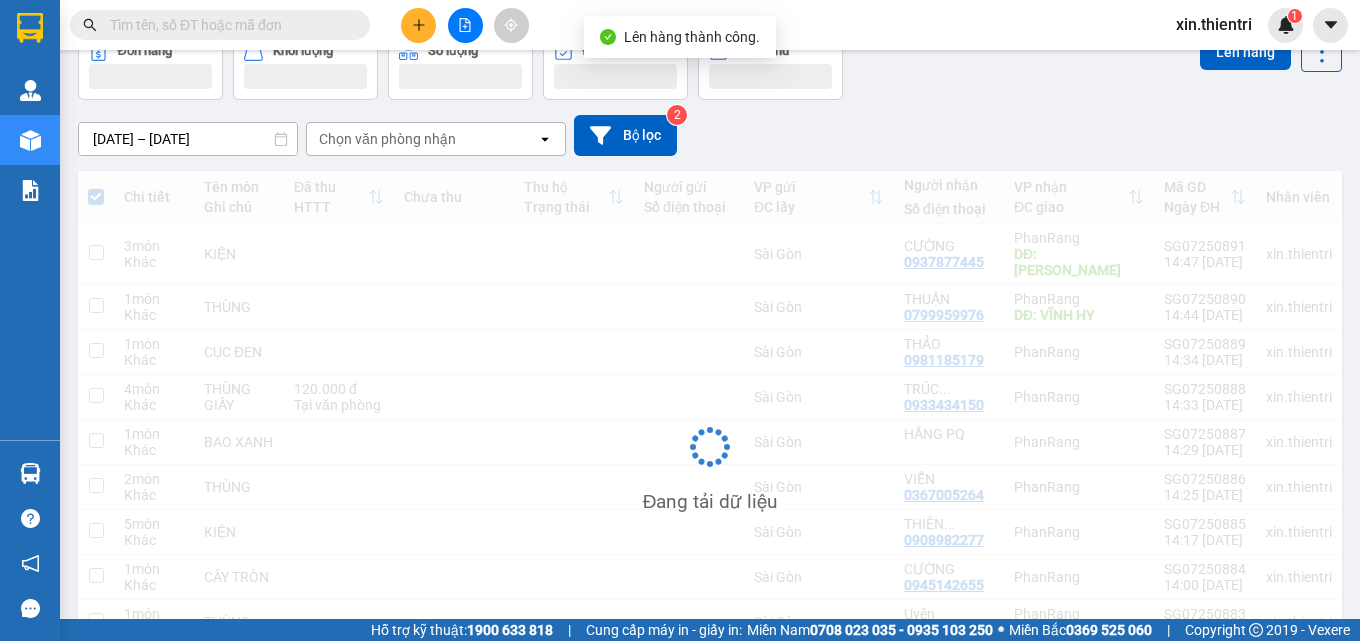 scroll, scrollTop: 111, scrollLeft: 0, axis: vertical 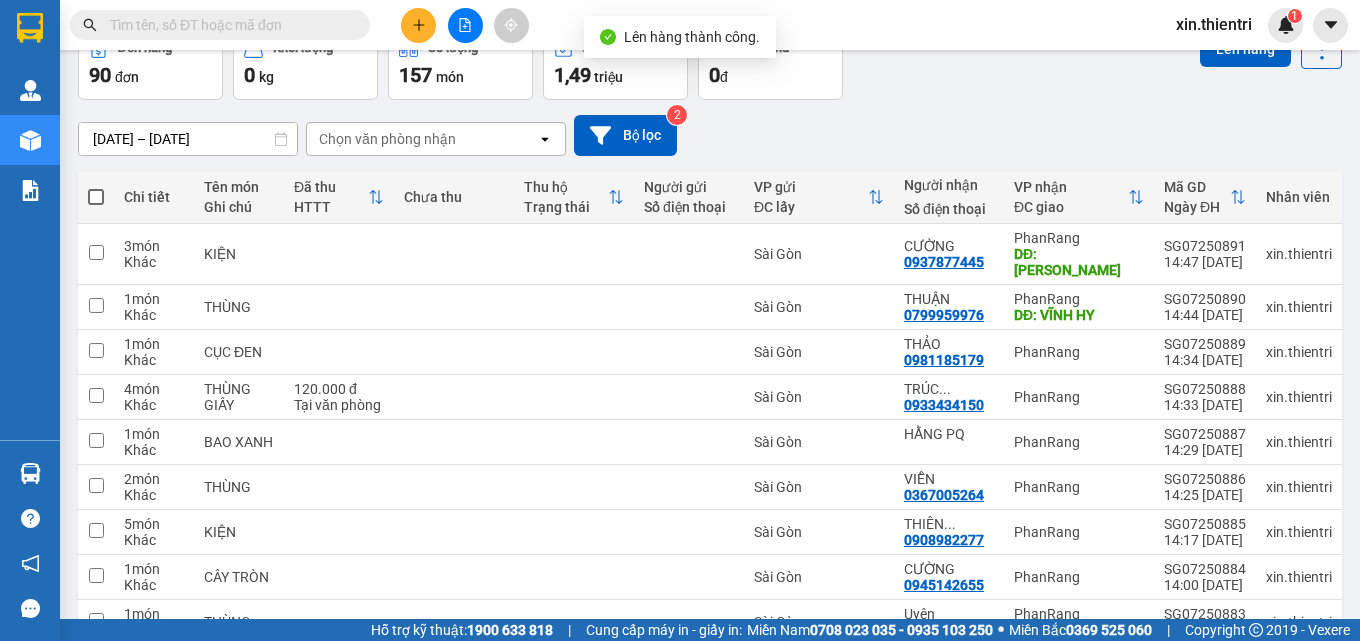 click at bounding box center (96, 197) 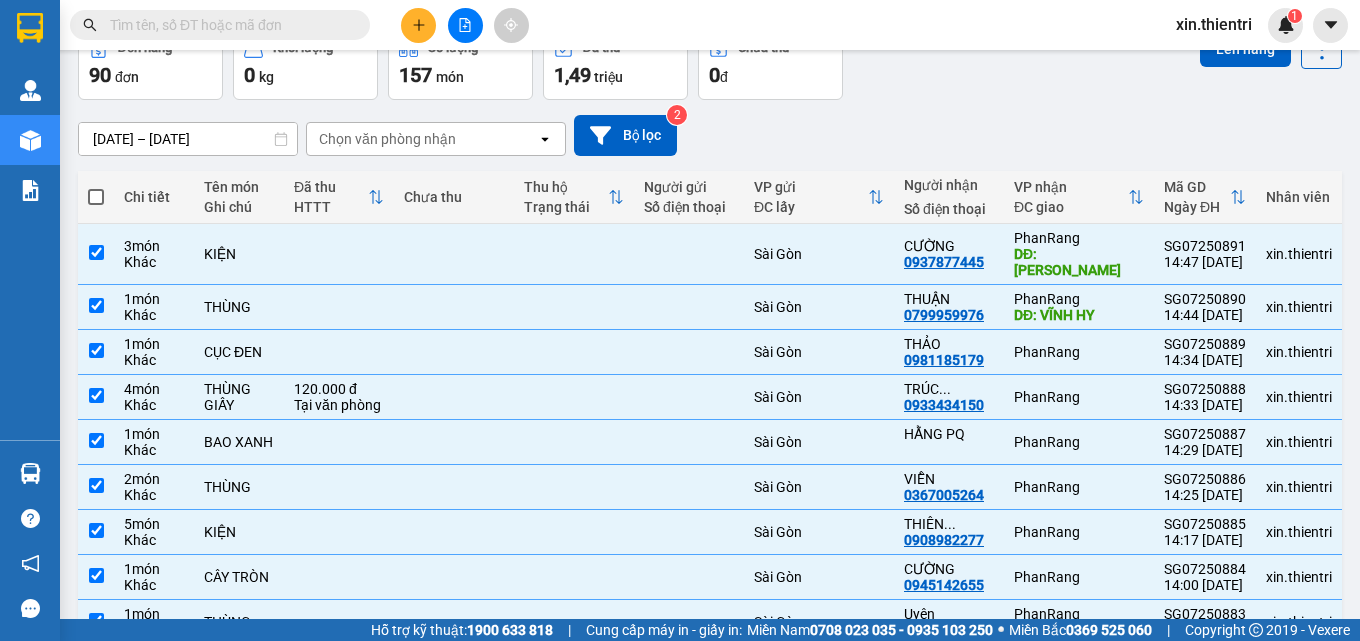 checkbox on "true" 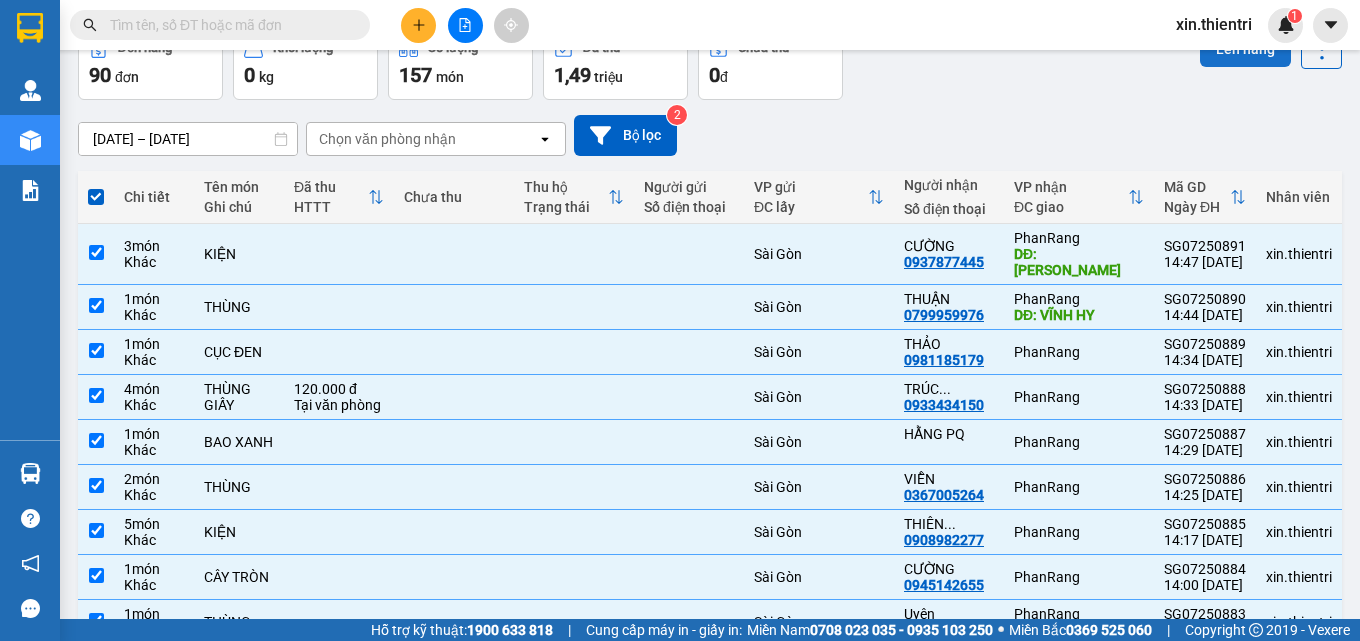 click on "Lên hàng" at bounding box center (1245, 49) 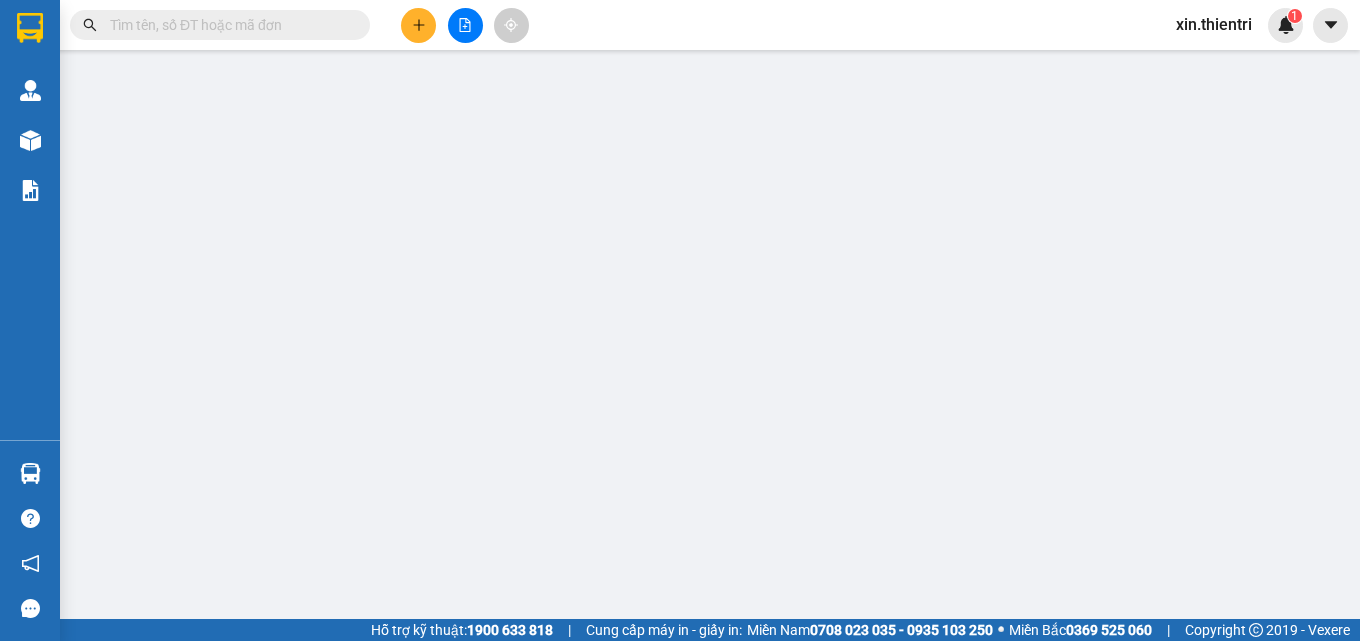 scroll, scrollTop: 0, scrollLeft: 0, axis: both 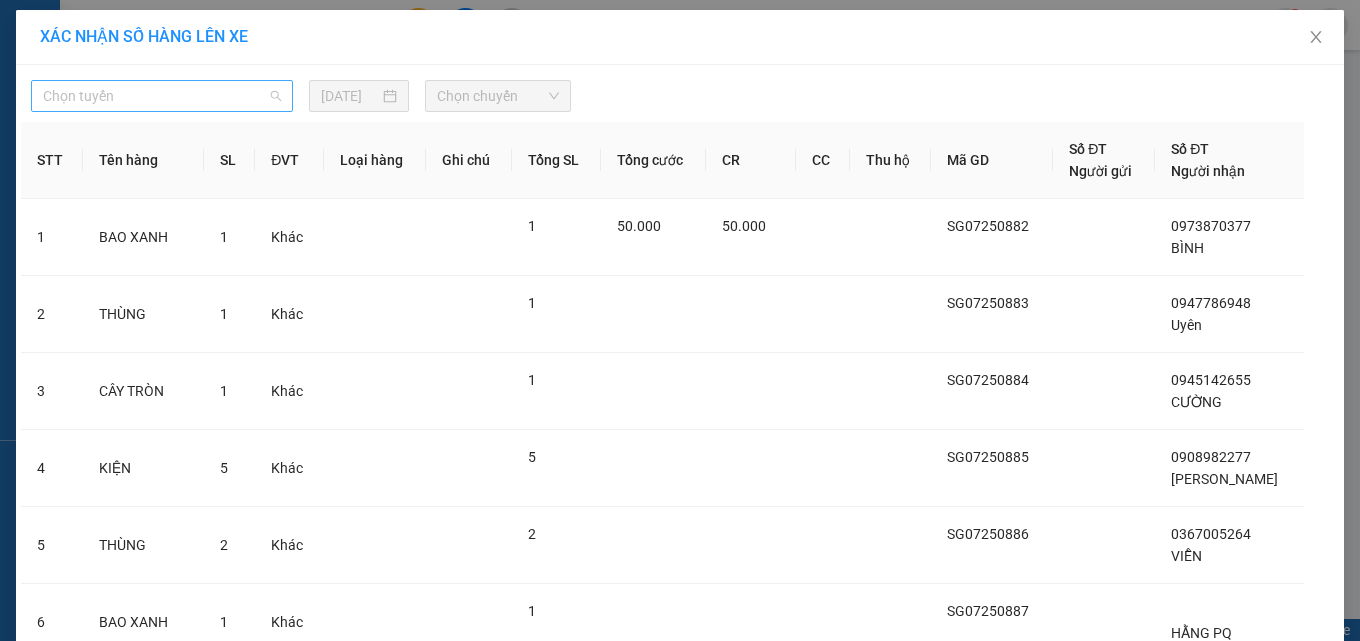 click on "Chọn tuyến" at bounding box center (162, 96) 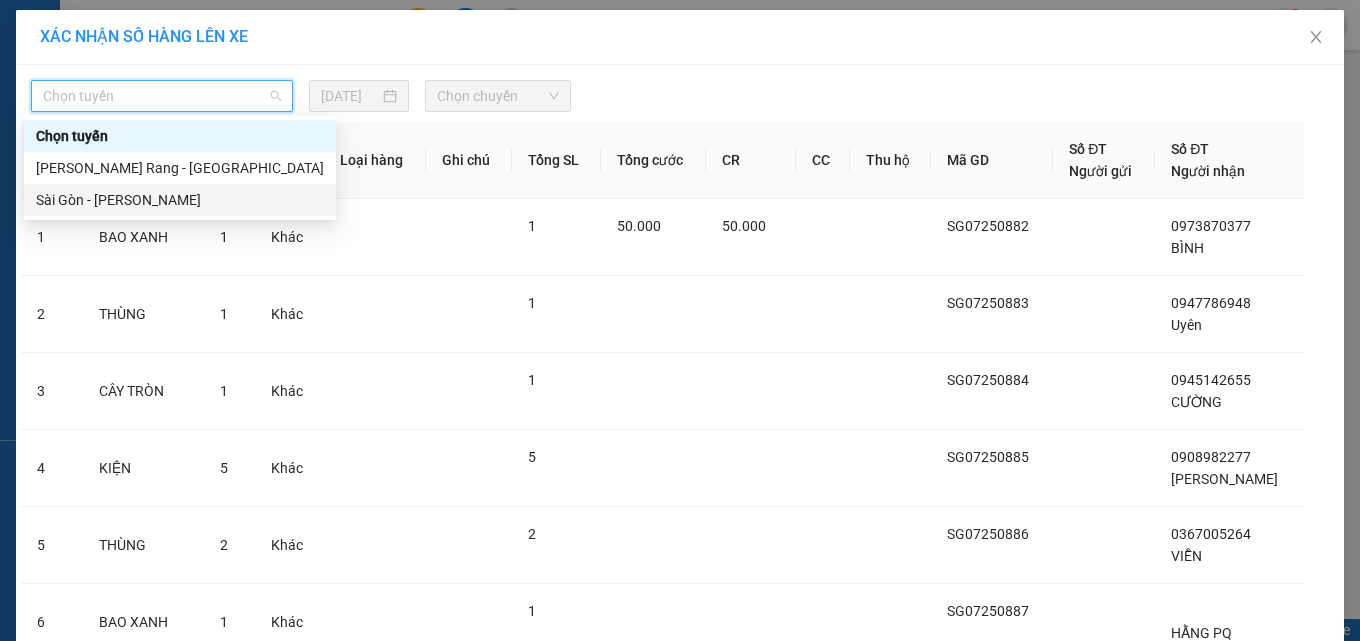 drag, startPoint x: 190, startPoint y: 205, endPoint x: 505, endPoint y: 90, distance: 335.33566 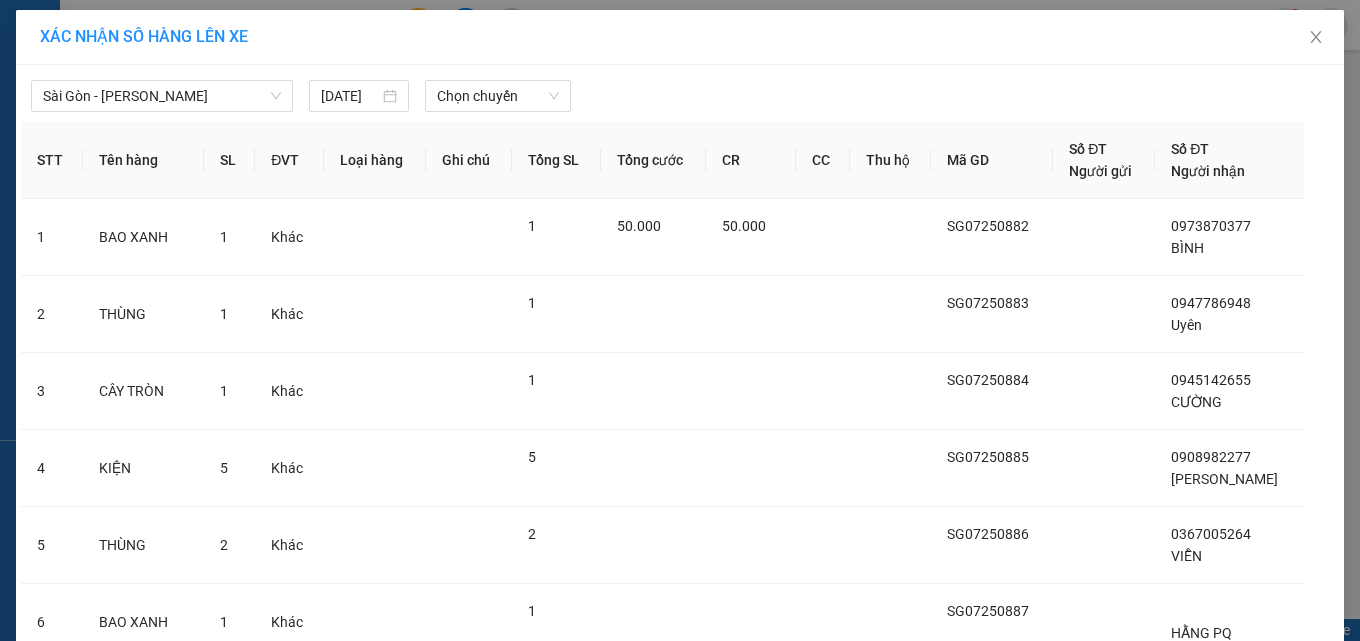 click on "[GEOGRAPHIC_DATA] - [PERSON_NAME] Rang  [DATE] [PERSON_NAME]" at bounding box center (680, 91) 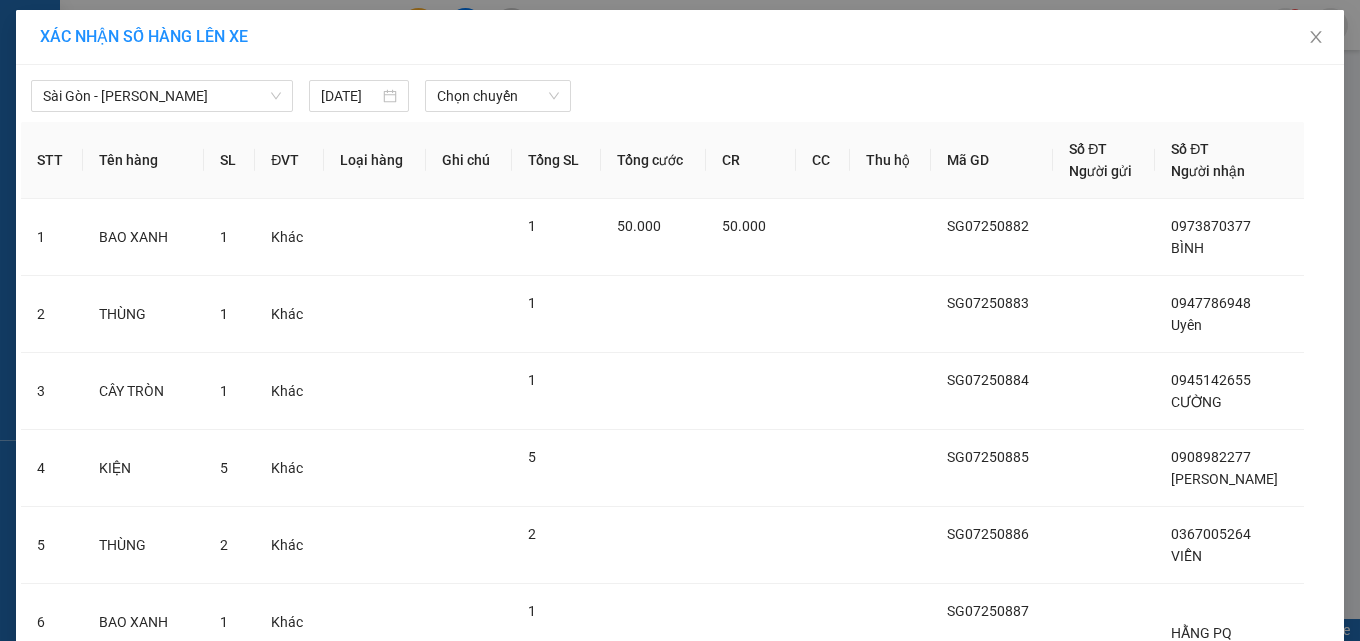click on "Chọn chuyến" at bounding box center [498, 96] 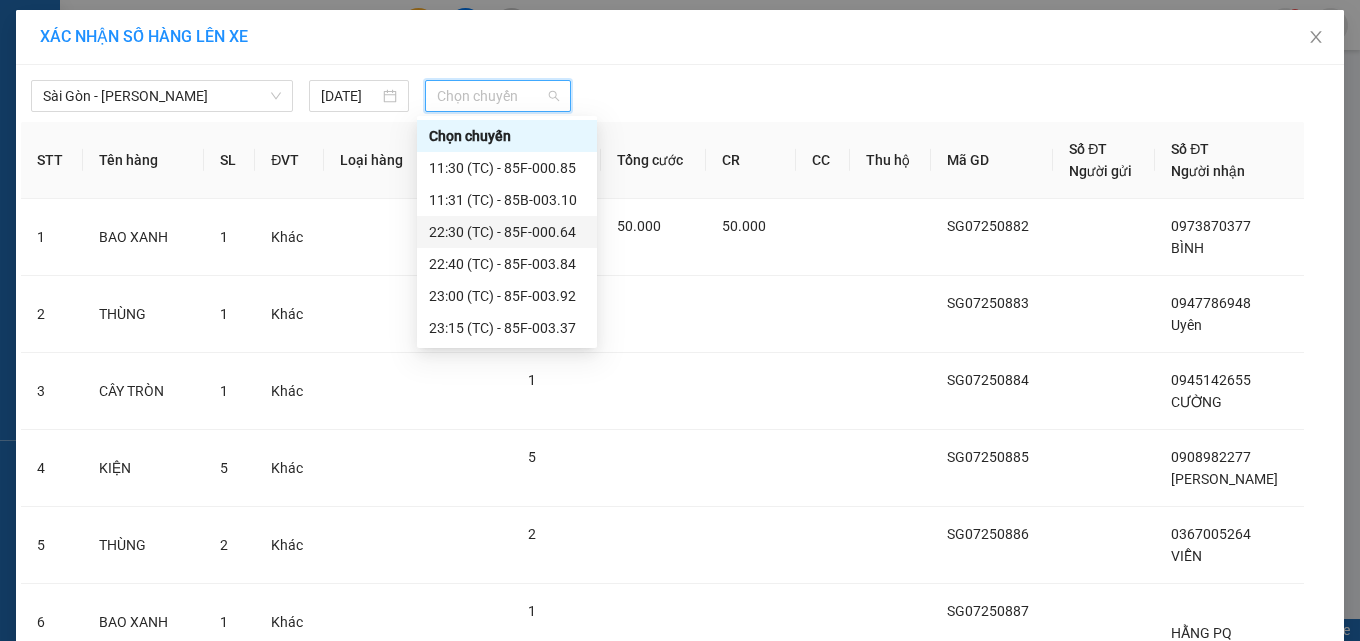 drag, startPoint x: 483, startPoint y: 230, endPoint x: 498, endPoint y: 237, distance: 16.552946 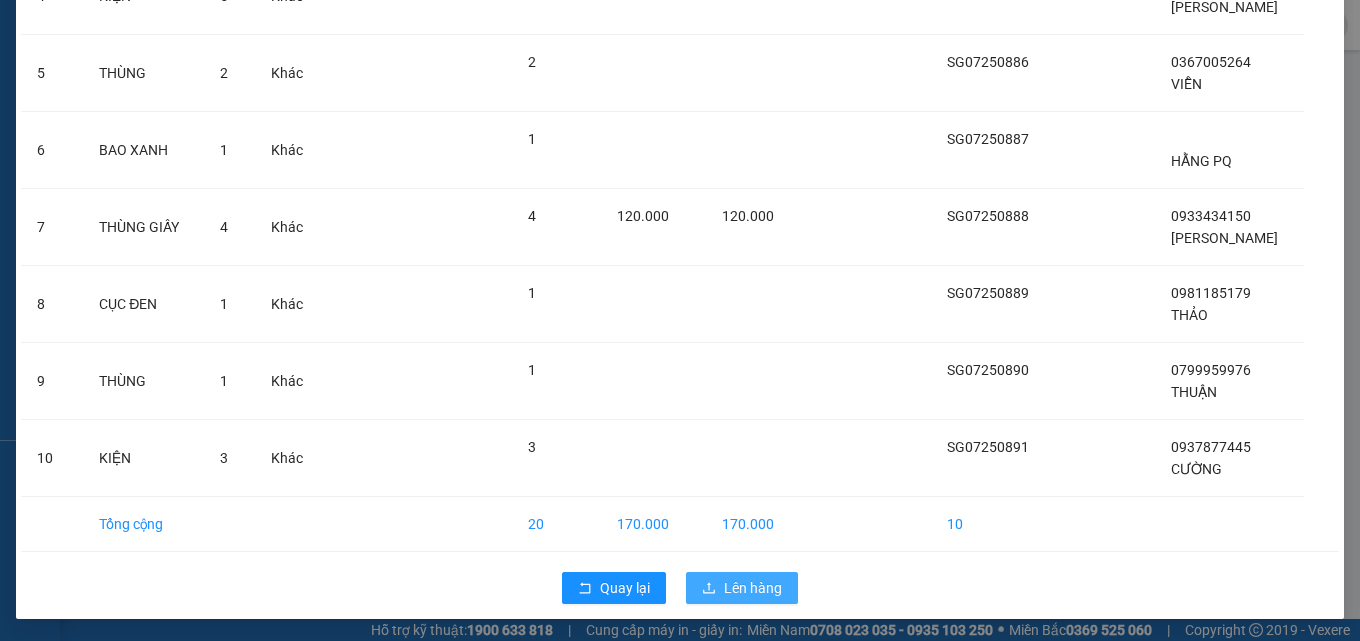 scroll, scrollTop: 518, scrollLeft: 0, axis: vertical 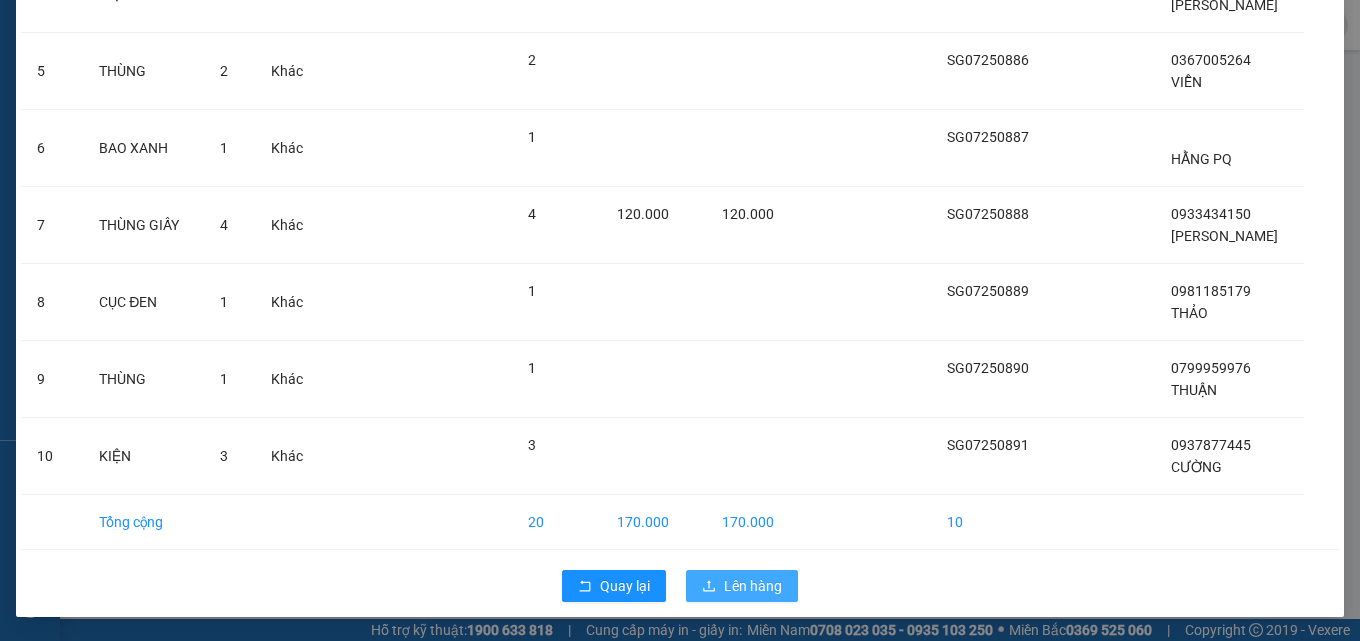 click on "Lên hàng" at bounding box center [753, 586] 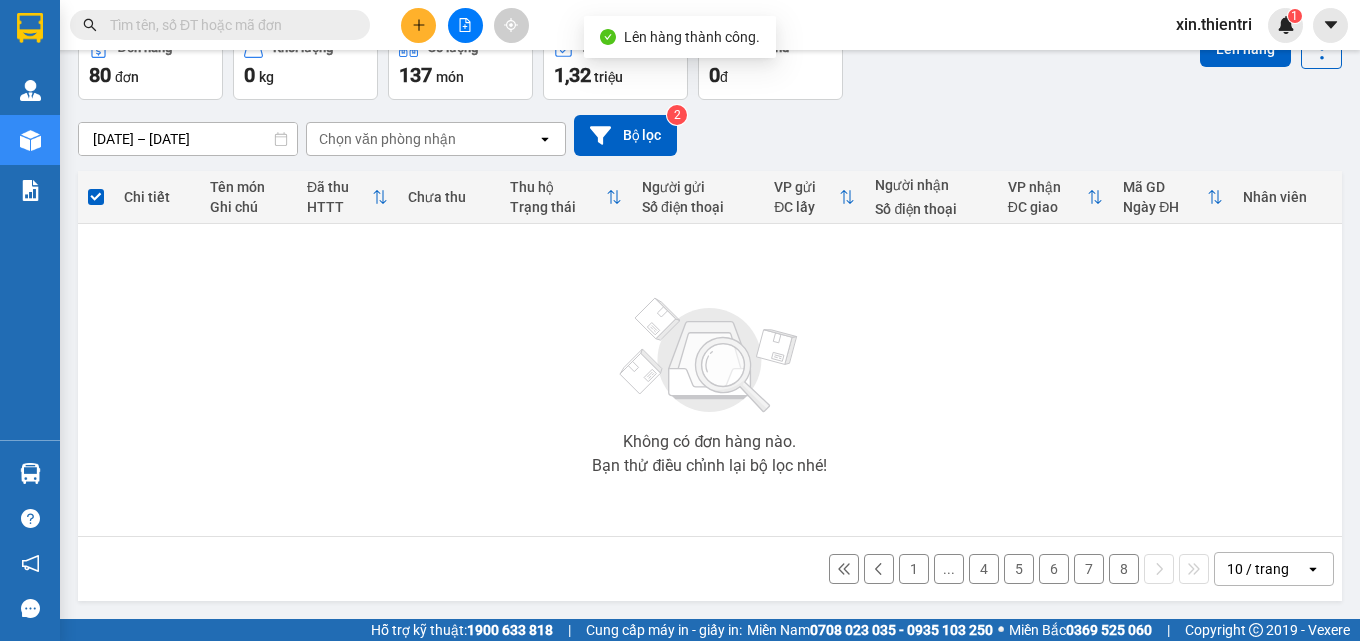click on "8" at bounding box center [1124, 569] 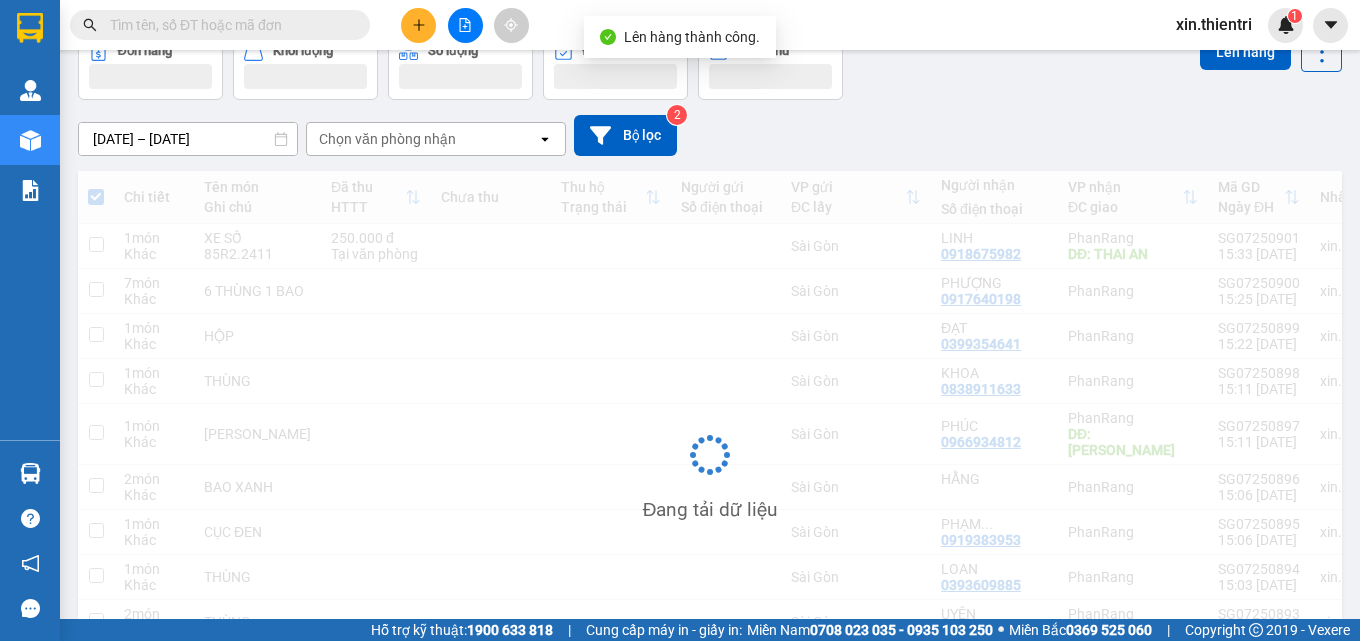 scroll, scrollTop: 111, scrollLeft: 0, axis: vertical 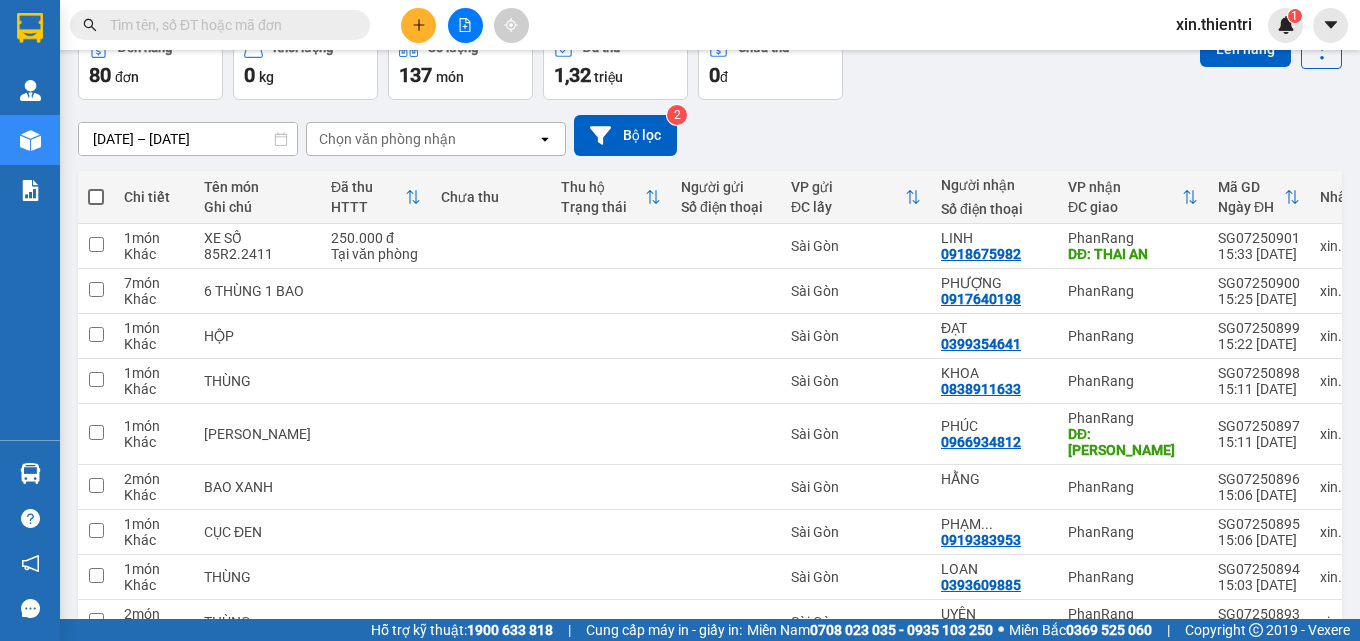 click at bounding box center [96, 197] 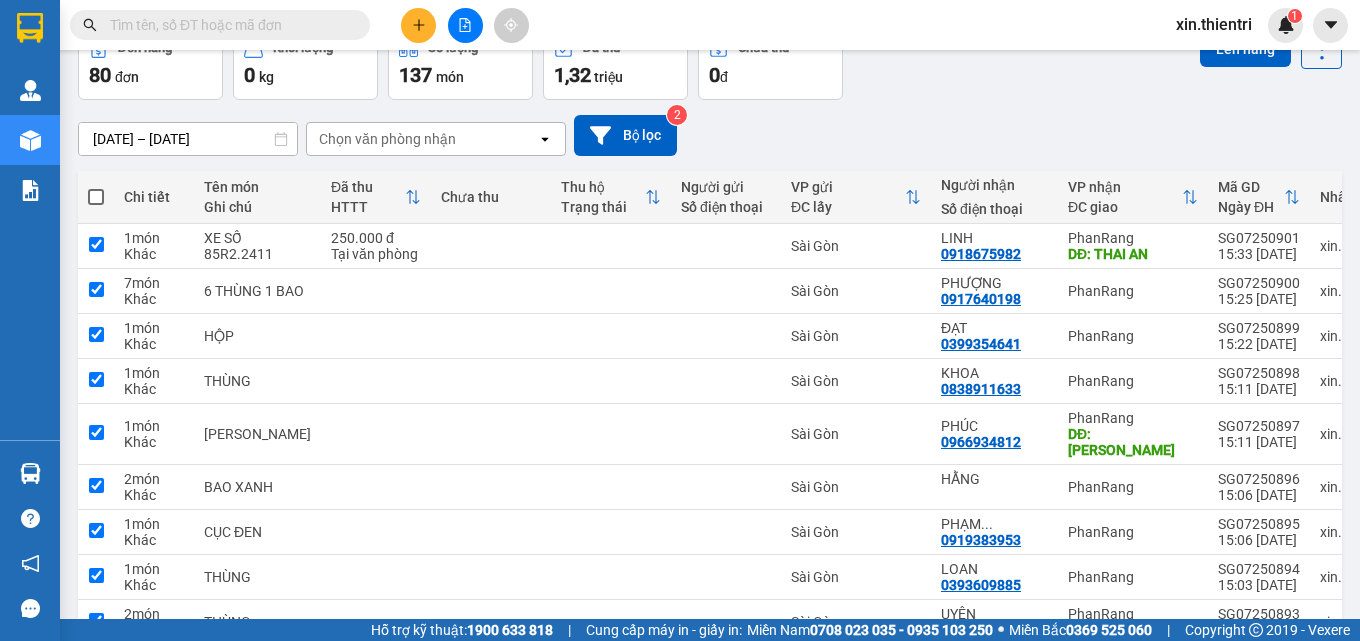 checkbox on "true" 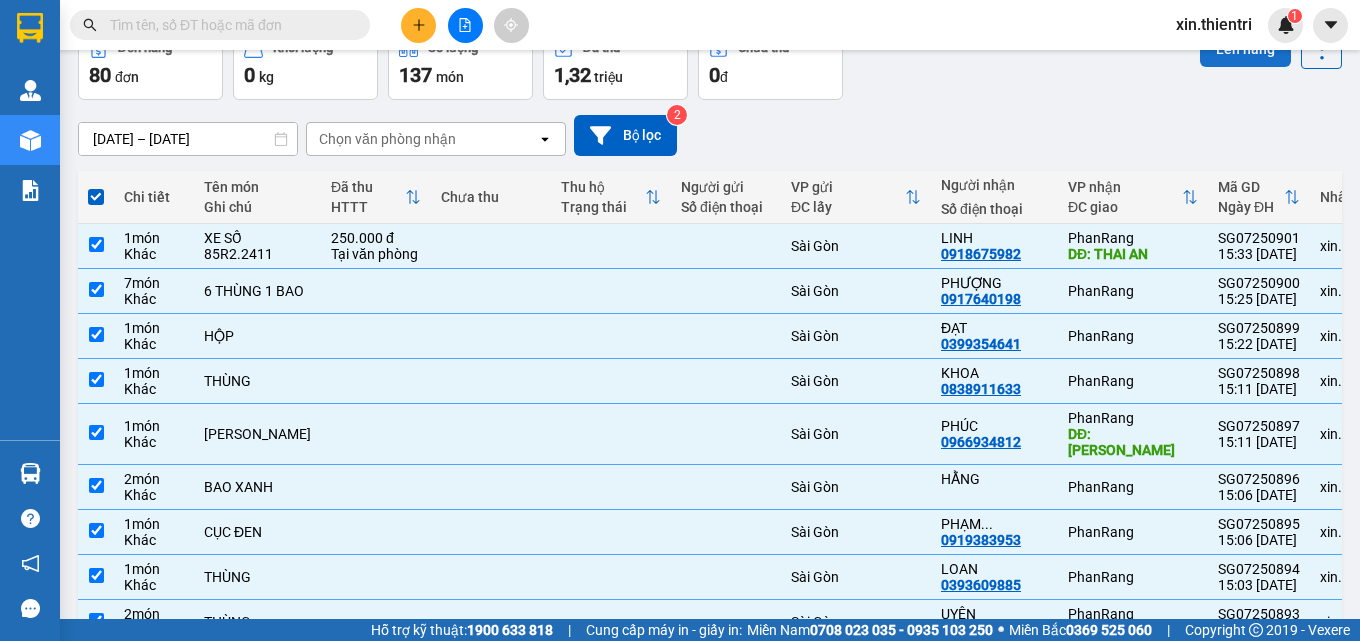 click on "Lên hàng" at bounding box center [1245, 49] 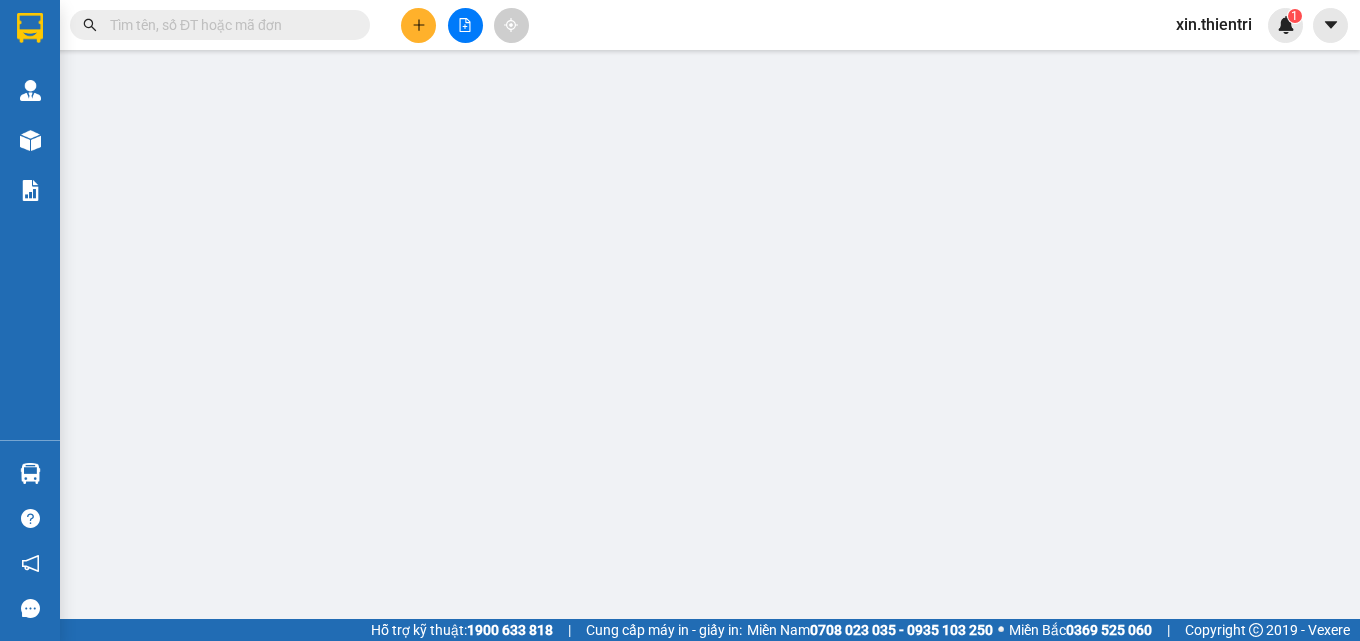 scroll, scrollTop: 0, scrollLeft: 0, axis: both 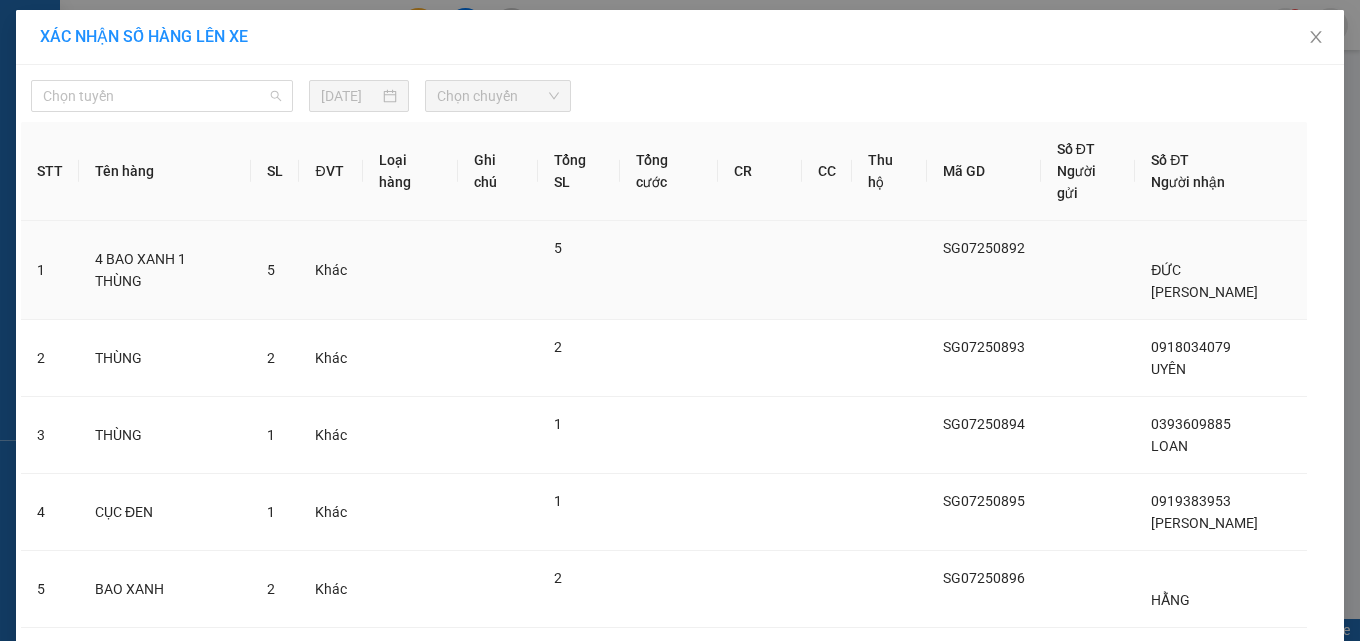 drag, startPoint x: 217, startPoint y: 82, endPoint x: 230, endPoint y: 229, distance: 147.57372 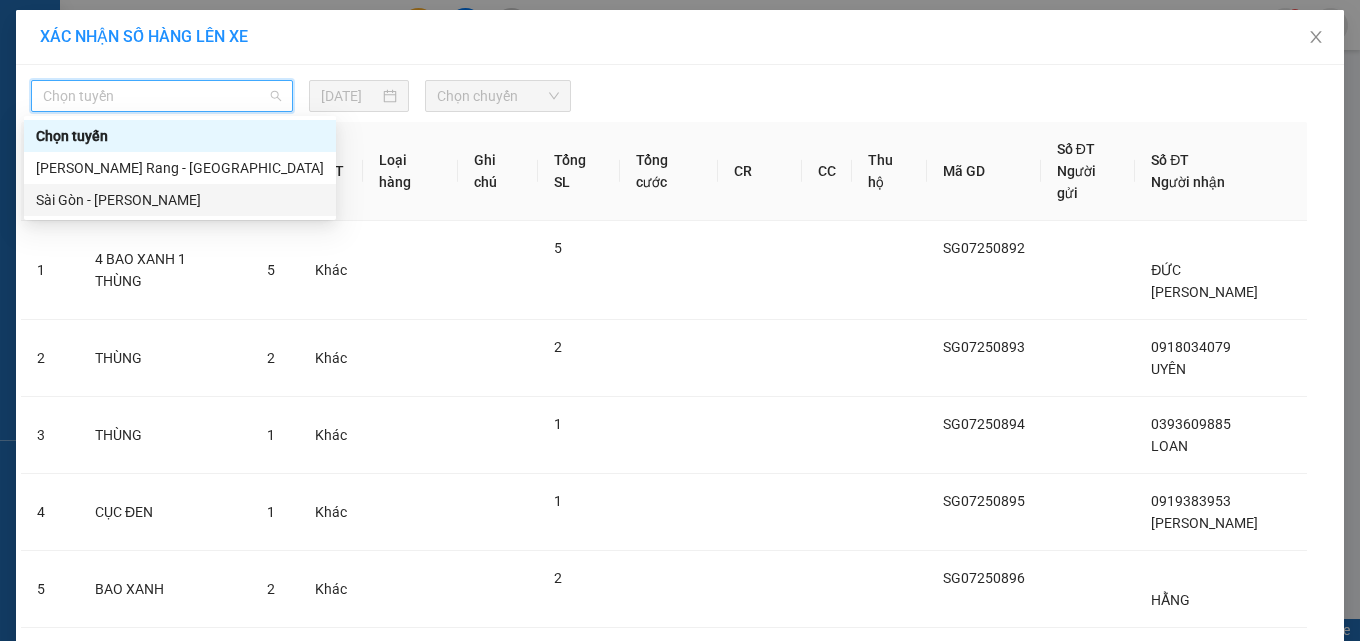 drag, startPoint x: 230, startPoint y: 205, endPoint x: 525, endPoint y: 136, distance: 302.96204 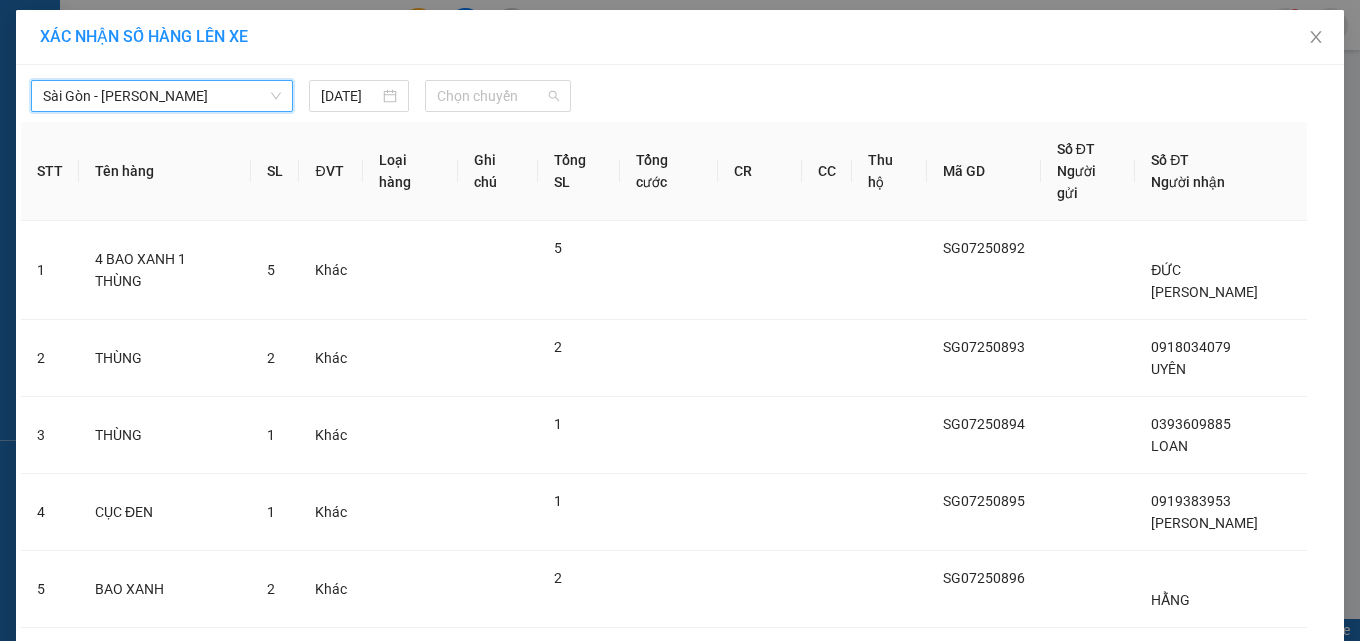 drag, startPoint x: 539, startPoint y: 92, endPoint x: 533, endPoint y: 158, distance: 66.27216 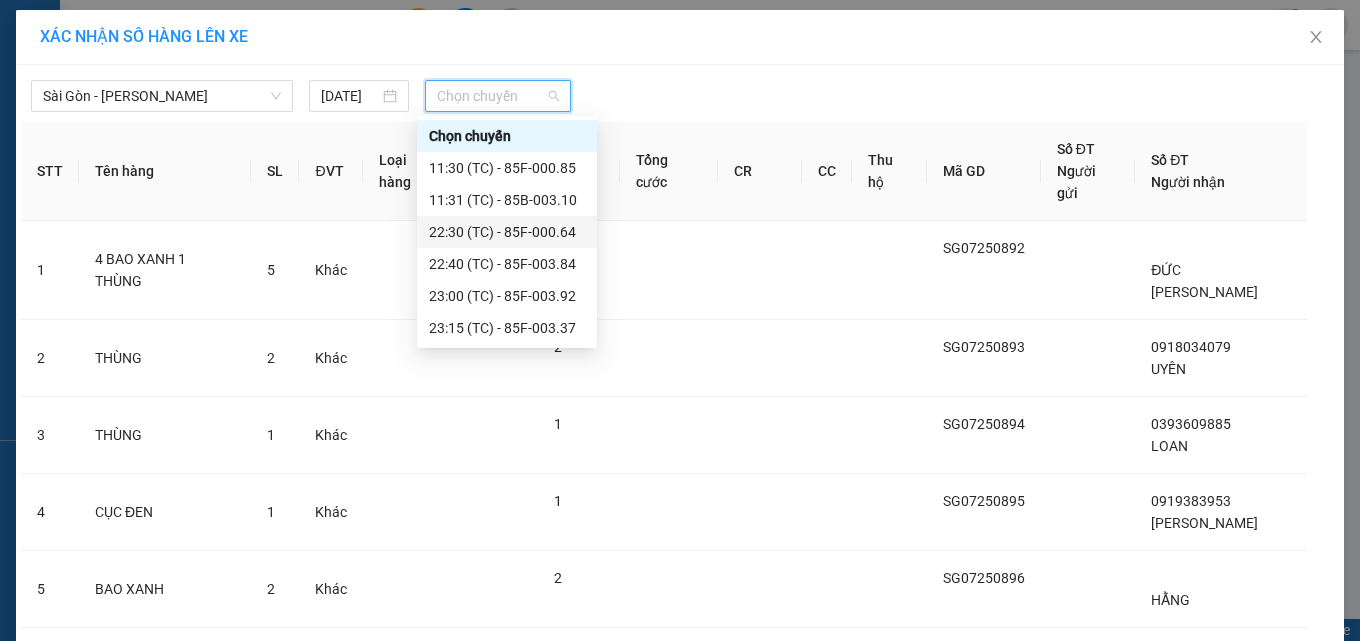 click on "22:30   (TC)   - 85F-000.64" at bounding box center [507, 232] 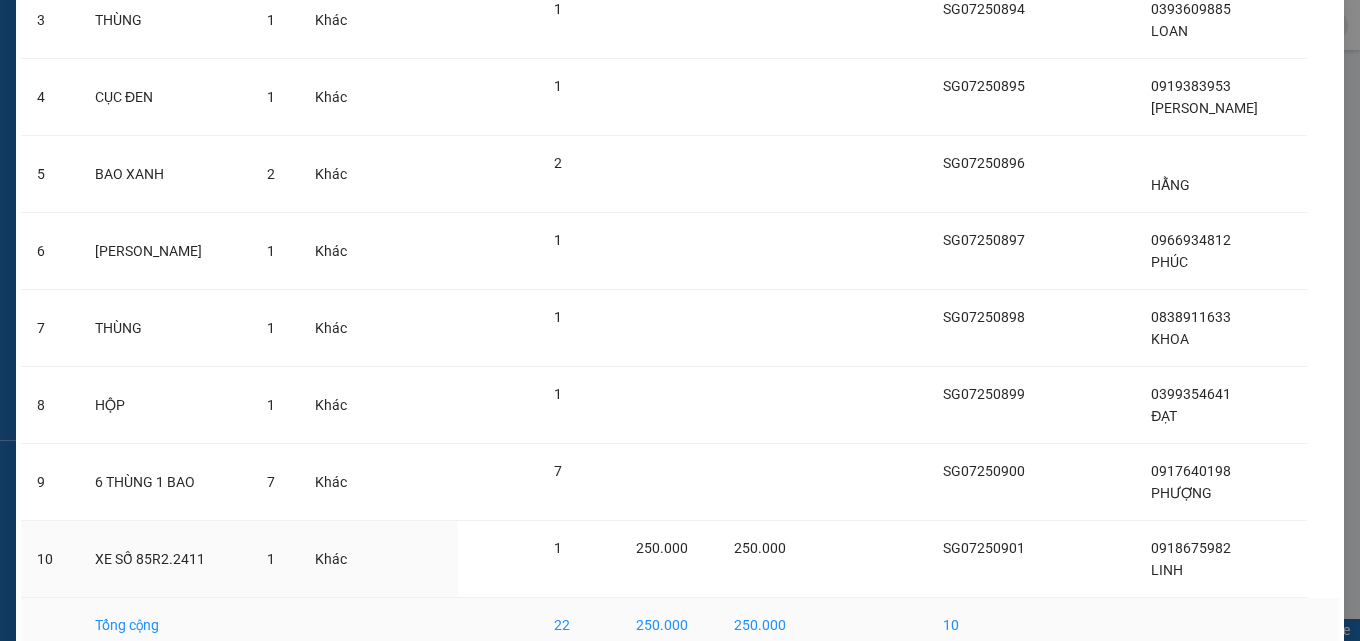 scroll, scrollTop: 518, scrollLeft: 0, axis: vertical 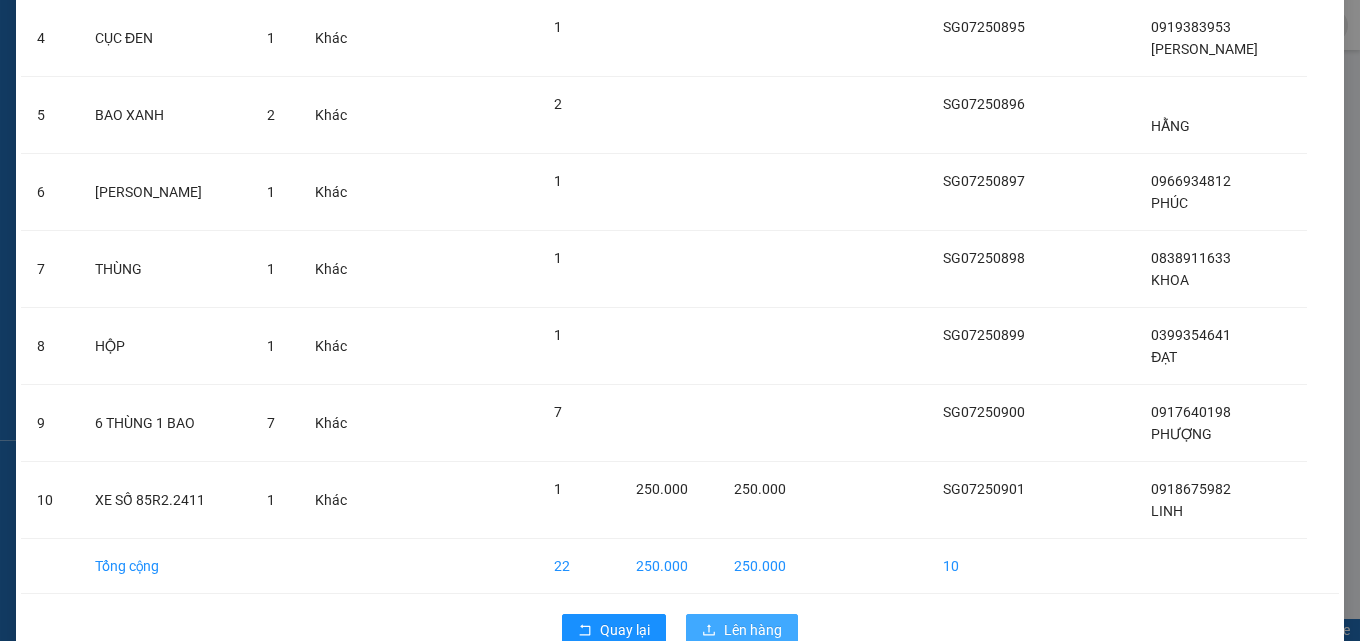 click on "Lên hàng" at bounding box center [753, 630] 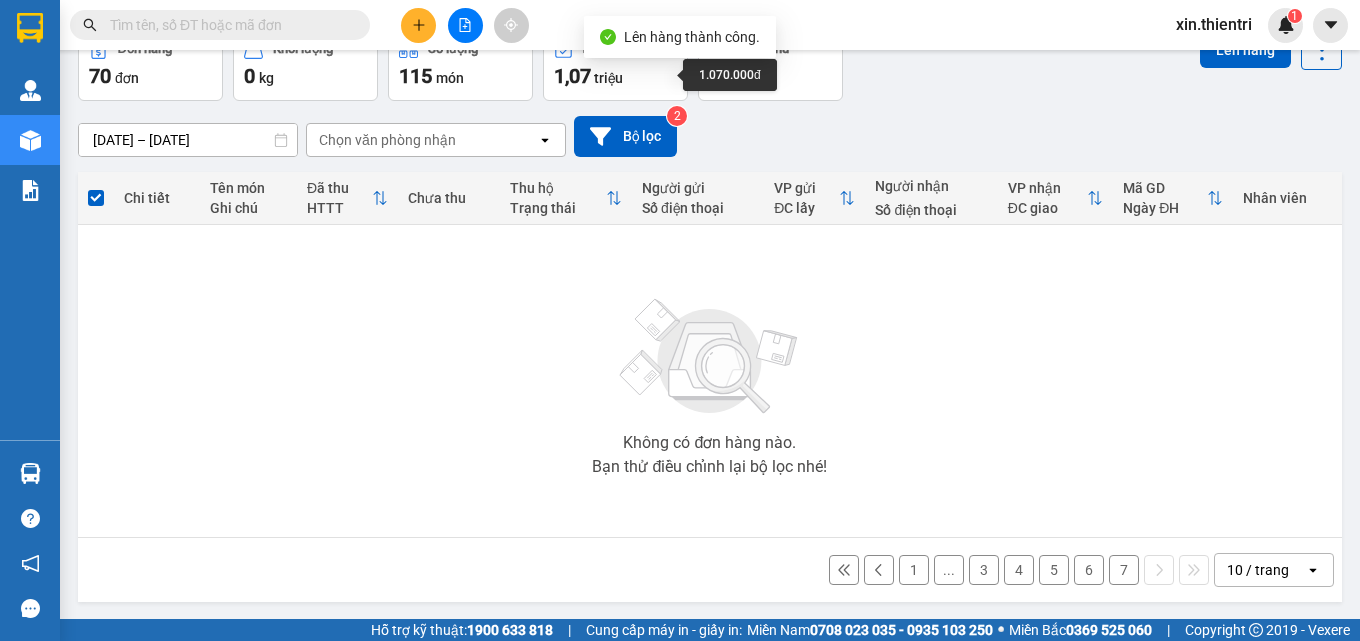 scroll, scrollTop: 111, scrollLeft: 0, axis: vertical 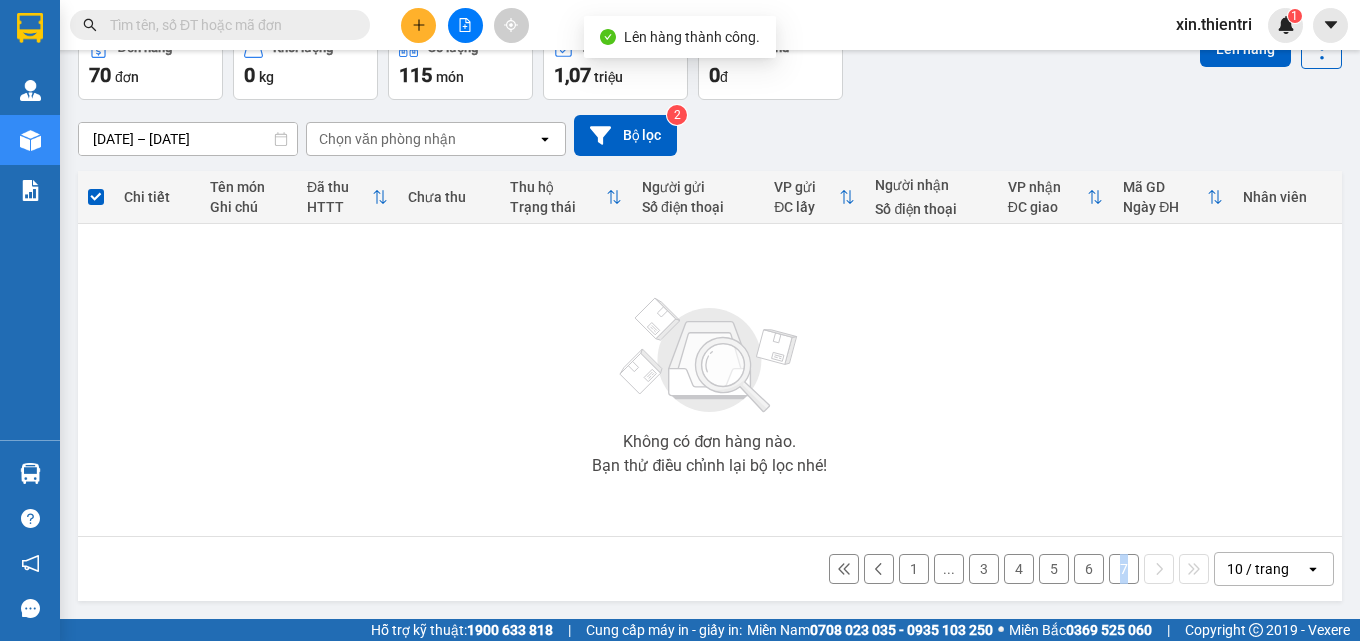 drag, startPoint x: 1109, startPoint y: 546, endPoint x: 1108, endPoint y: 564, distance: 18.027756 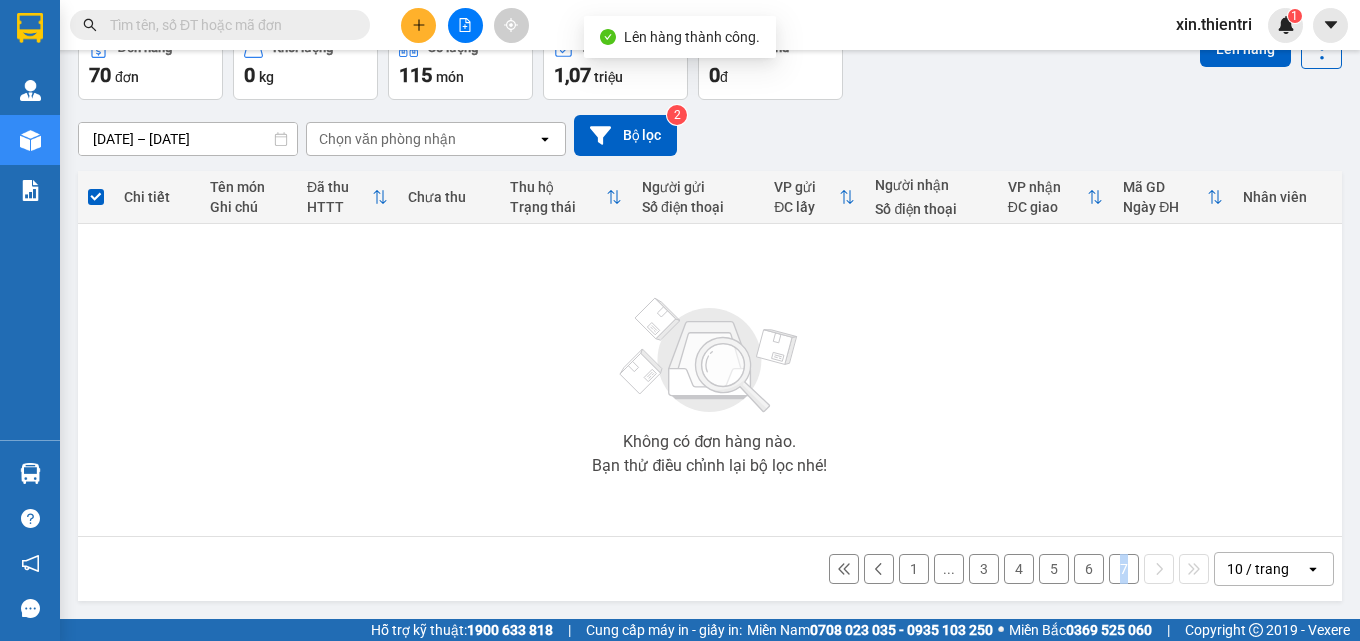 click on "1 ... 3 4 5 6 7 10 / trang open" at bounding box center (710, 569) 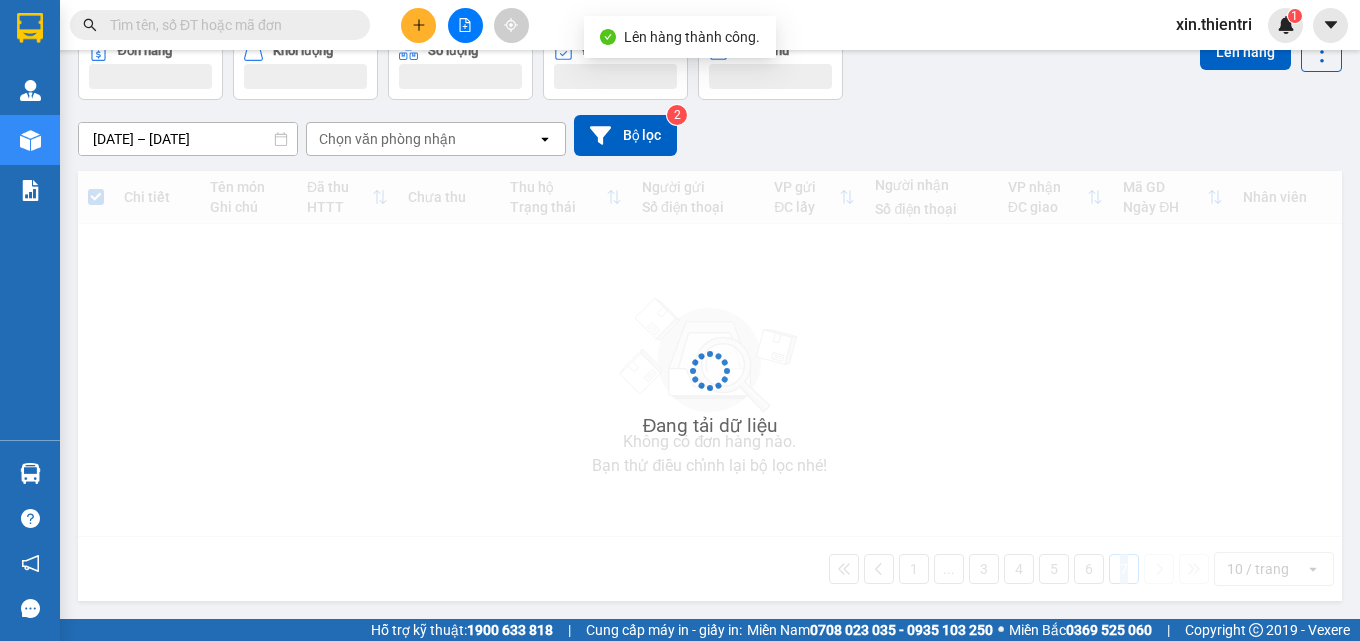 scroll, scrollTop: 111, scrollLeft: 0, axis: vertical 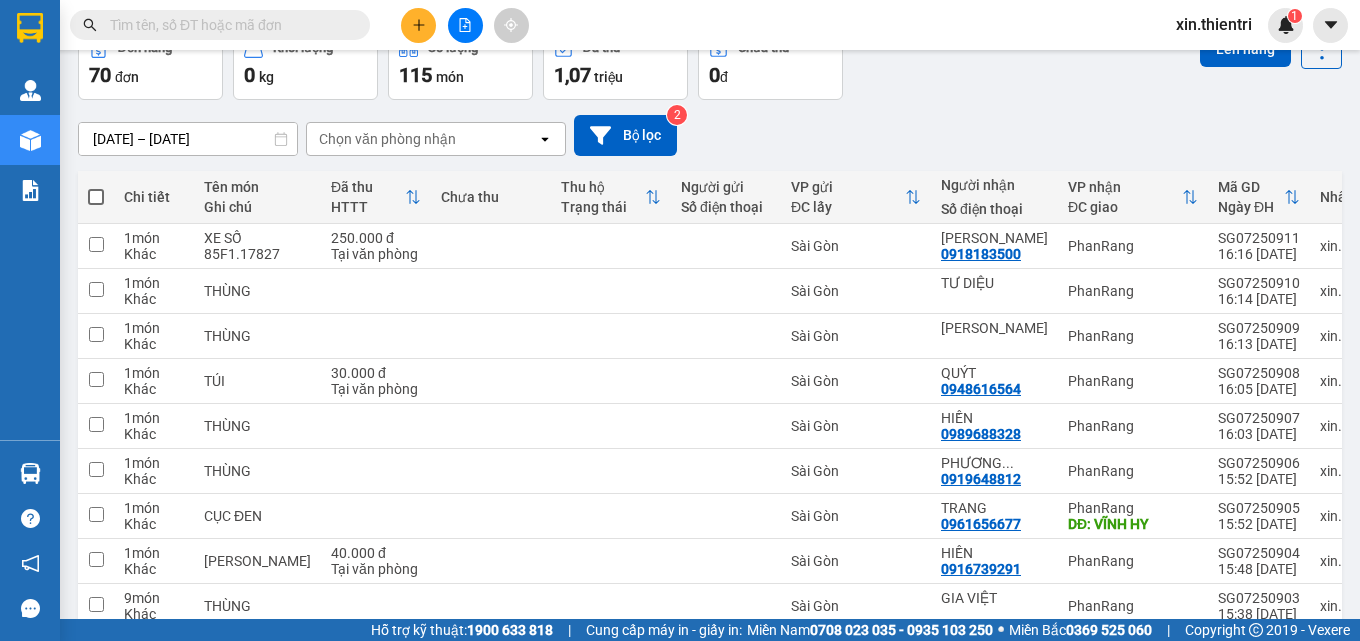 drag, startPoint x: 94, startPoint y: 194, endPoint x: 382, endPoint y: 197, distance: 288.01562 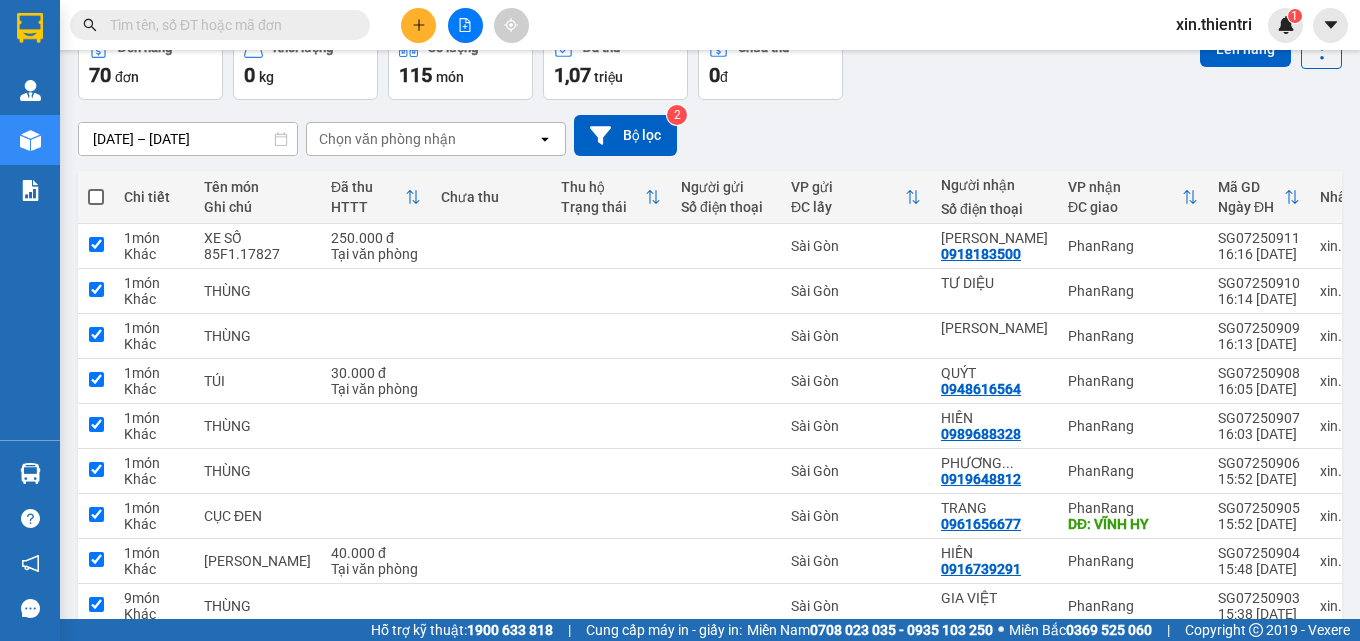 checkbox on "true" 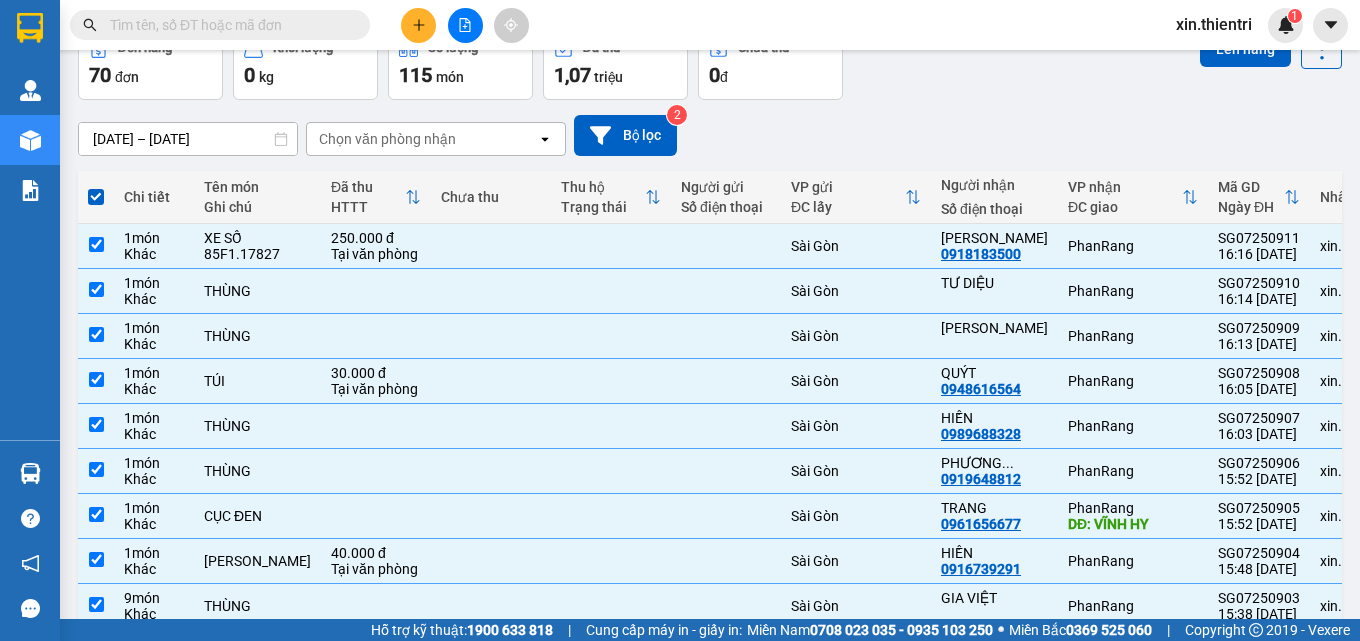 click on "Kết quả [PERSON_NAME] ( 10 )  Bộ lọc  Mã ĐH Trạng thái Món hàng Thu hộ Tổng [PERSON_NAME] [PERSON_NAME] Người gửi VP Gửi Người [PERSON_NAME] [PERSON_NAME] SG07250387 19:57 [DATE] Trên xe   85F-000.64 22:30  [DATE] [PERSON_NAME]:  4 120.000 Sài Gòn 0918128897 [PERSON_NAME][GEOGRAPHIC_DATA] 13:50 [DATE] Trên xe   85F-000.37 23:00  [DATE] [PERSON_NAME]:  2 120.000 Sài Gòn 0918128897 [PERSON_NAME][GEOGRAPHIC_DATA] 19:29 [DATE] Trên xe   85F-003.84 22:40  [DATE] CỤC SL:  1 40.000 Sài Gòn 0918128897 [PERSON_NAME][GEOGRAPHIC_DATA]: THÁI AN SG10240639 10:22 [DATE] Trên xe   85F-000.64 22:30  [DATE] [PERSON_NAME]:  1 Sài Gòn 0918128736 [PERSON_NAME] XE ÔM PhanRang SG09231456 16:06 [DATE] Trên xe   23:32  [DATE] [PERSON_NAME]:  1 Sài Gòn 0918128897 [PERSON_NAME][GEOGRAPHIC_DATA] Giao DĐ: THÁI AN SG01231180 15:09 [DATE] Trên xe   23:00  [DATE] HS SL:  1 Sài Gòn 0918128897 Sỹ  PhanRang Giao DĐ: Thái an SG09220138 15:59 [DATE] Trên xe   20:01  [DATE] 1" at bounding box center [680, 25] 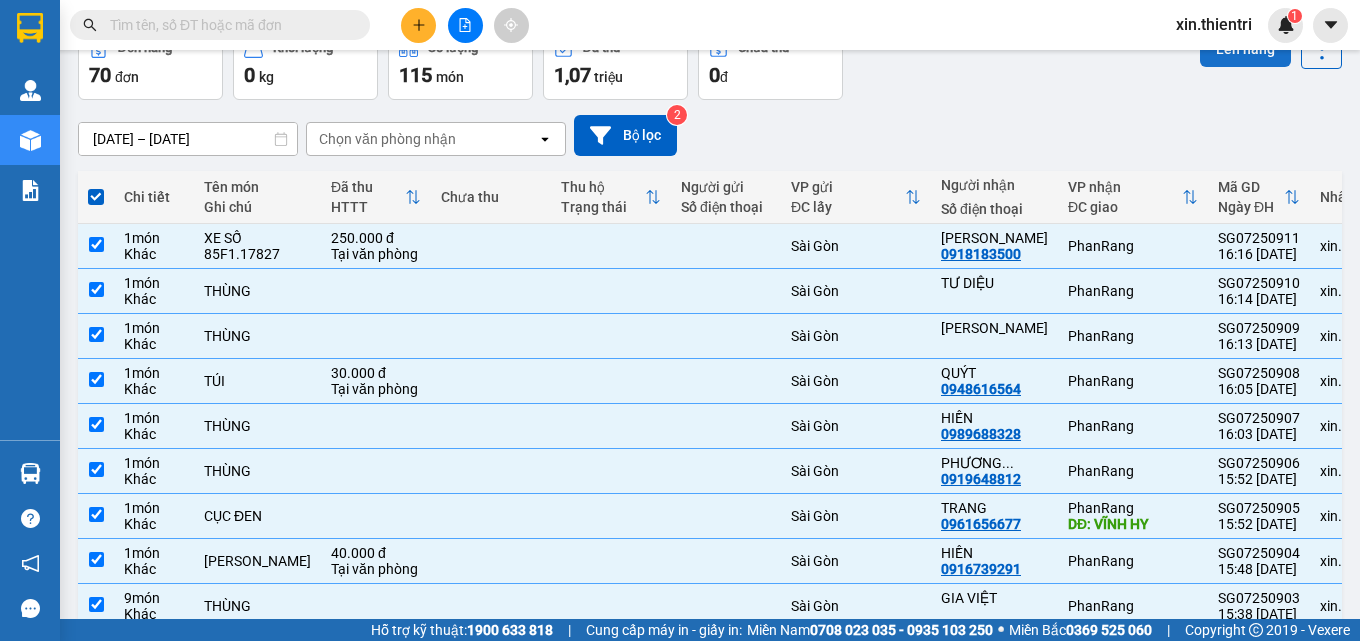 click on "Lên hàng" at bounding box center [1245, 49] 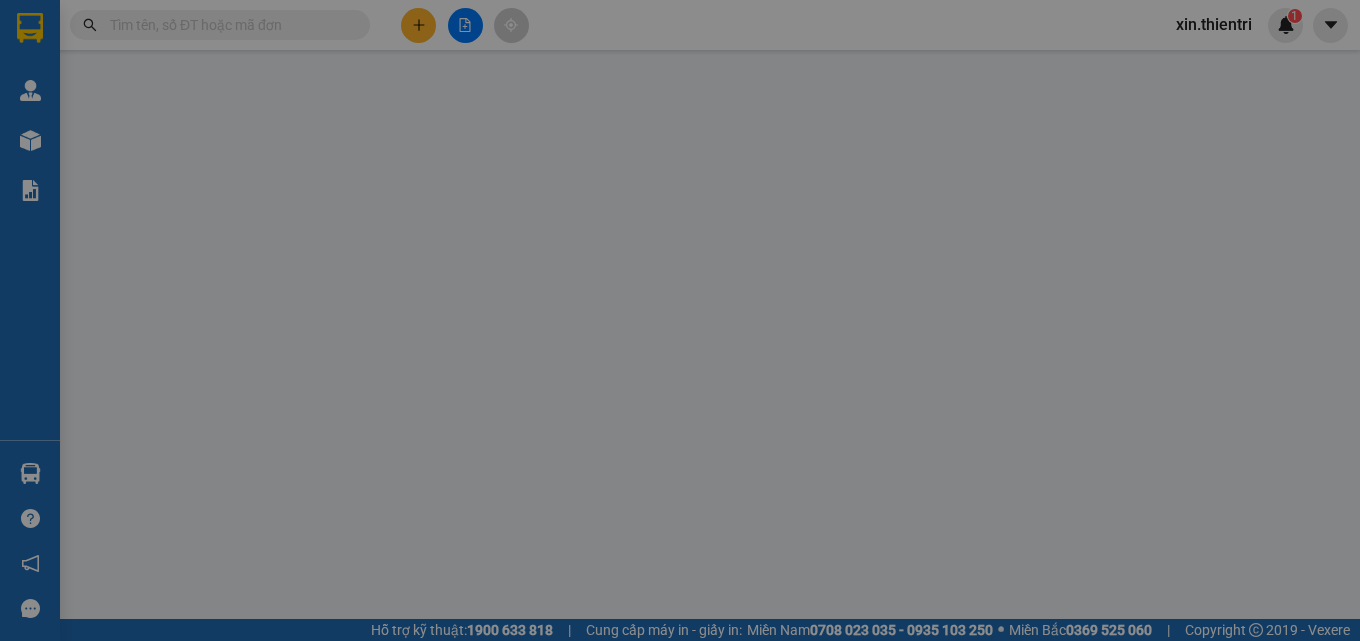scroll, scrollTop: 0, scrollLeft: 0, axis: both 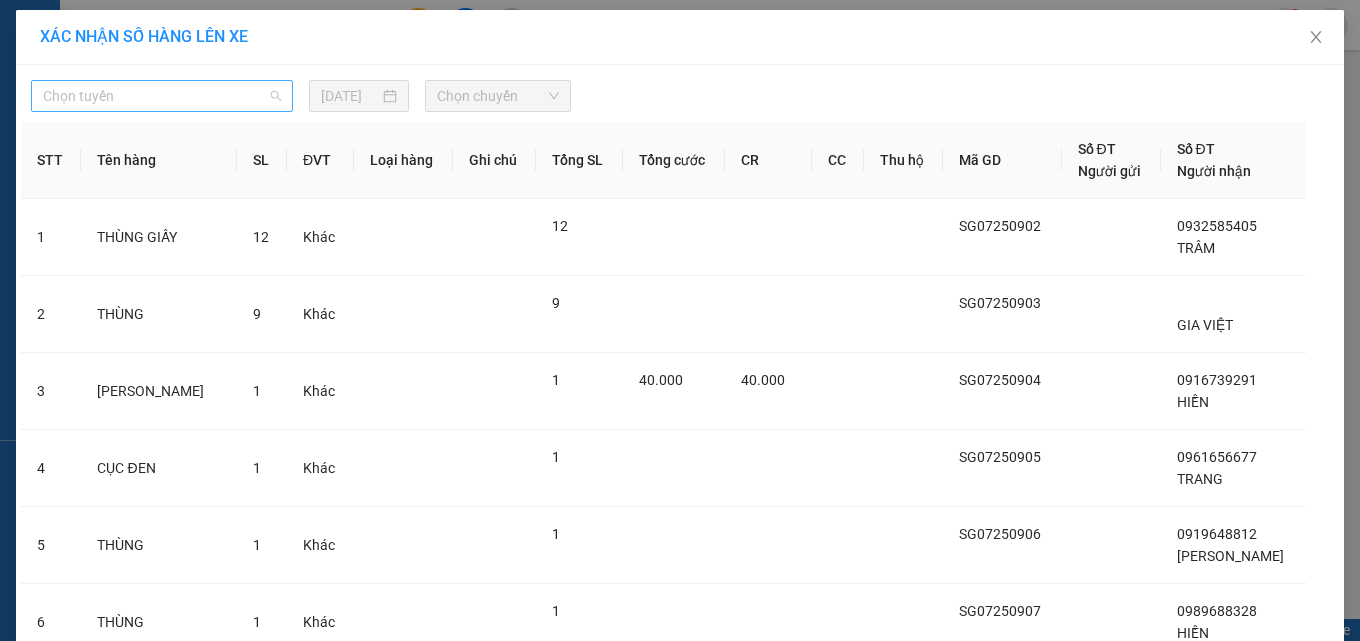 click on "Chọn tuyến" at bounding box center [162, 96] 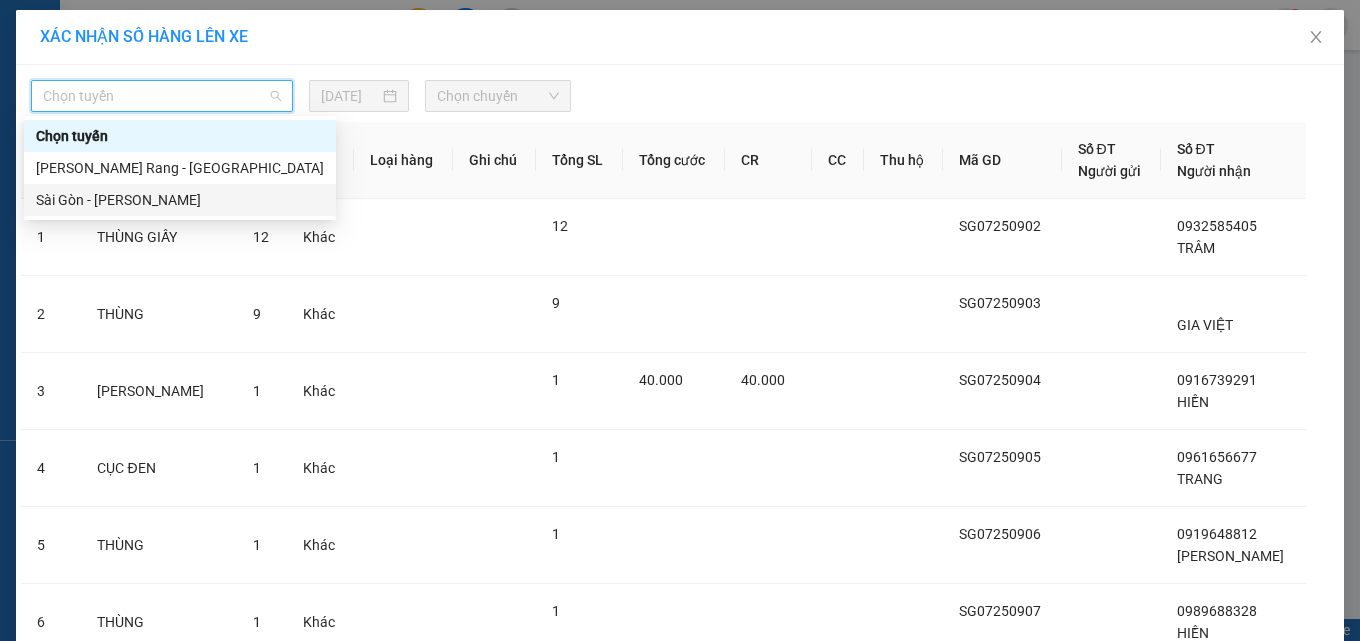 click on "Sài Gòn - [PERSON_NAME]" at bounding box center [180, 200] 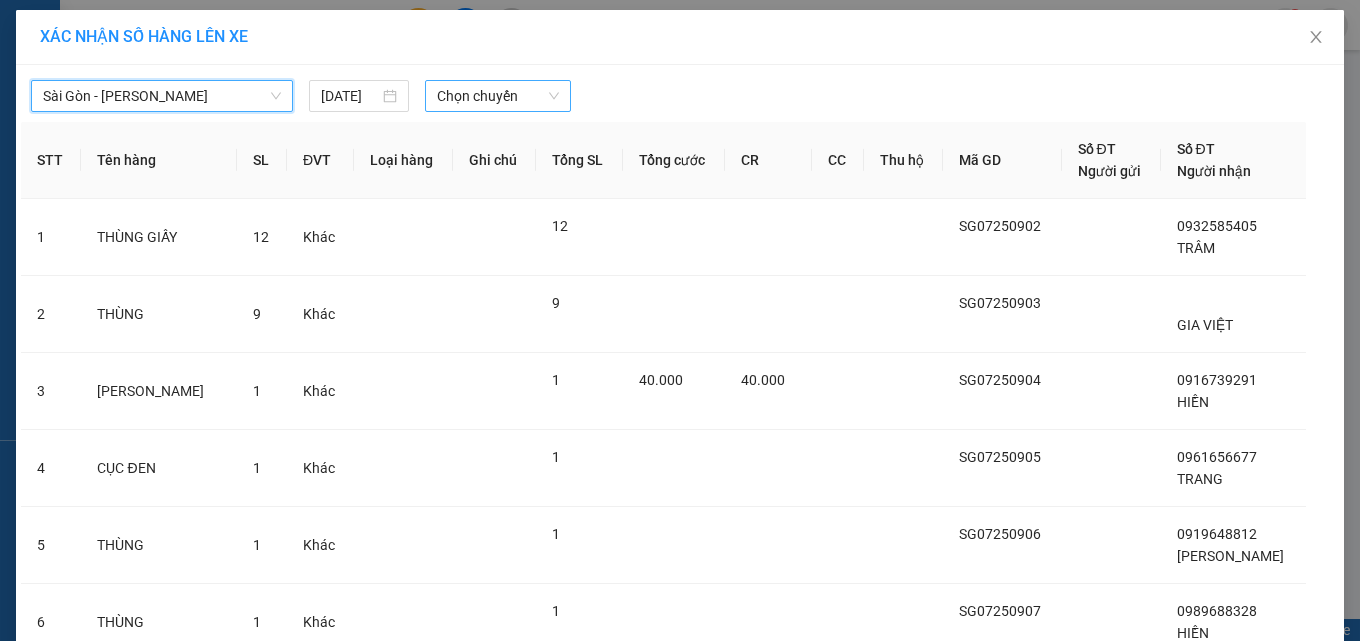 click on "Chọn chuyến" at bounding box center [498, 96] 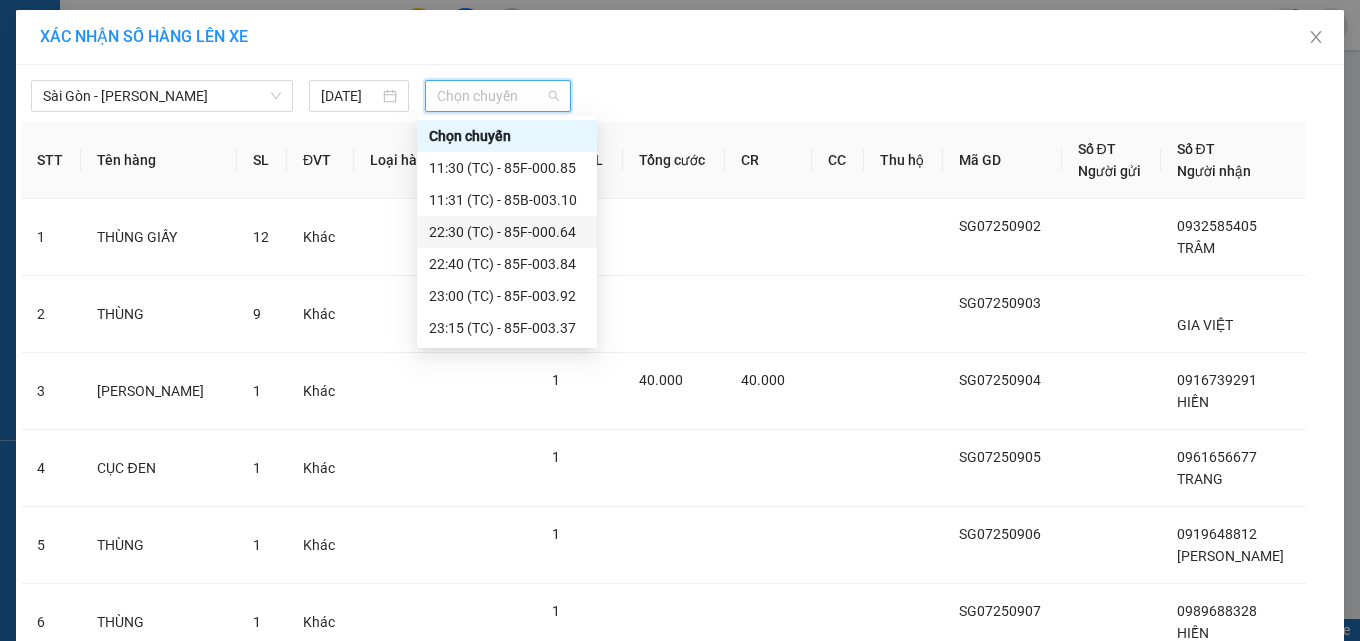 drag, startPoint x: 462, startPoint y: 224, endPoint x: 514, endPoint y: 240, distance: 54.405884 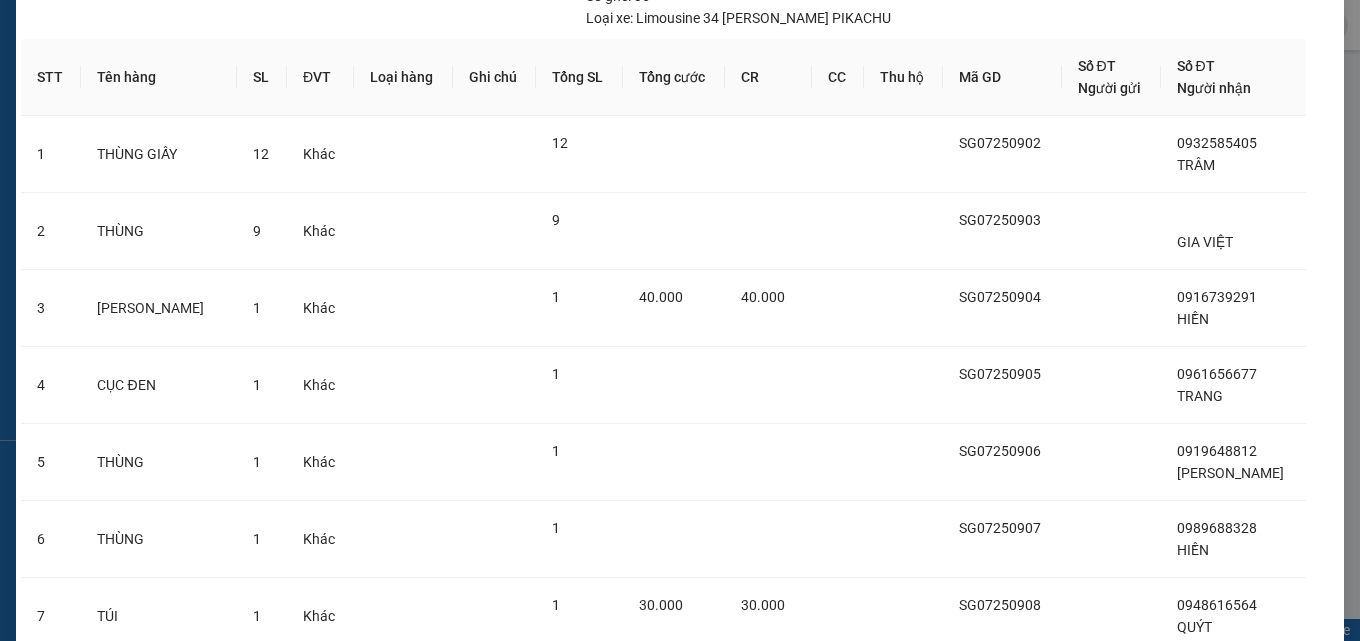 scroll, scrollTop: 500, scrollLeft: 0, axis: vertical 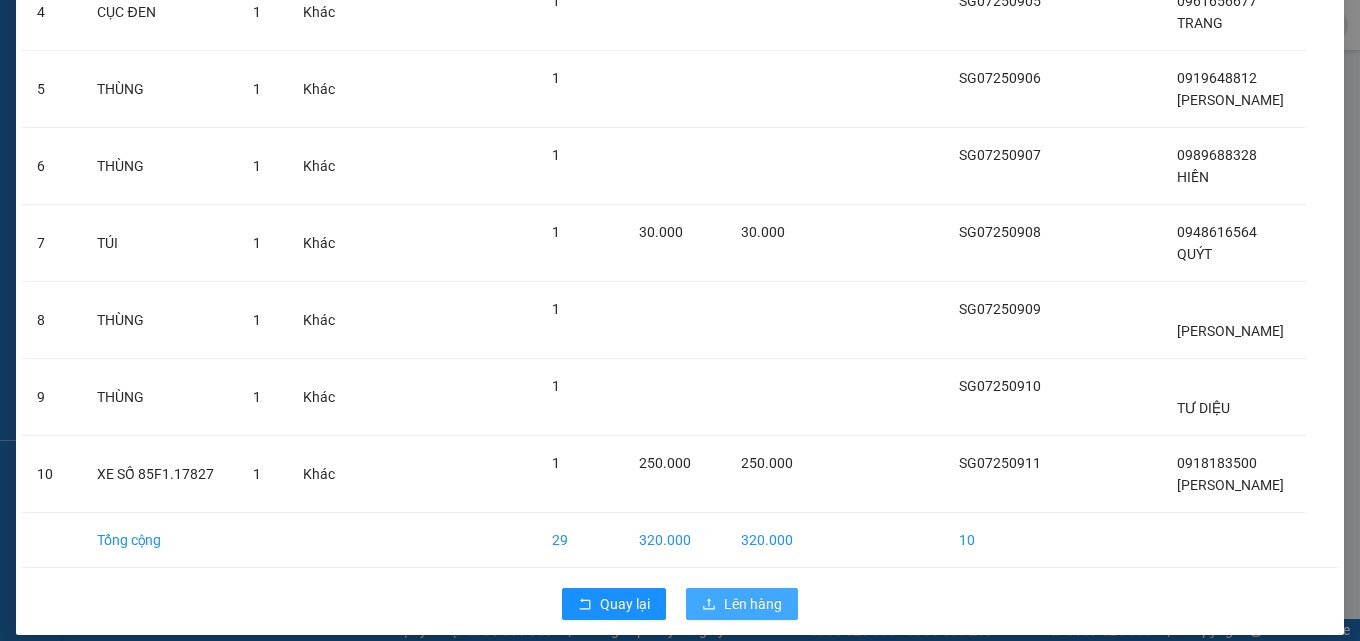 click on "Lên hàng" at bounding box center (753, 604) 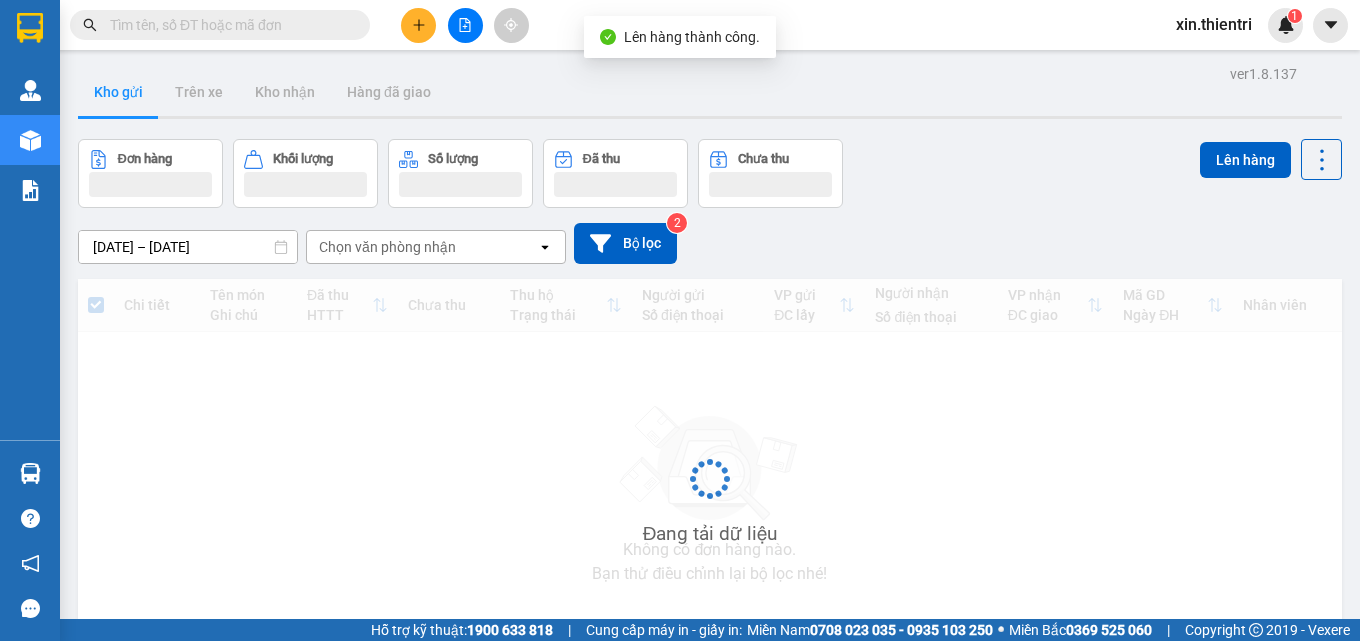 scroll, scrollTop: 108, scrollLeft: 0, axis: vertical 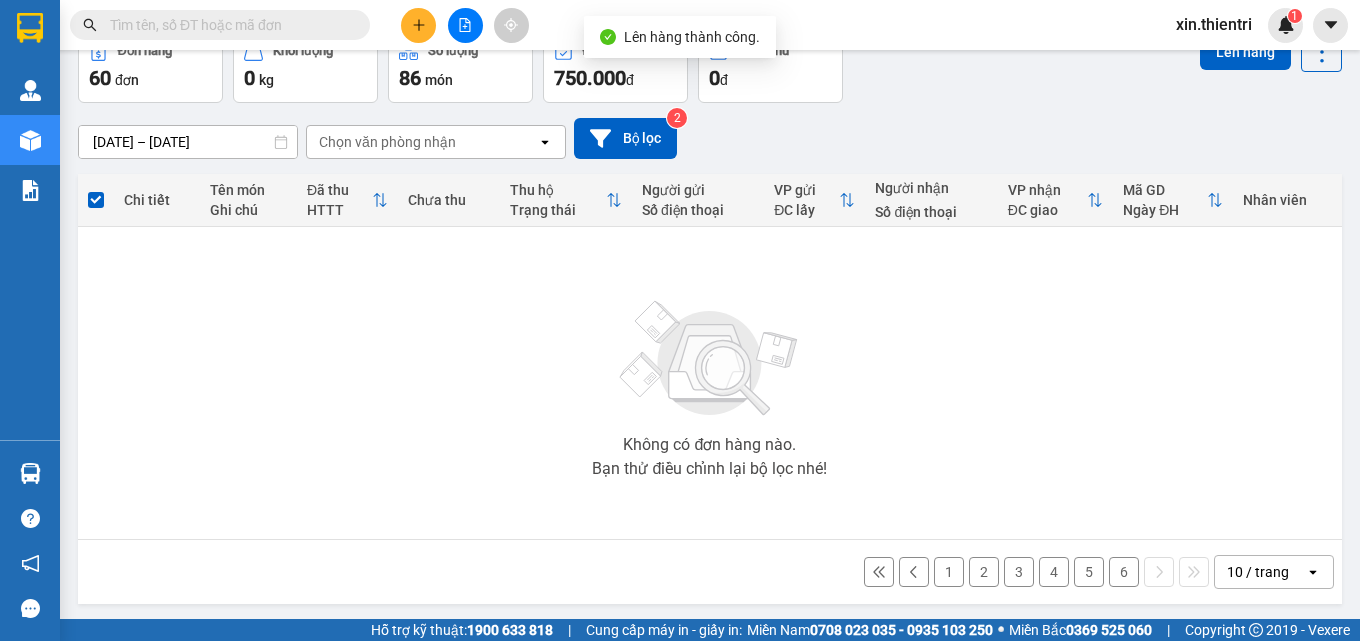 click on "6" at bounding box center [1124, 572] 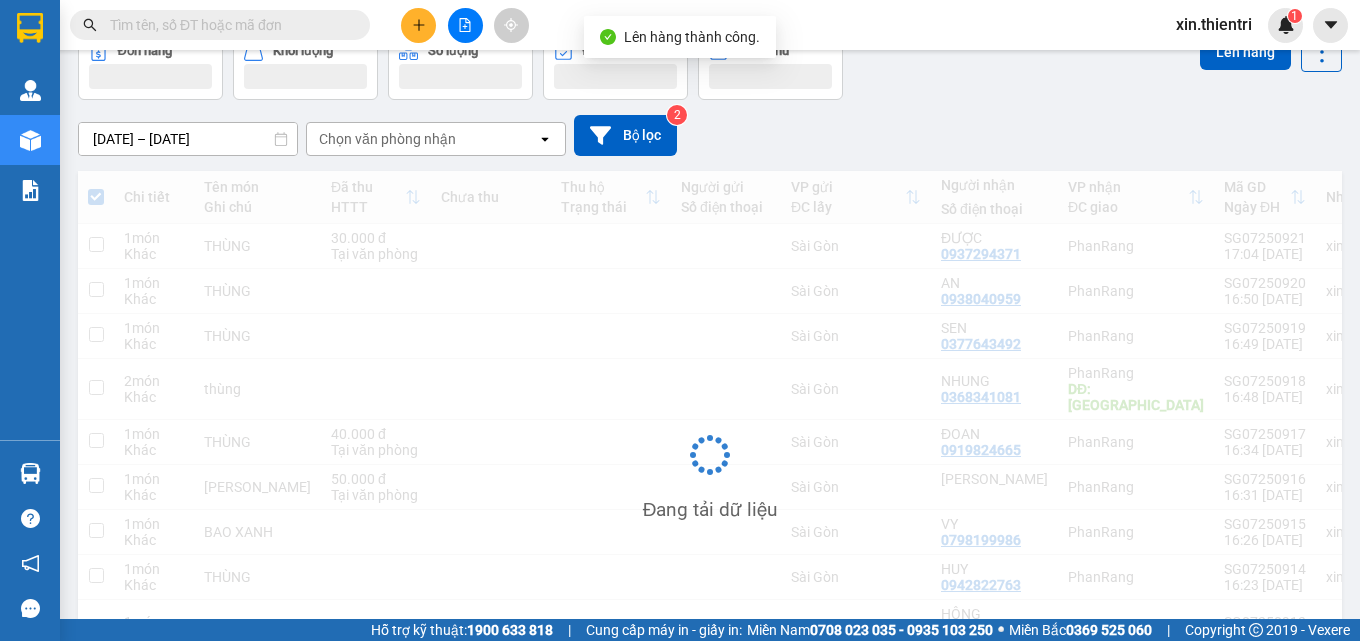click on "Đang tải dữ liệu" at bounding box center (710, 470) 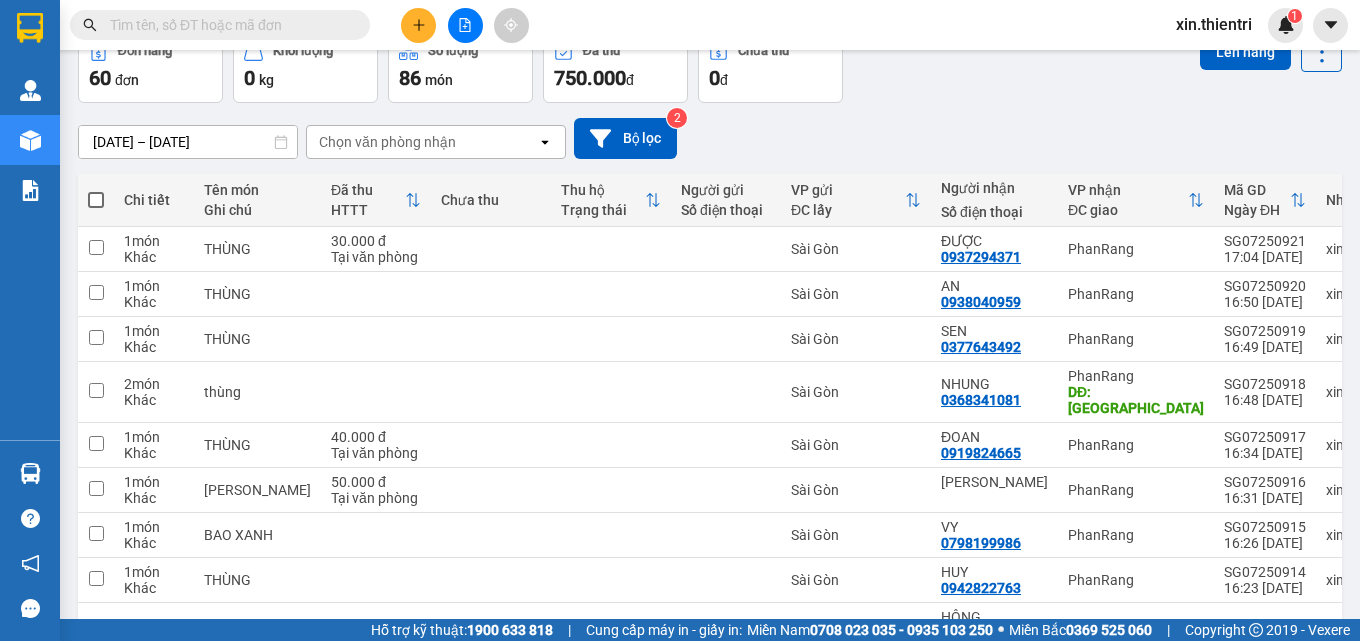 drag, startPoint x: 101, startPoint y: 199, endPoint x: 120, endPoint y: 196, distance: 19.235384 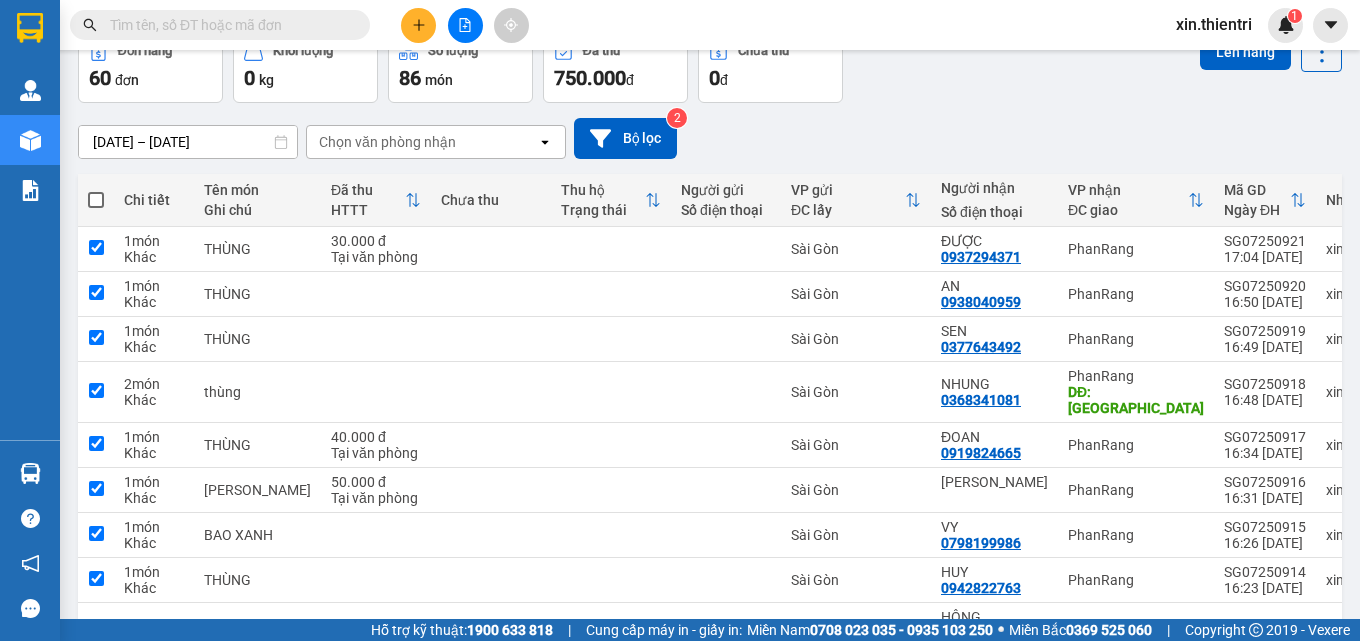 checkbox on "true" 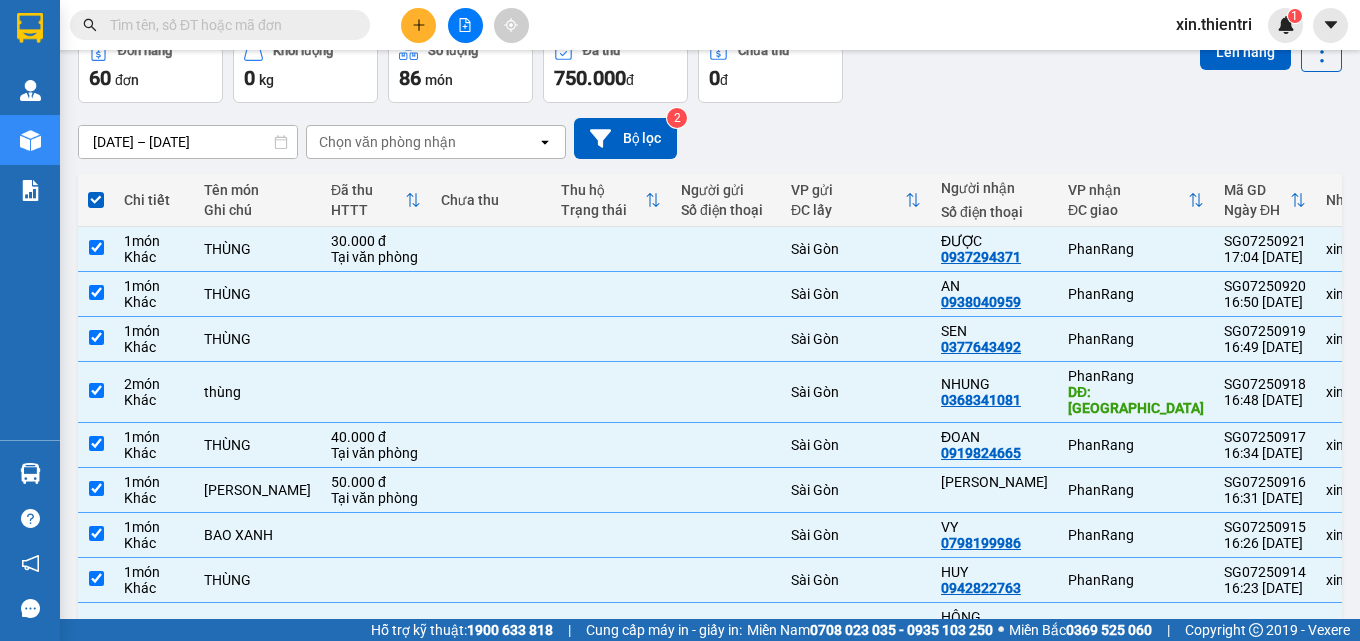 click on "Kết quả [PERSON_NAME] ( 10 )  Bộ lọc  Mã ĐH Trạng thái Món hàng Thu hộ Tổng [PERSON_NAME] [PERSON_NAME] Người gửi VP Gửi Người [PERSON_NAME] [PERSON_NAME] SG07250387 19:57 [DATE] Trên xe   85F-000.64 22:30  [DATE] [PERSON_NAME]:  4 120.000 Sài Gòn 0918128897 [PERSON_NAME][GEOGRAPHIC_DATA] 13:50 [DATE] Trên xe   85F-000.37 23:00  [DATE] [PERSON_NAME]:  2 120.000 Sài Gòn 0918128897 [PERSON_NAME][GEOGRAPHIC_DATA] 19:29 [DATE] Trên xe   85F-003.84 22:40  [DATE] CỤC SL:  1 40.000 Sài Gòn 0918128897 [PERSON_NAME][GEOGRAPHIC_DATA]: THÁI AN SG10240639 10:22 [DATE] Trên xe   85F-000.64 22:30  [DATE] [PERSON_NAME]:  1 Sài Gòn 0918128736 [PERSON_NAME] XE ÔM PhanRang SG09231456 16:06 [DATE] Trên xe   23:32  [DATE] [PERSON_NAME]:  1 Sài Gòn 0918128897 [PERSON_NAME][GEOGRAPHIC_DATA] Giao DĐ: THÁI AN SG01231180 15:09 [DATE] Trên xe   23:00  [DATE] HS SL:  1 Sài Gòn 0918128897 Sỹ  PhanRang Giao DĐ: Thái an SG09220138 15:59 [DATE] Trên xe   20:01  [DATE] 1" at bounding box center [680, 25] 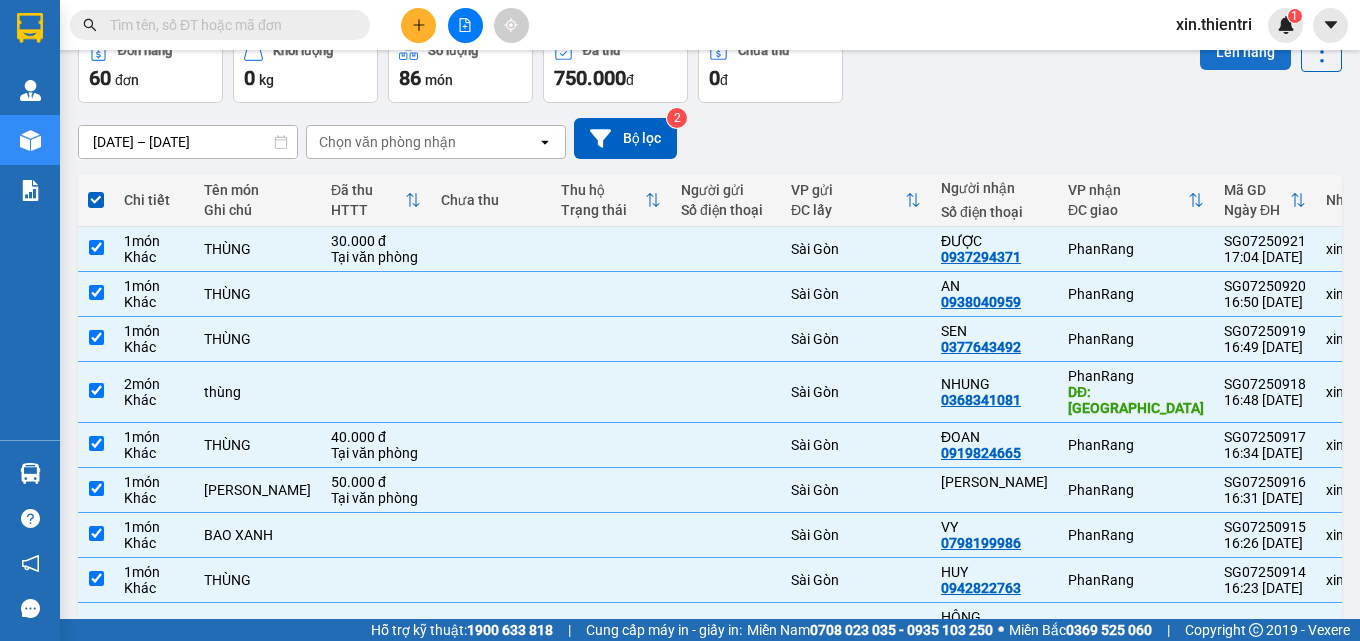 click on "Lên hàng" at bounding box center (1245, 52) 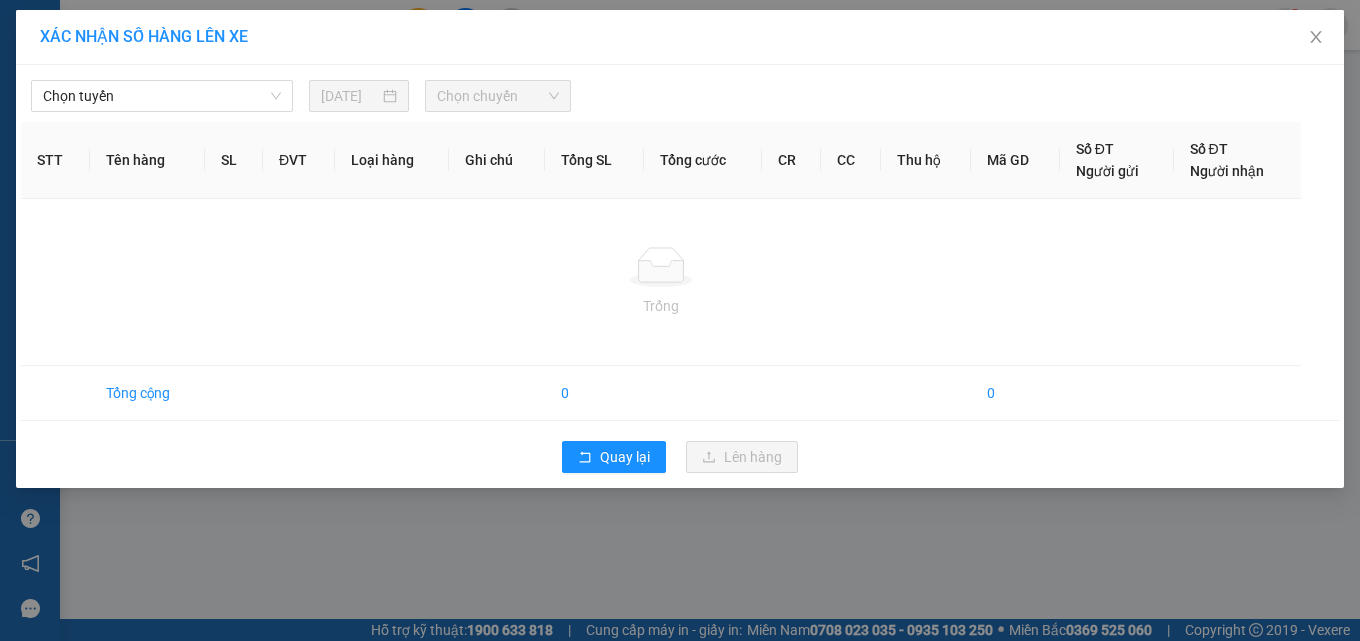 scroll, scrollTop: 0, scrollLeft: 0, axis: both 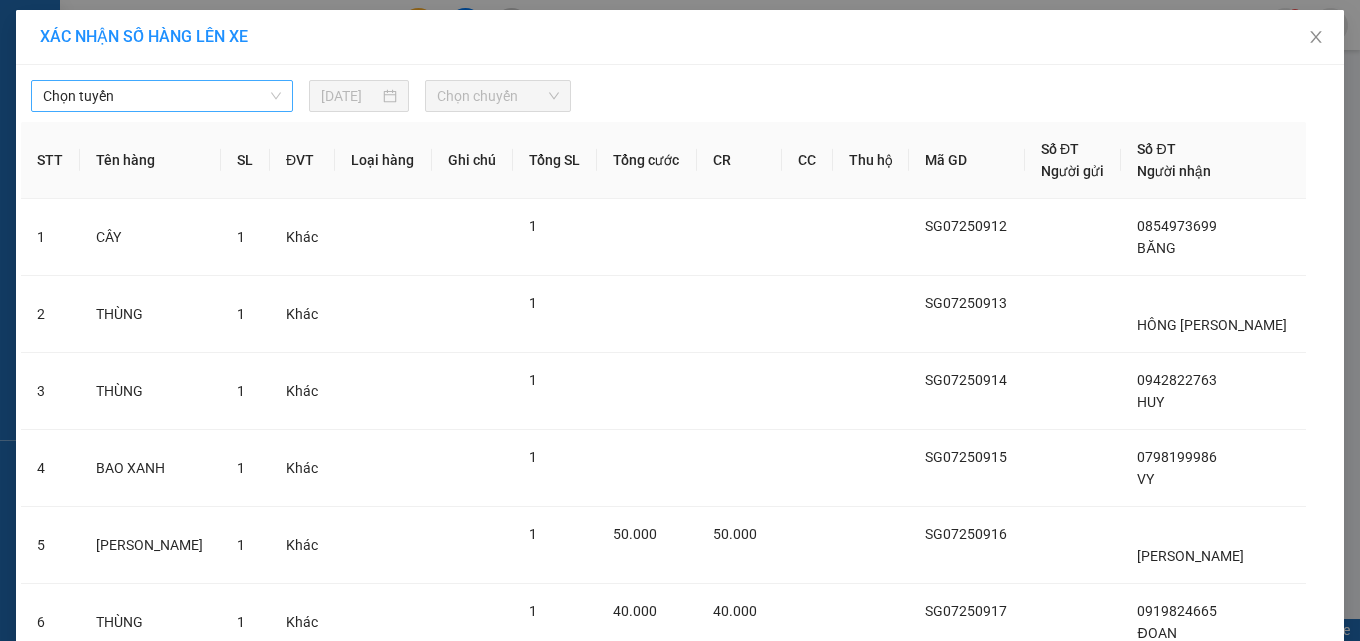 drag, startPoint x: 177, startPoint y: 108, endPoint x: 186, endPoint y: 103, distance: 10.29563 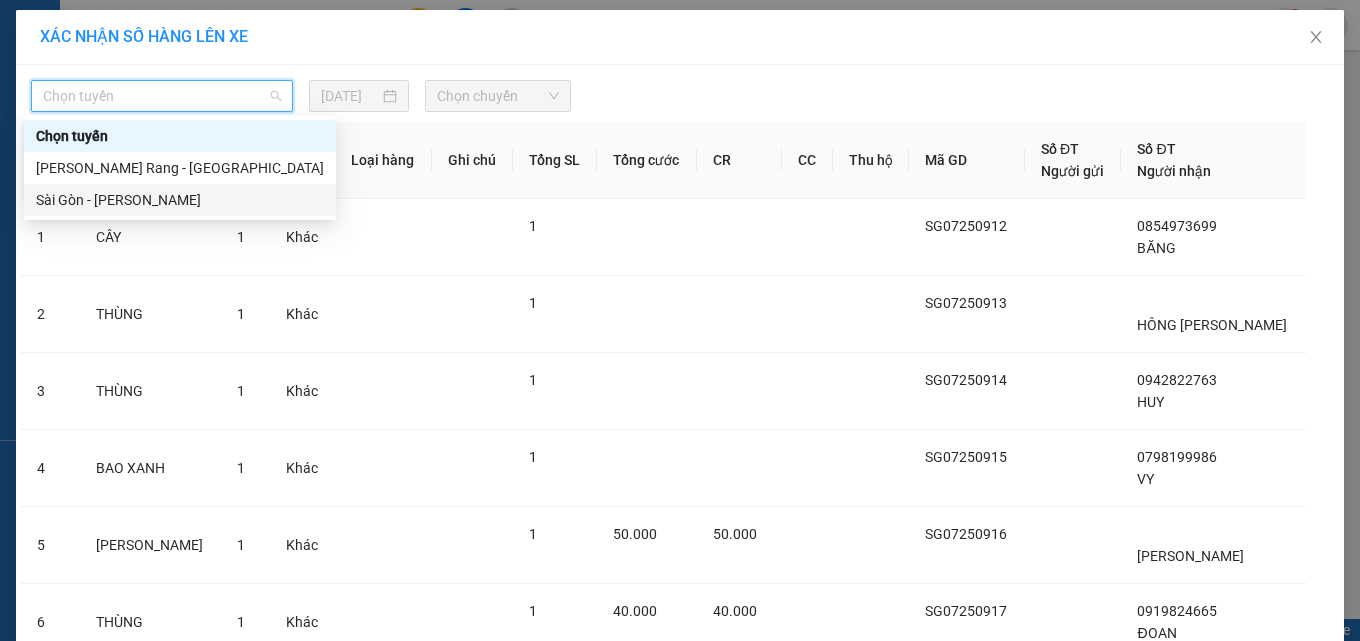 drag, startPoint x: 181, startPoint y: 197, endPoint x: 431, endPoint y: 140, distance: 256.41568 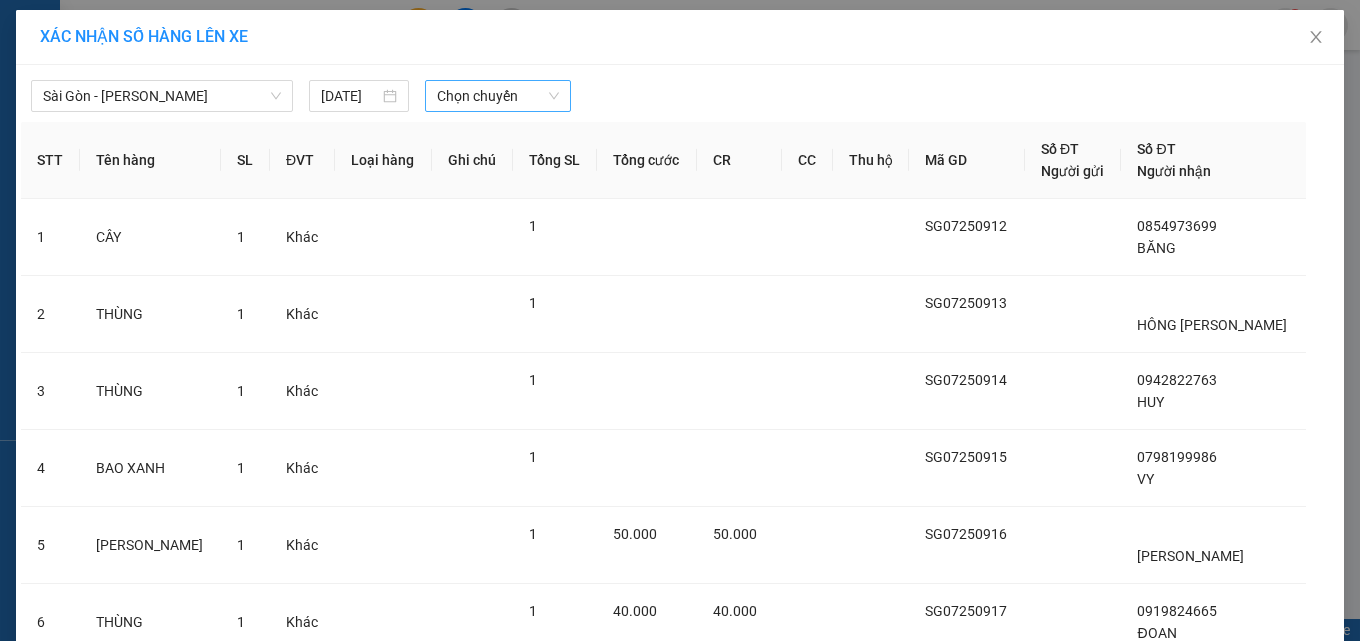 drag, startPoint x: 458, startPoint y: 112, endPoint x: 481, endPoint y: 99, distance: 26.41969 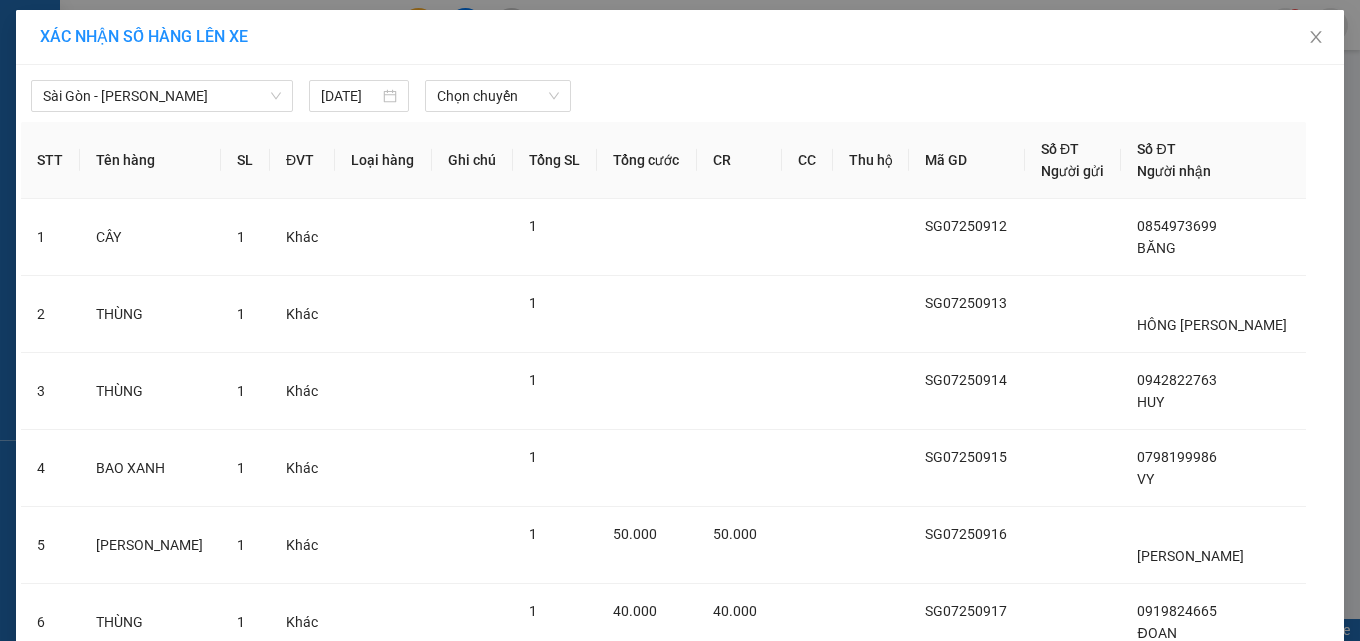 click on "Chọn chuyến" at bounding box center (498, 96) 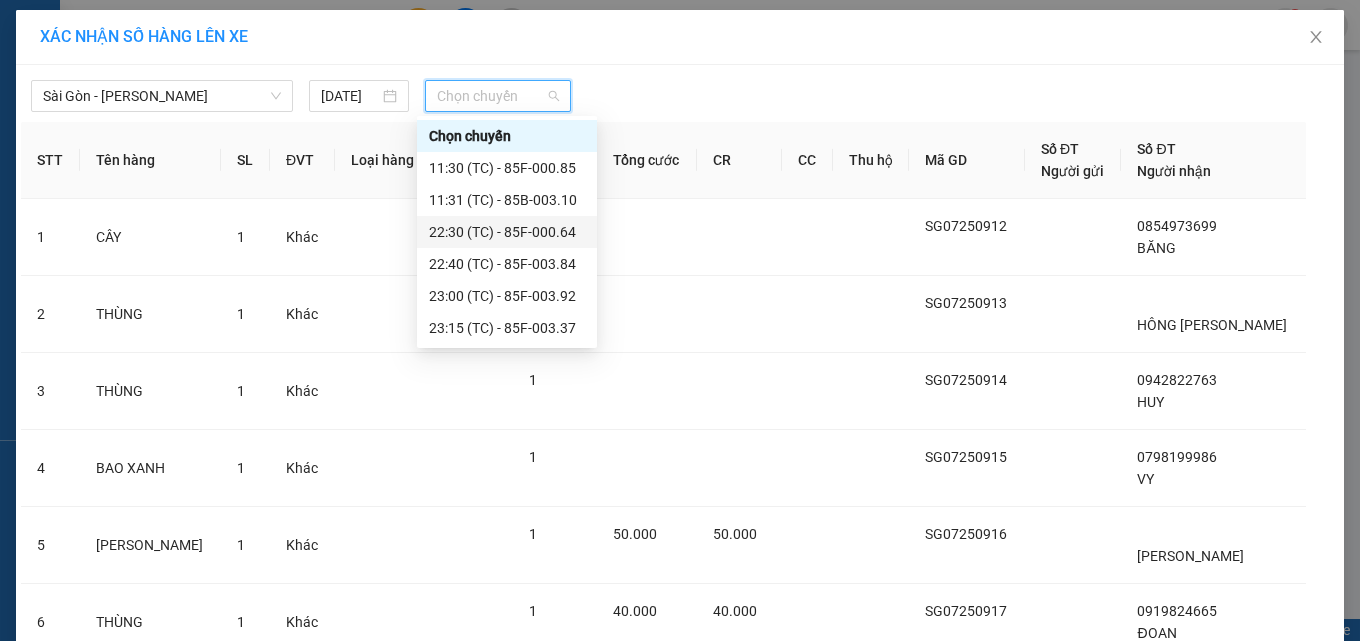 drag, startPoint x: 488, startPoint y: 226, endPoint x: 495, endPoint y: 239, distance: 14.764823 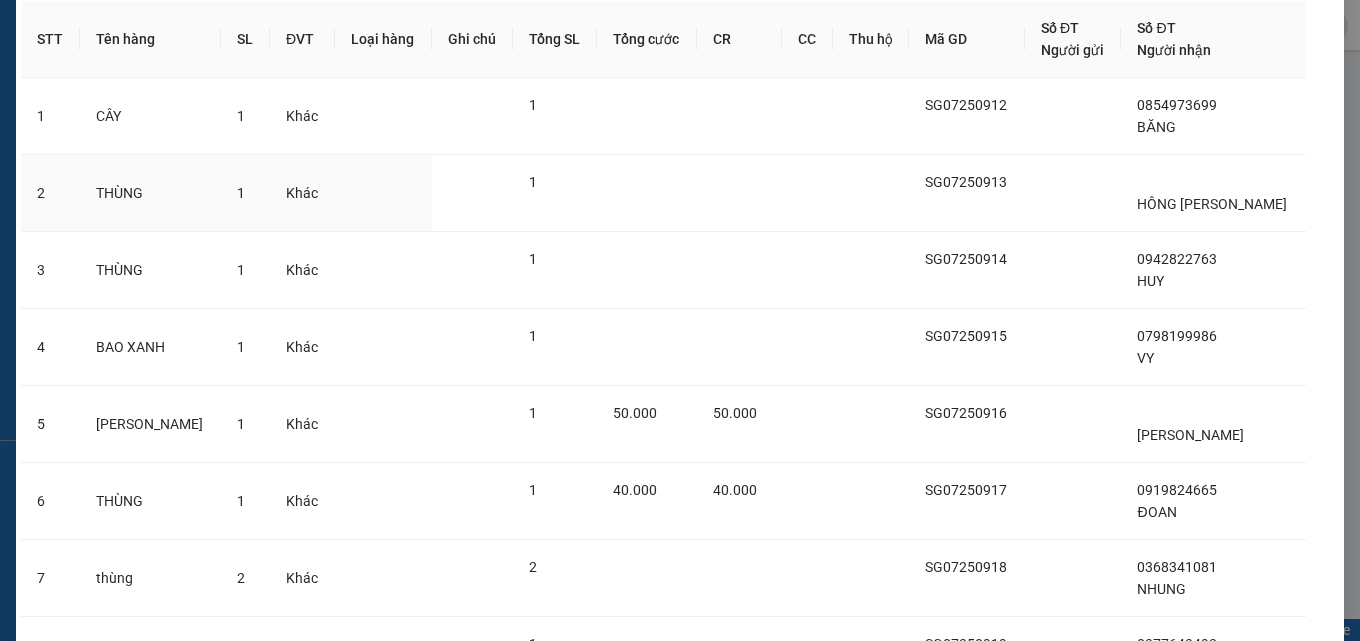 scroll, scrollTop: 518, scrollLeft: 0, axis: vertical 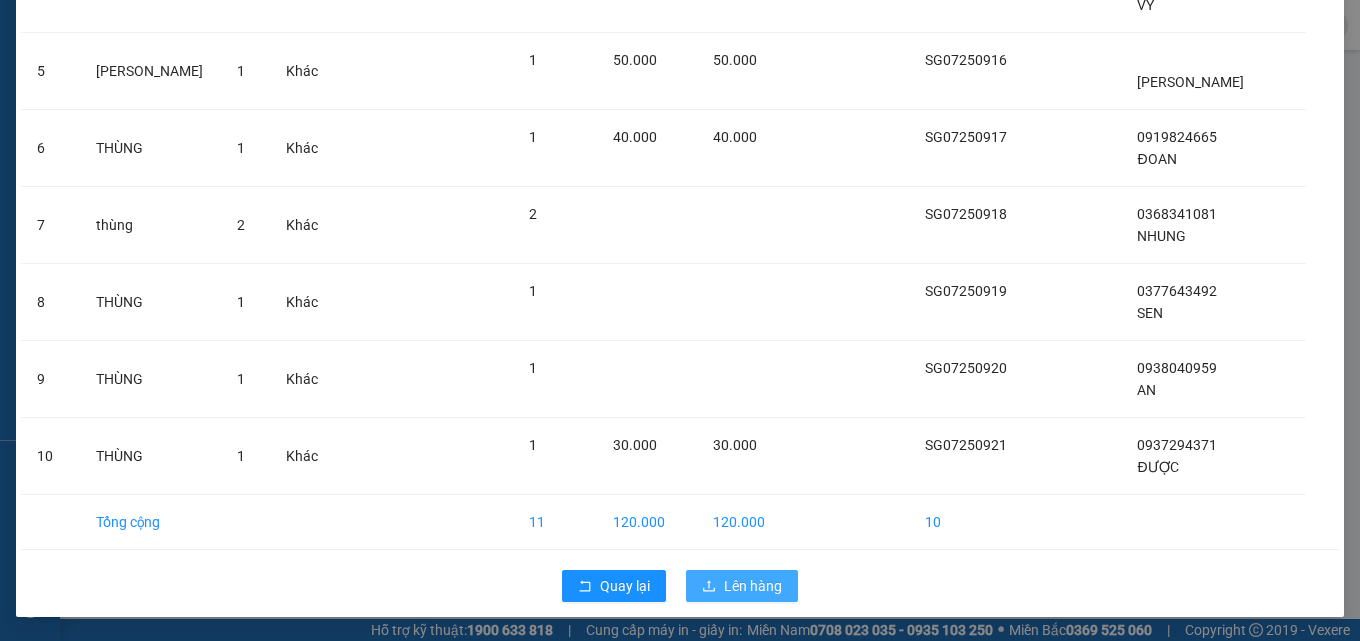 click on "Lên hàng" at bounding box center [742, 586] 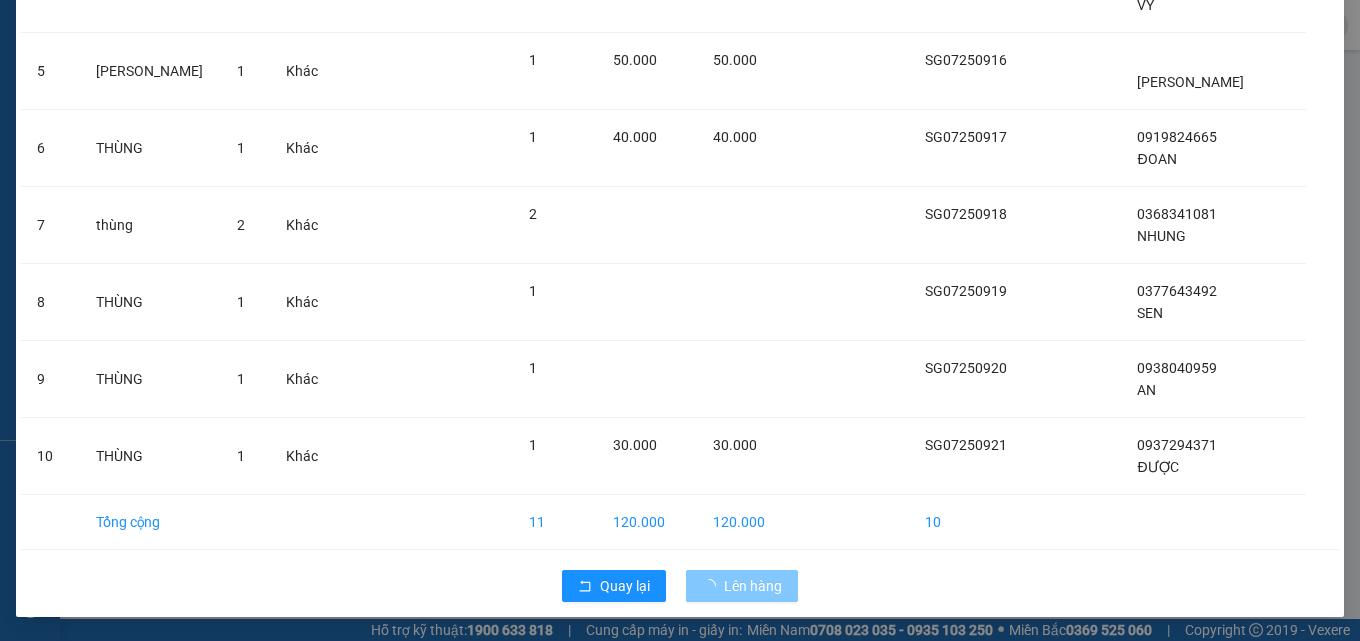 click on "Lên hàng" at bounding box center [753, 586] 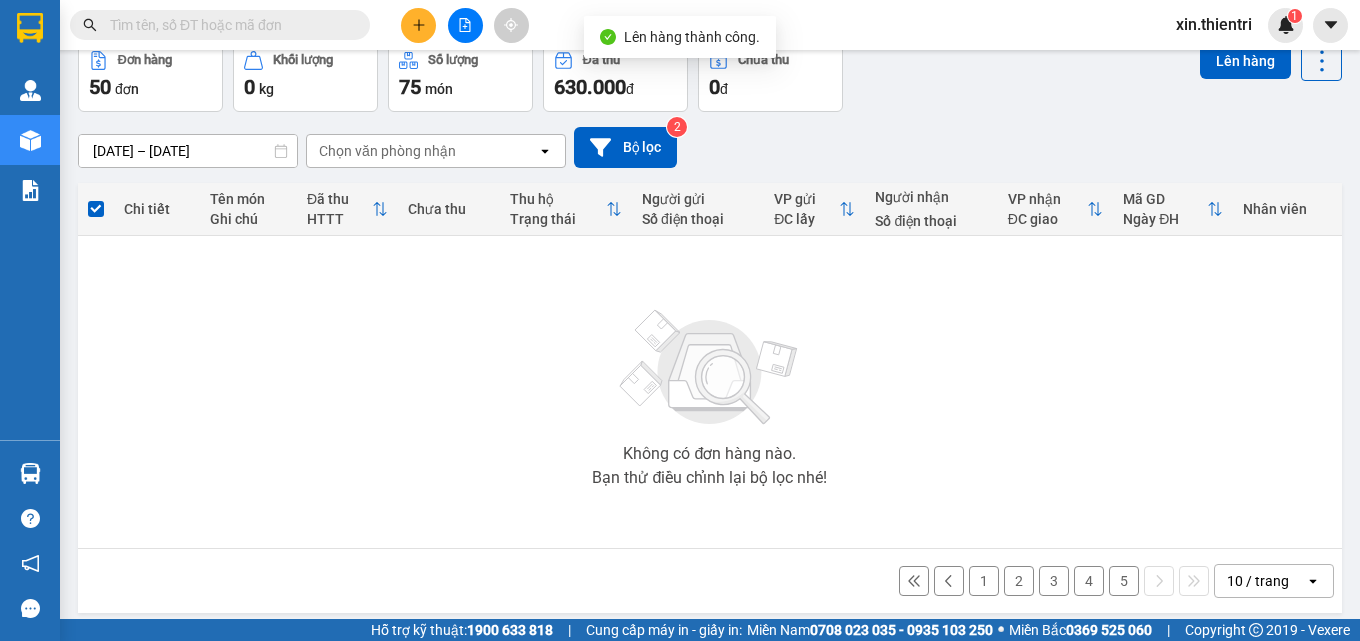 scroll, scrollTop: 111, scrollLeft: 0, axis: vertical 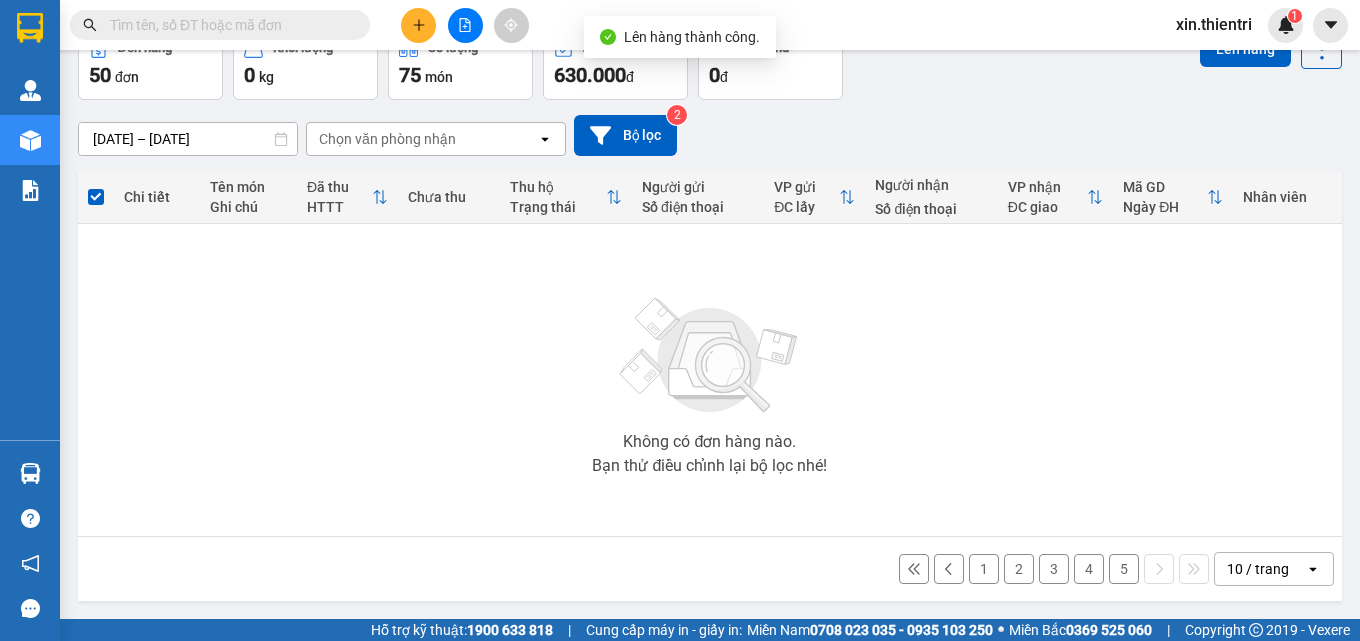 click on "5" at bounding box center [1124, 569] 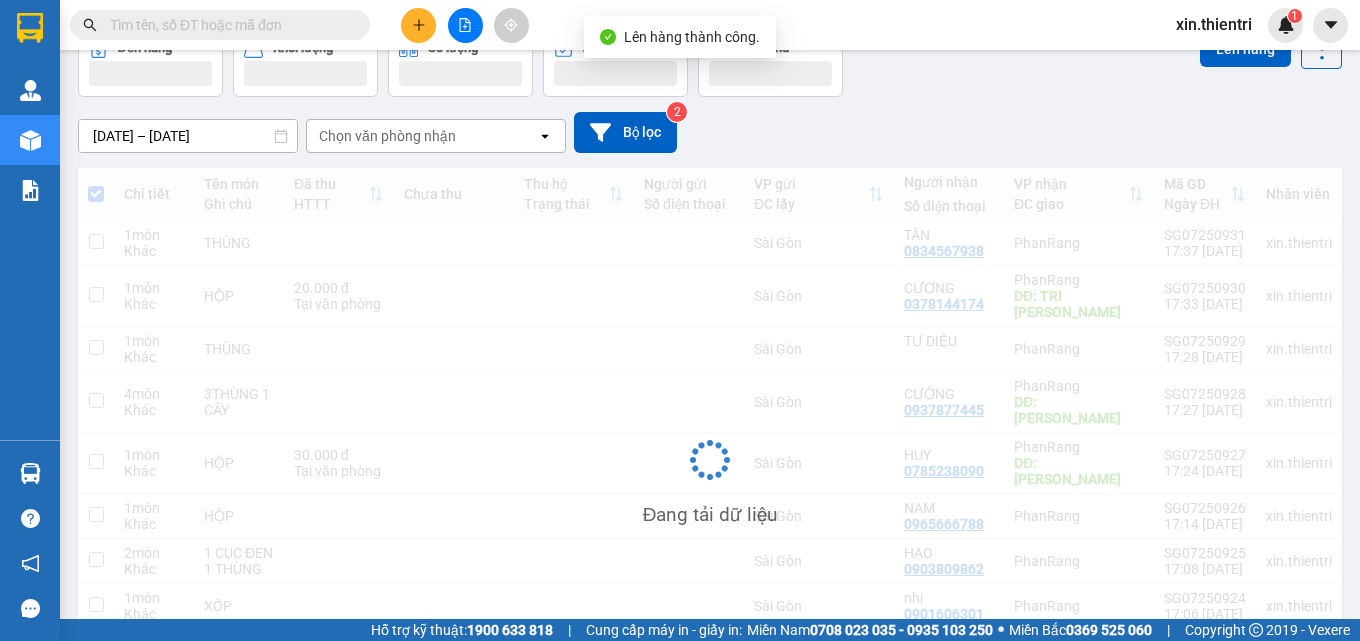 scroll, scrollTop: 111, scrollLeft: 0, axis: vertical 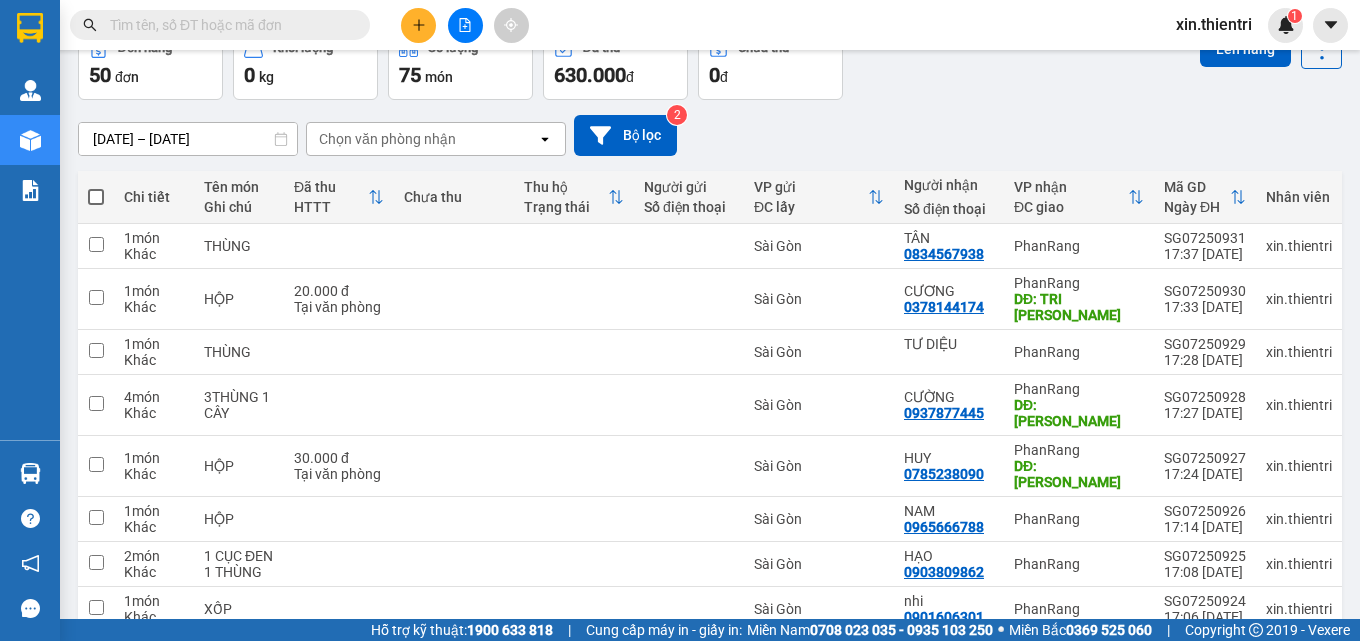click at bounding box center (96, 197) 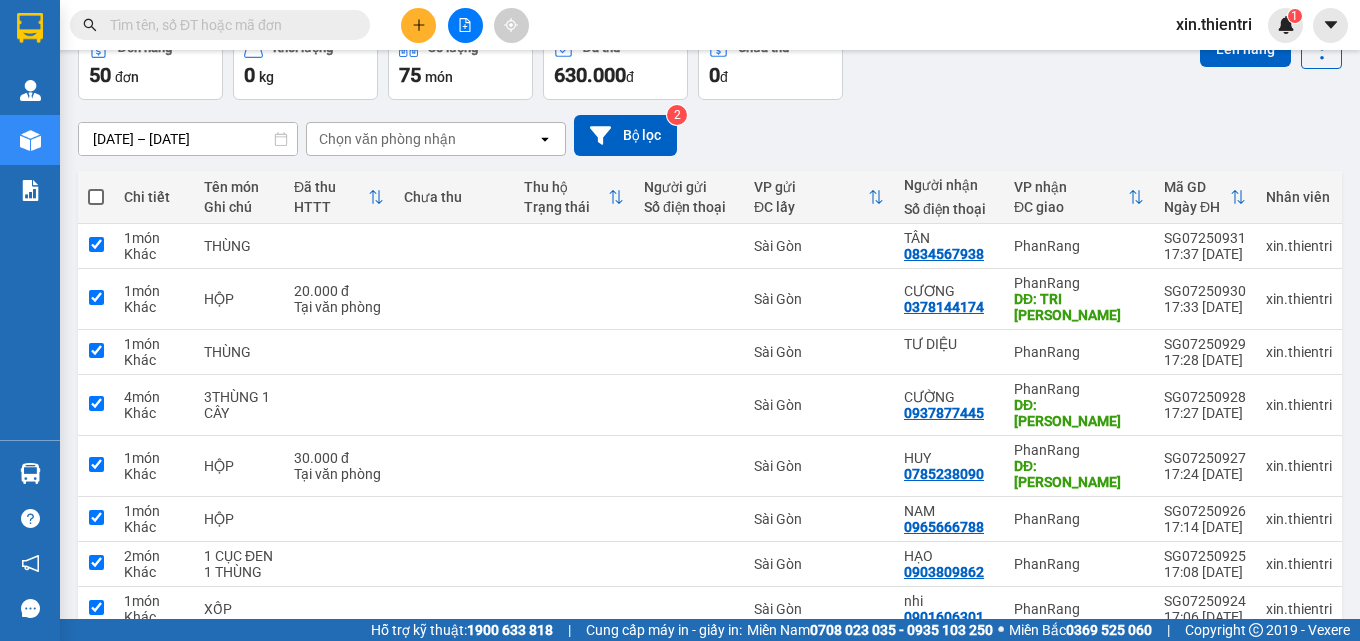 checkbox on "true" 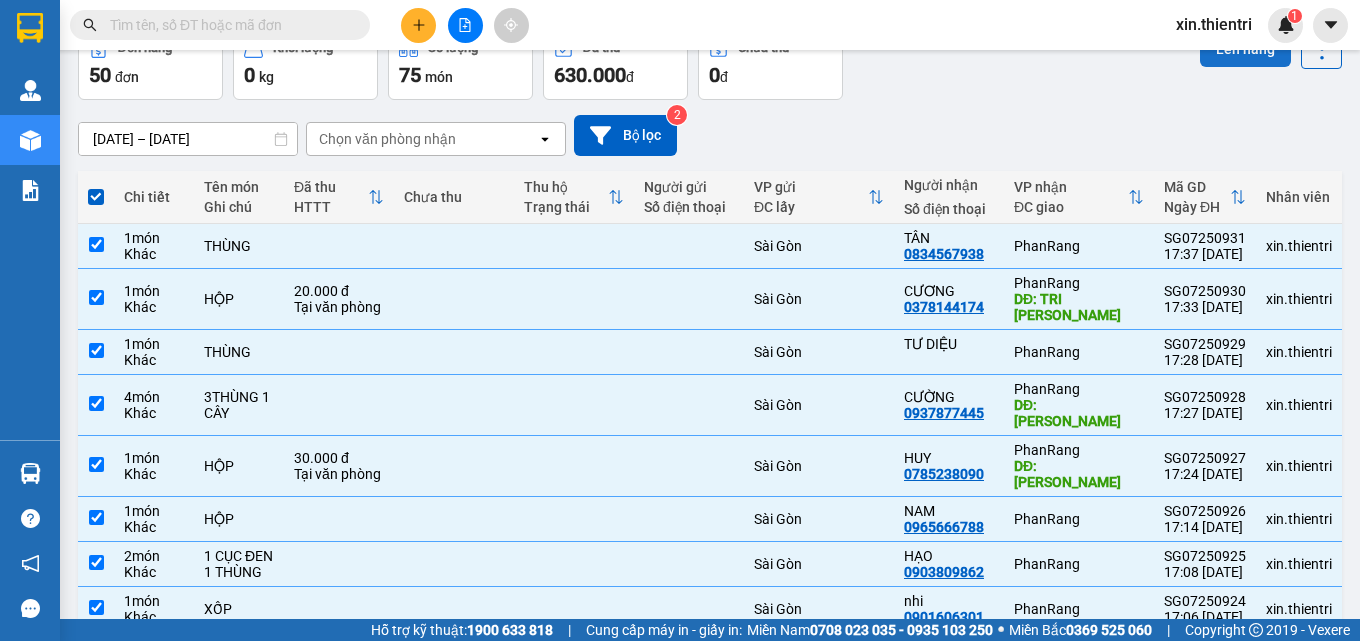 click on "Lên hàng" at bounding box center [1245, 49] 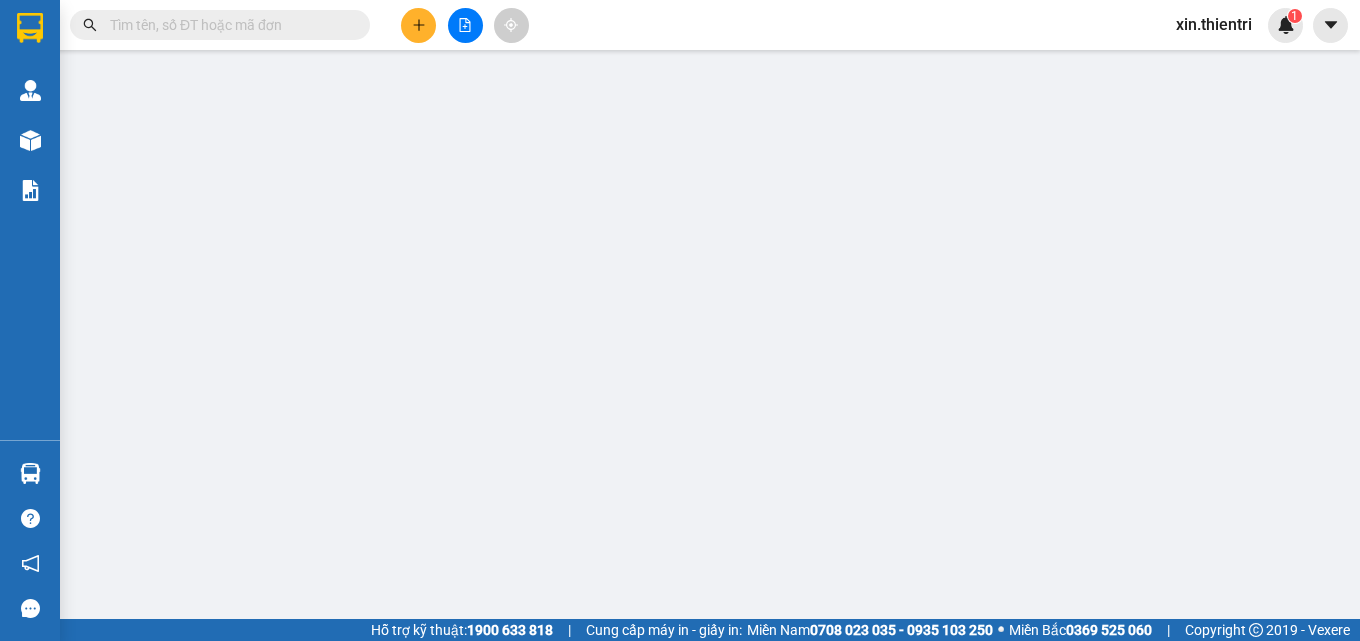 scroll, scrollTop: 0, scrollLeft: 0, axis: both 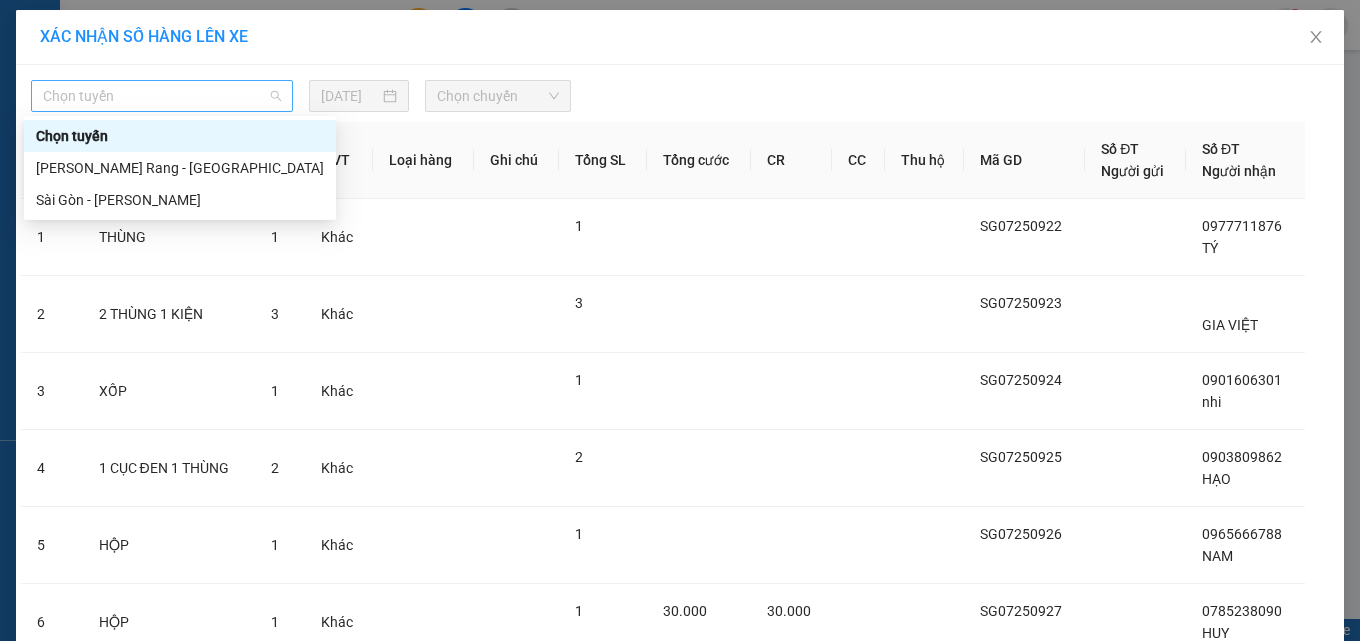 click on "Chọn tuyến" at bounding box center [162, 96] 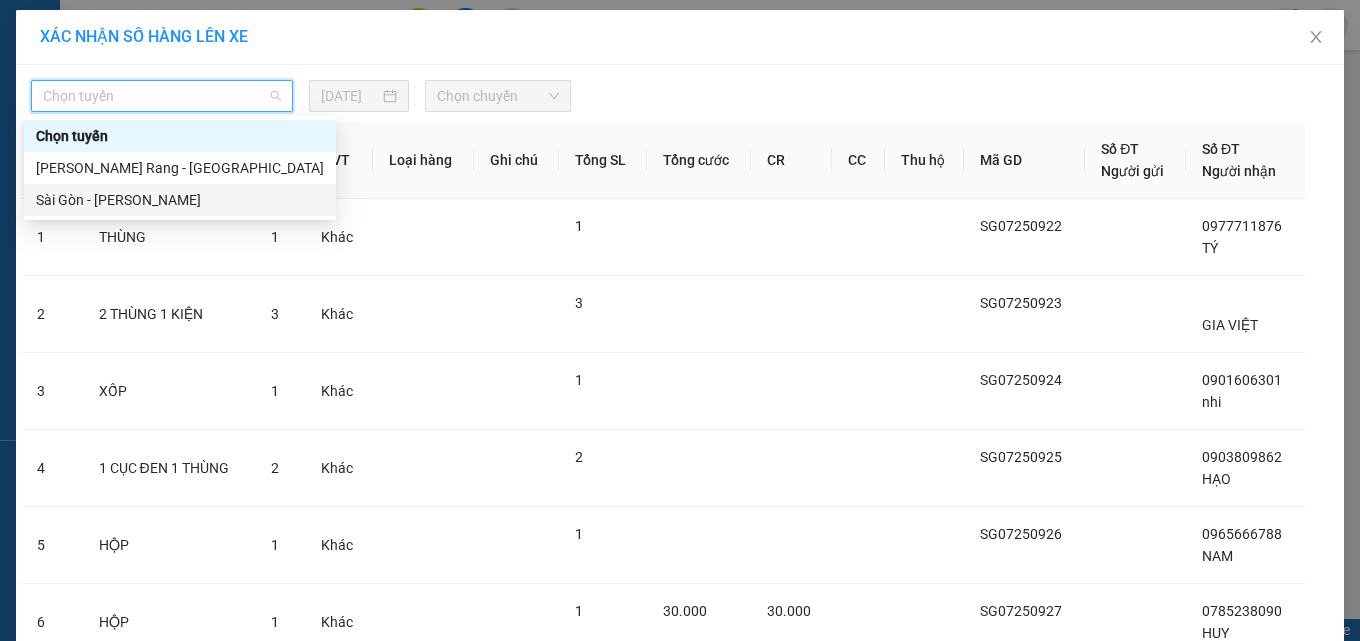click on "Sài Gòn - [PERSON_NAME]" at bounding box center (180, 200) 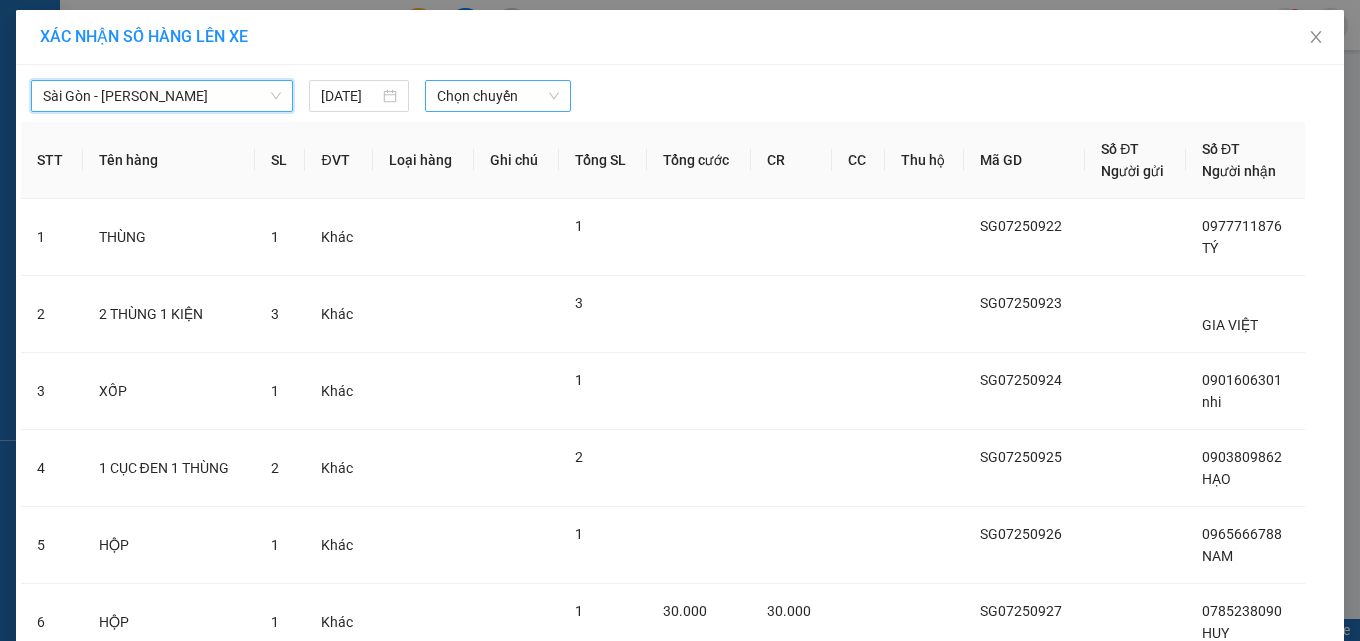 drag, startPoint x: 450, startPoint y: 92, endPoint x: 450, endPoint y: 112, distance: 20 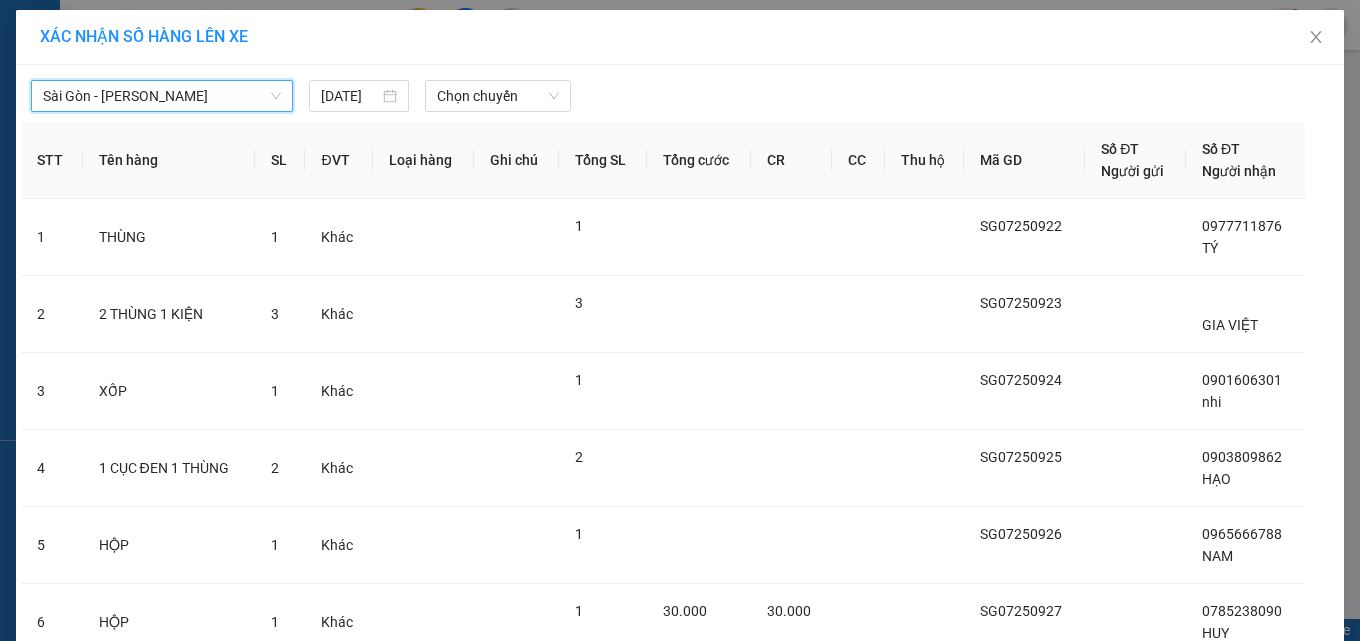 click on "Chọn chuyến" at bounding box center (498, 96) 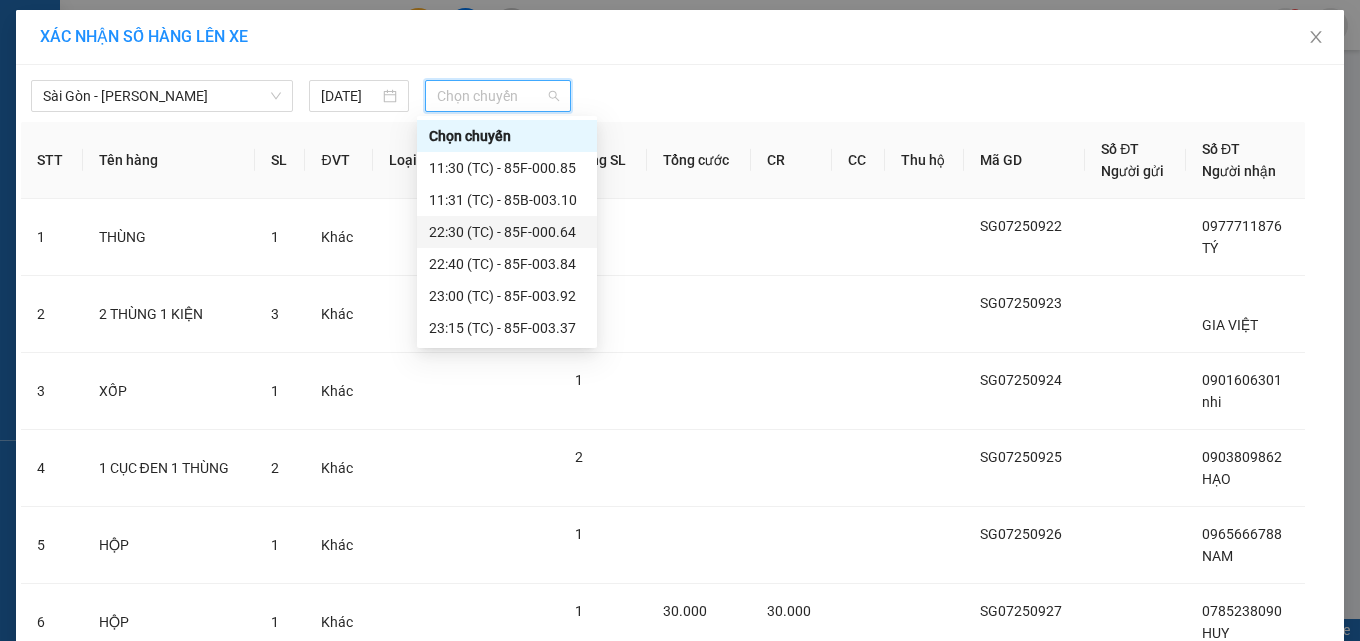 click on "22:30   (TC)   - 85F-000.64" at bounding box center (507, 232) 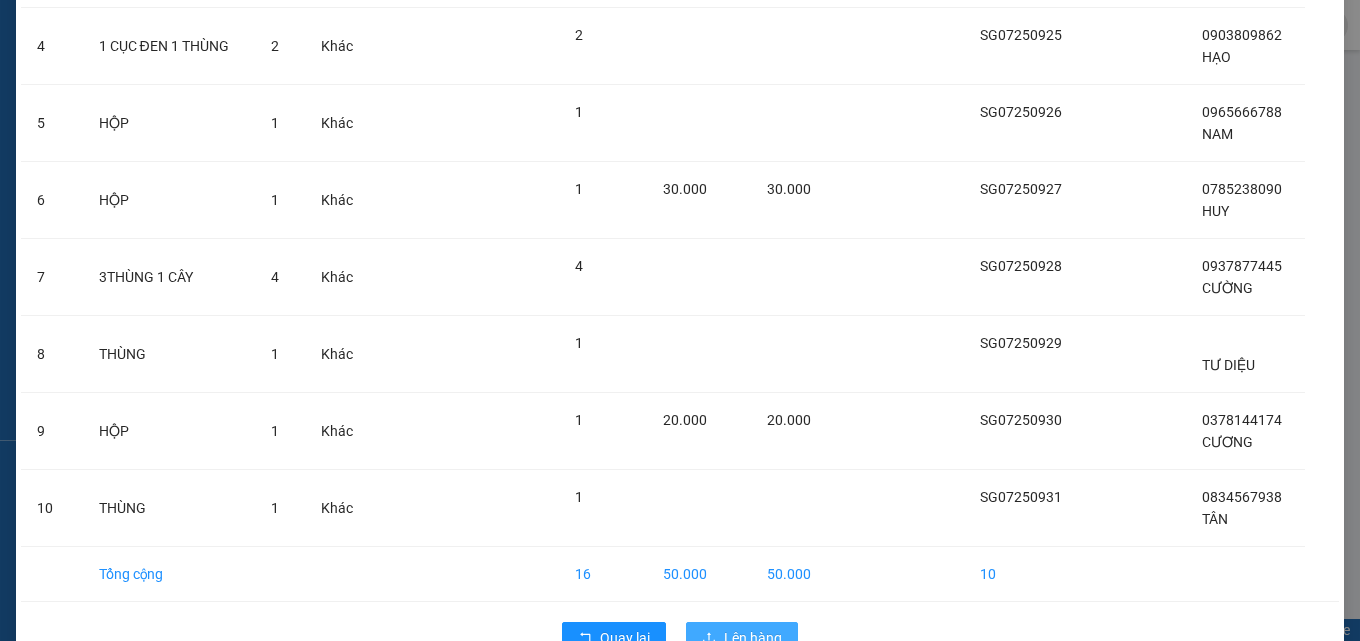 scroll, scrollTop: 518, scrollLeft: 0, axis: vertical 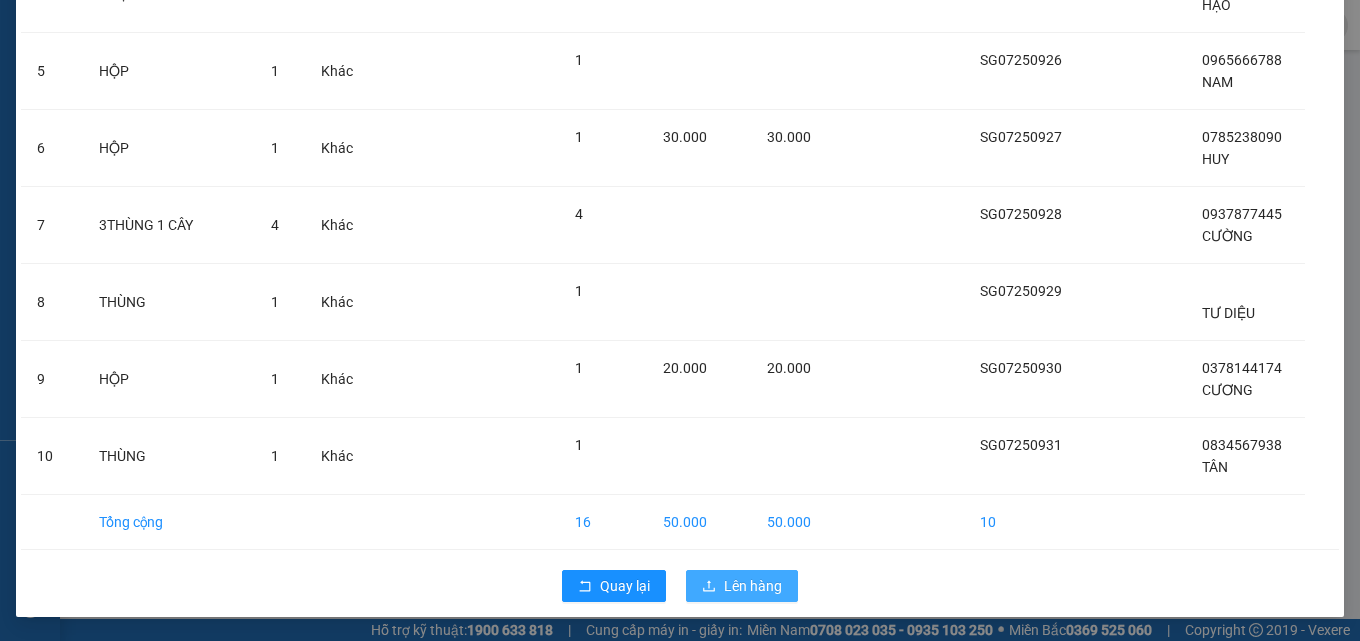 click on "Lên hàng" at bounding box center [753, 586] 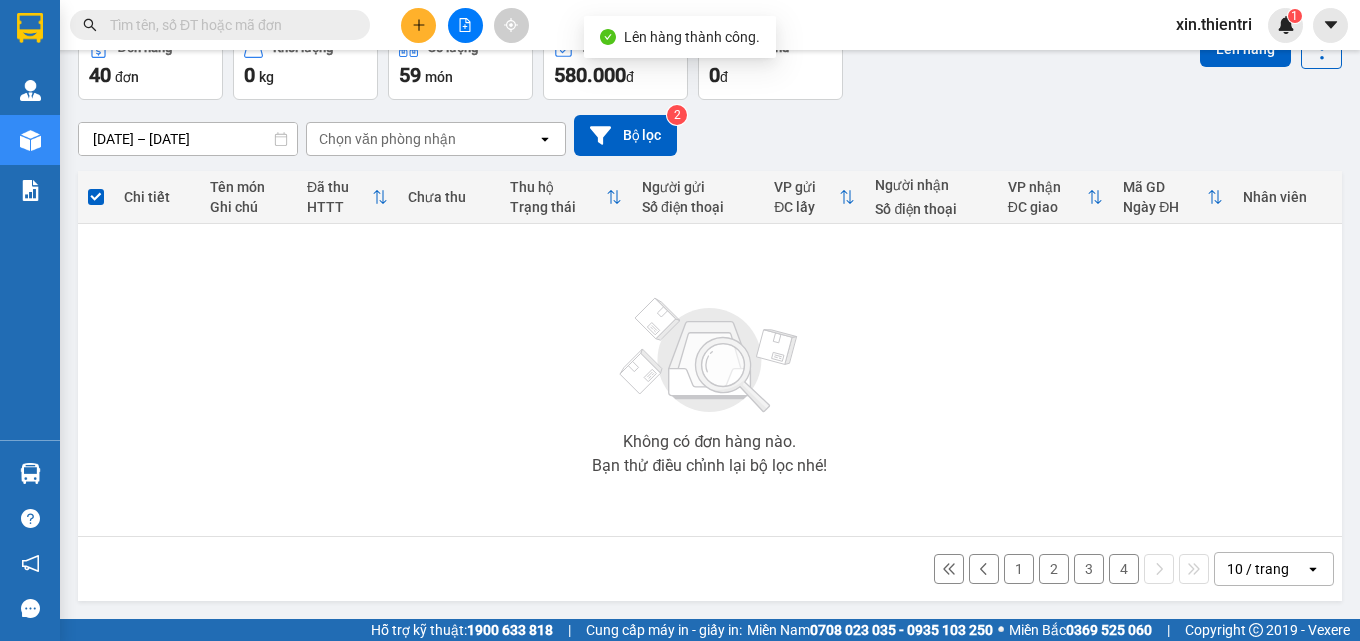 click on "4" at bounding box center [1124, 569] 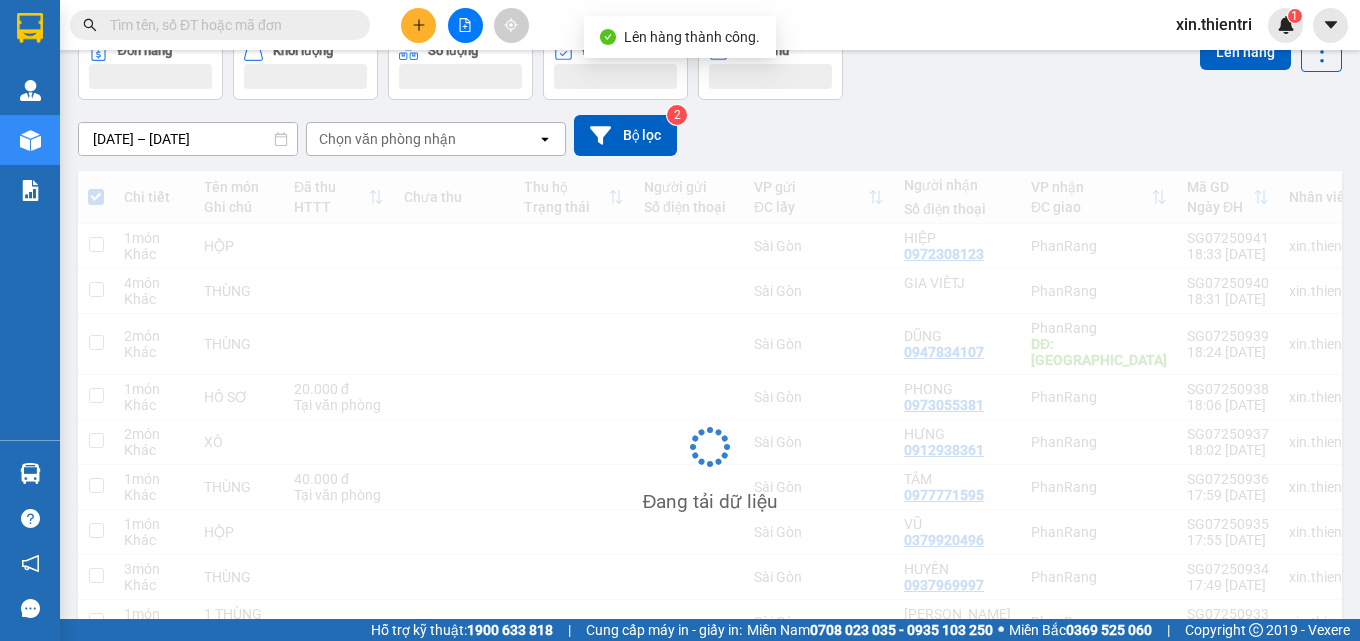 scroll, scrollTop: 111, scrollLeft: 0, axis: vertical 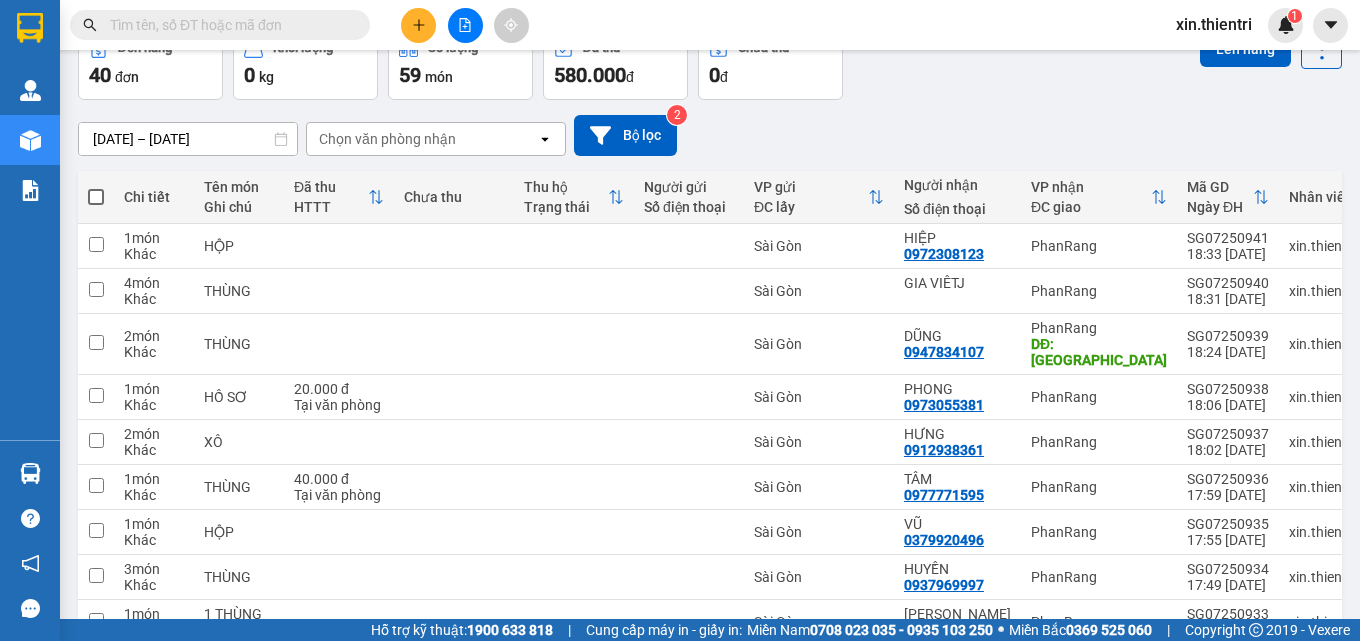 click at bounding box center [96, 197] 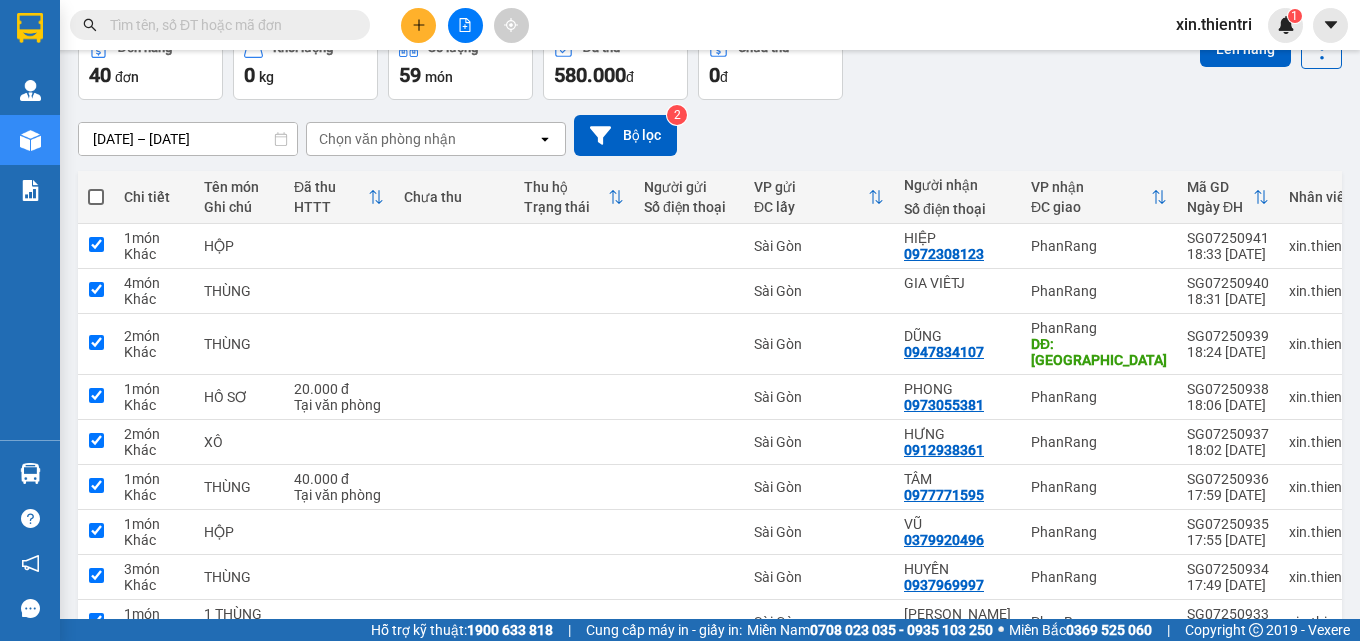 checkbox on "true" 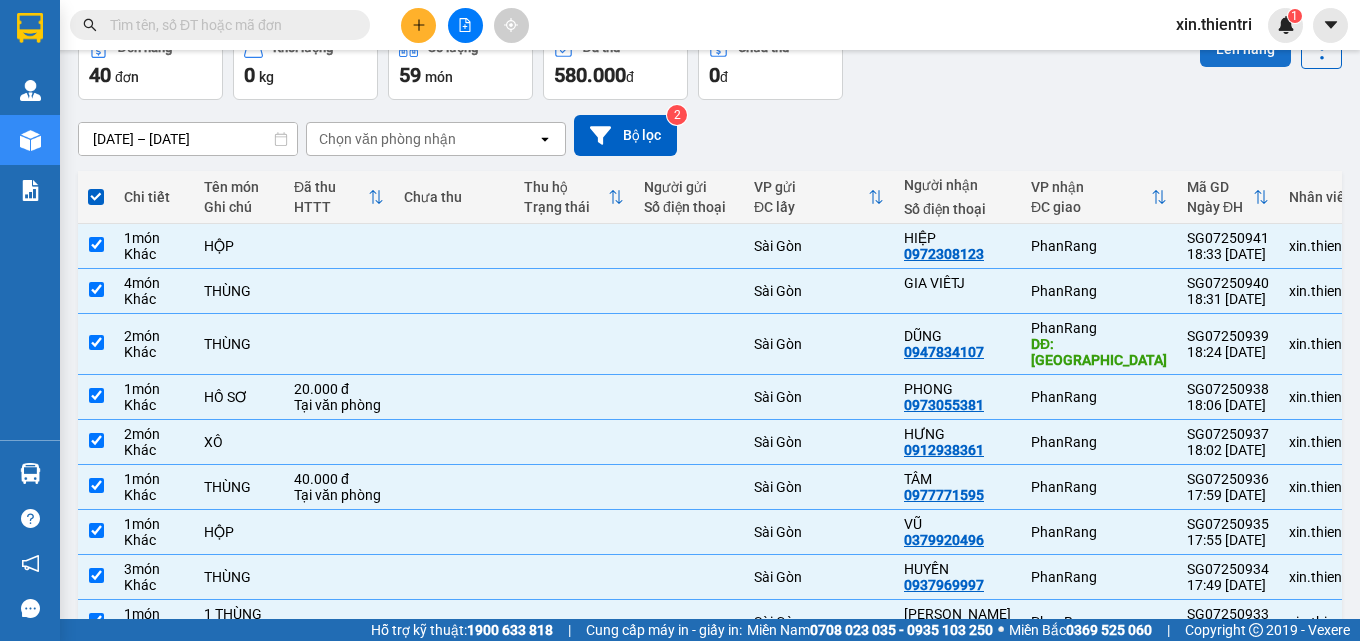 click on "Lên hàng" at bounding box center [1245, 49] 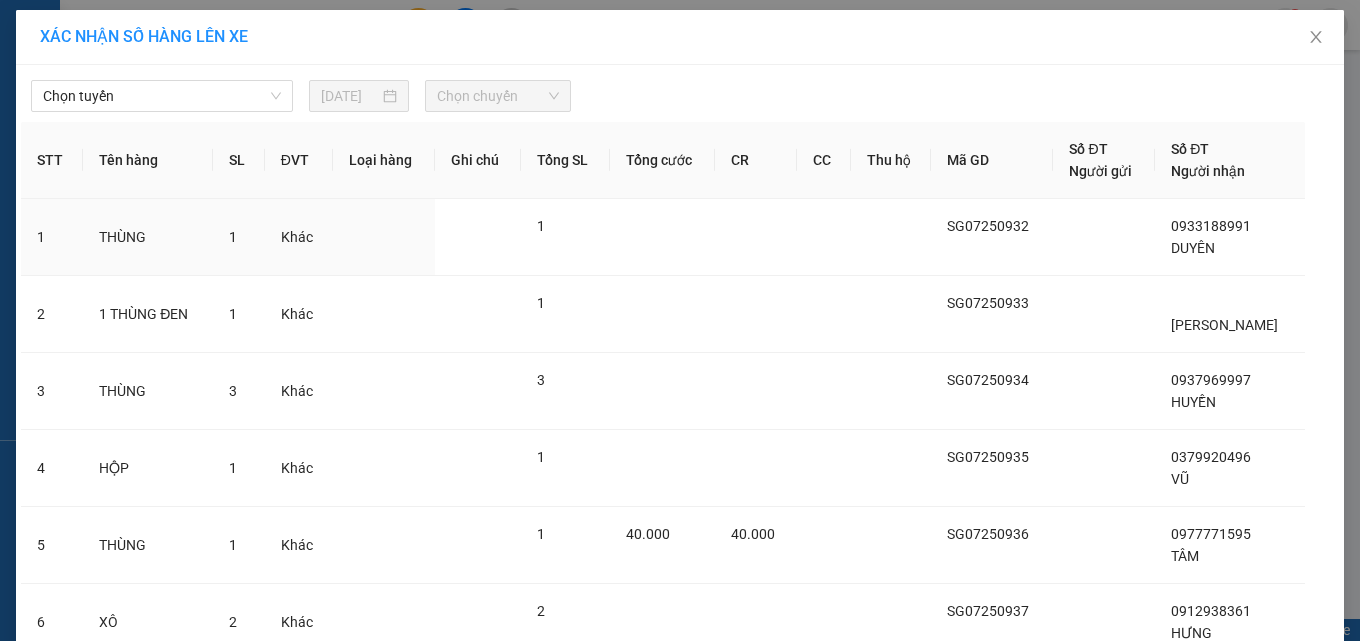 scroll, scrollTop: 0, scrollLeft: 0, axis: both 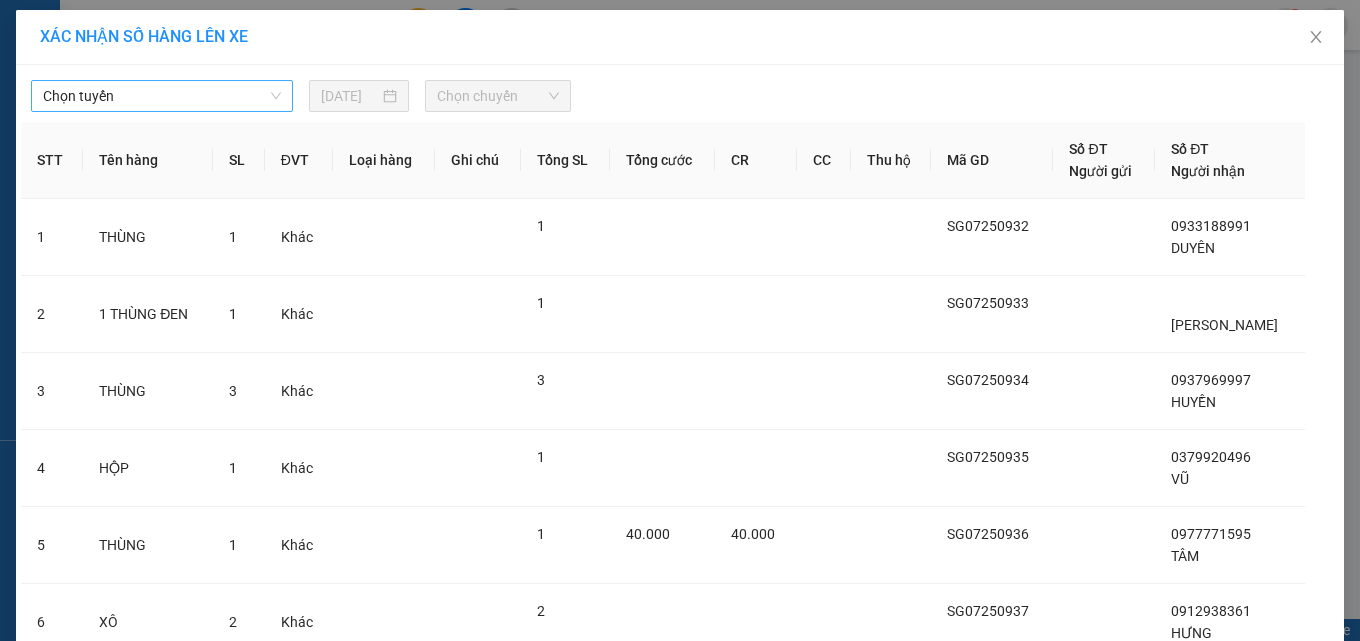 click on "Chọn tuyến" at bounding box center [162, 96] 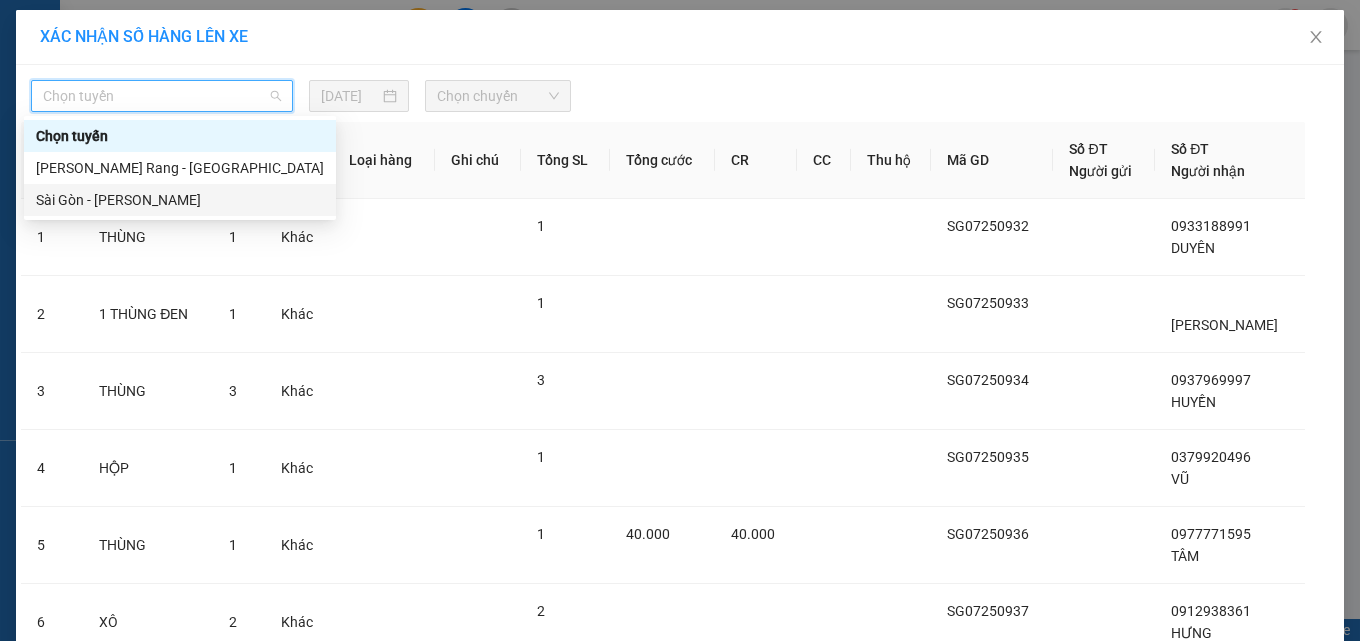click on "Sài Gòn - [PERSON_NAME]" at bounding box center [180, 200] 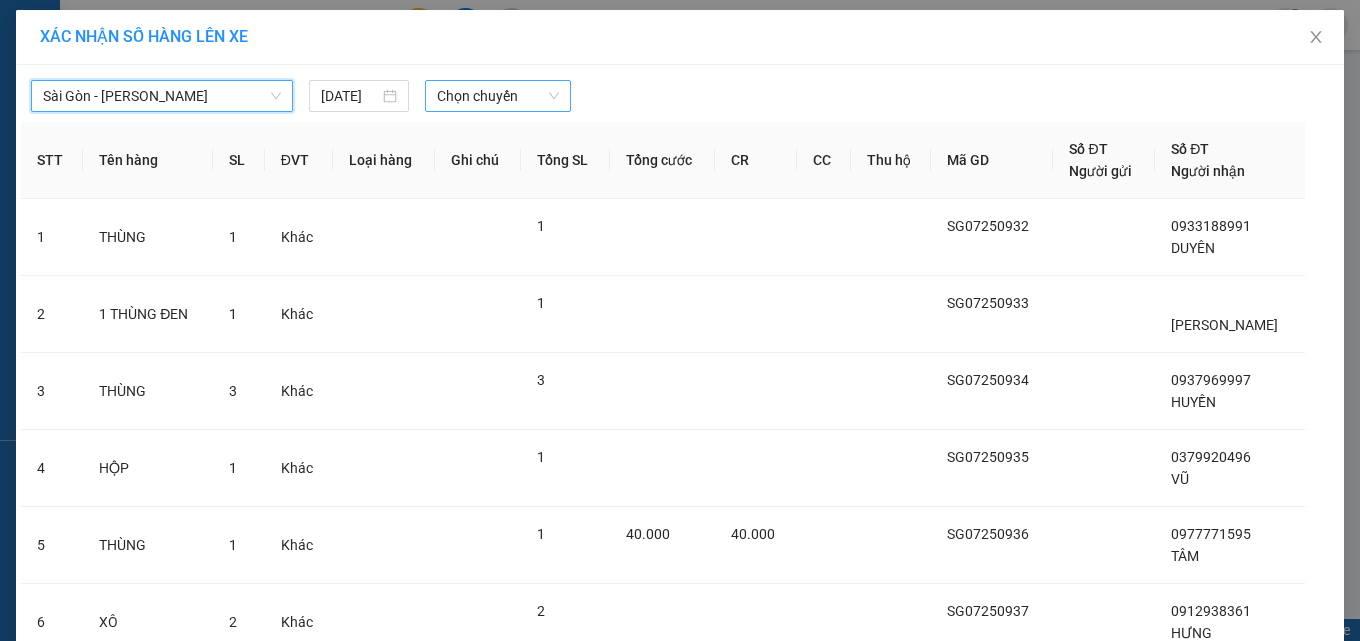 drag, startPoint x: 430, startPoint y: 88, endPoint x: 433, endPoint y: 109, distance: 21.213203 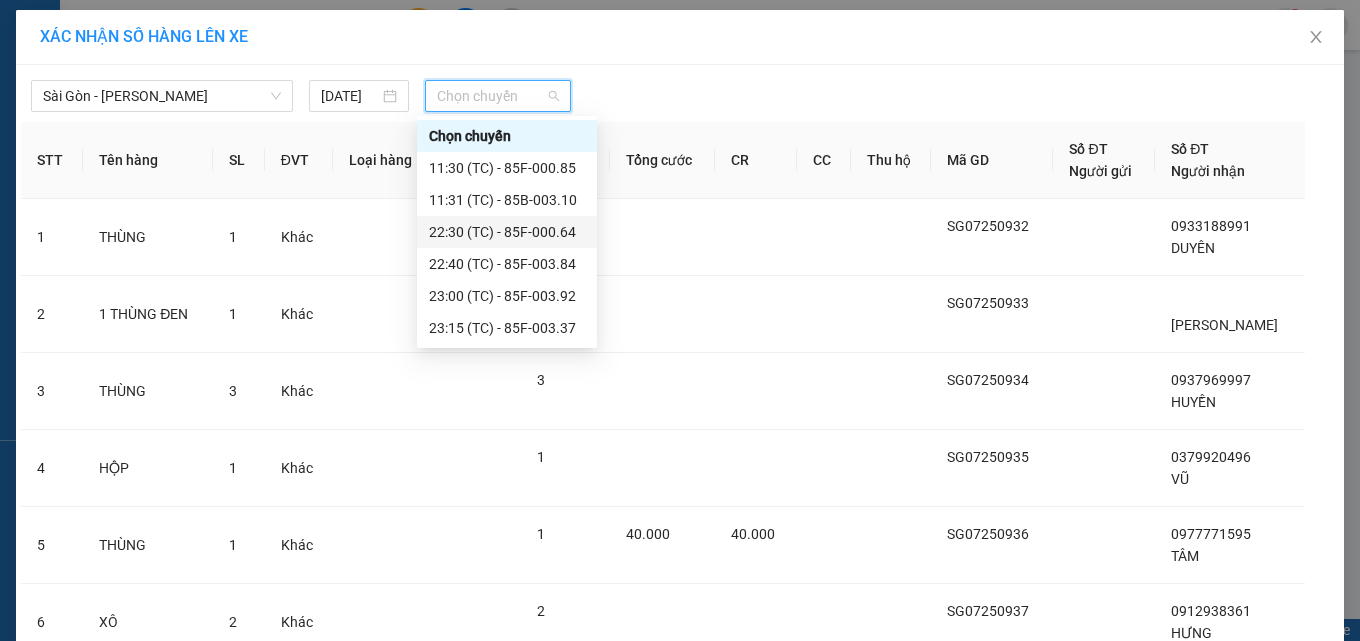 click on "22:30   (TC)   - 85F-000.64" at bounding box center (507, 232) 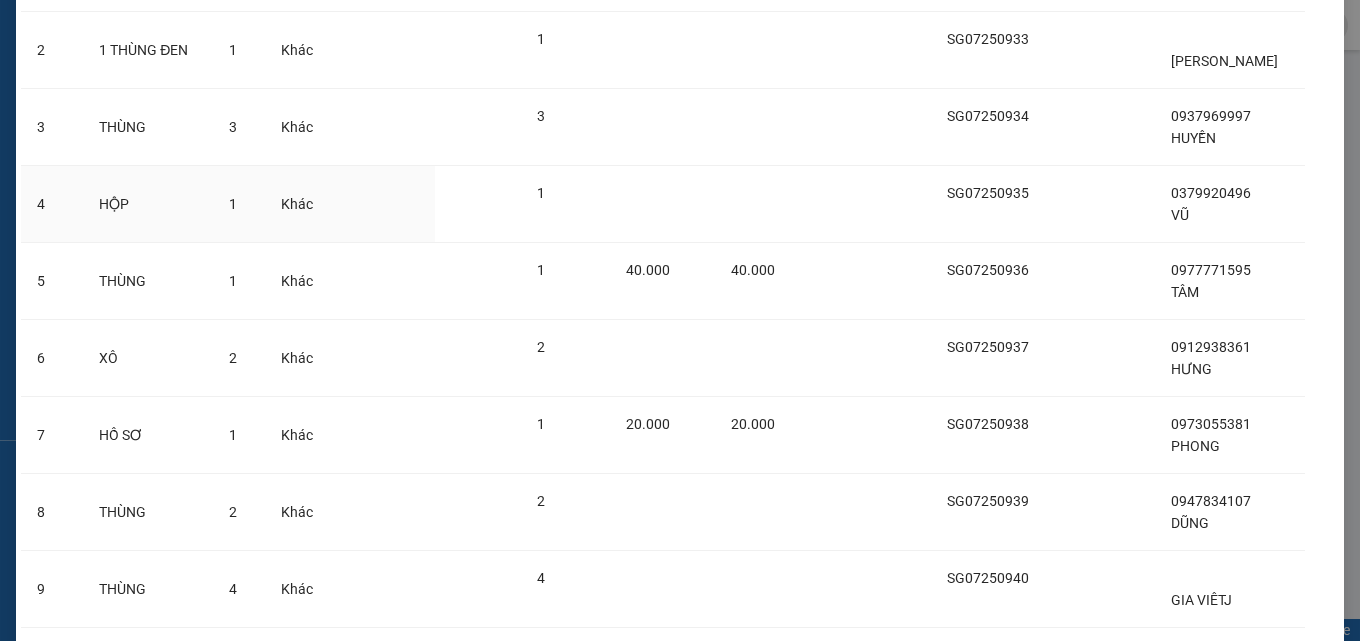 scroll, scrollTop: 500, scrollLeft: 0, axis: vertical 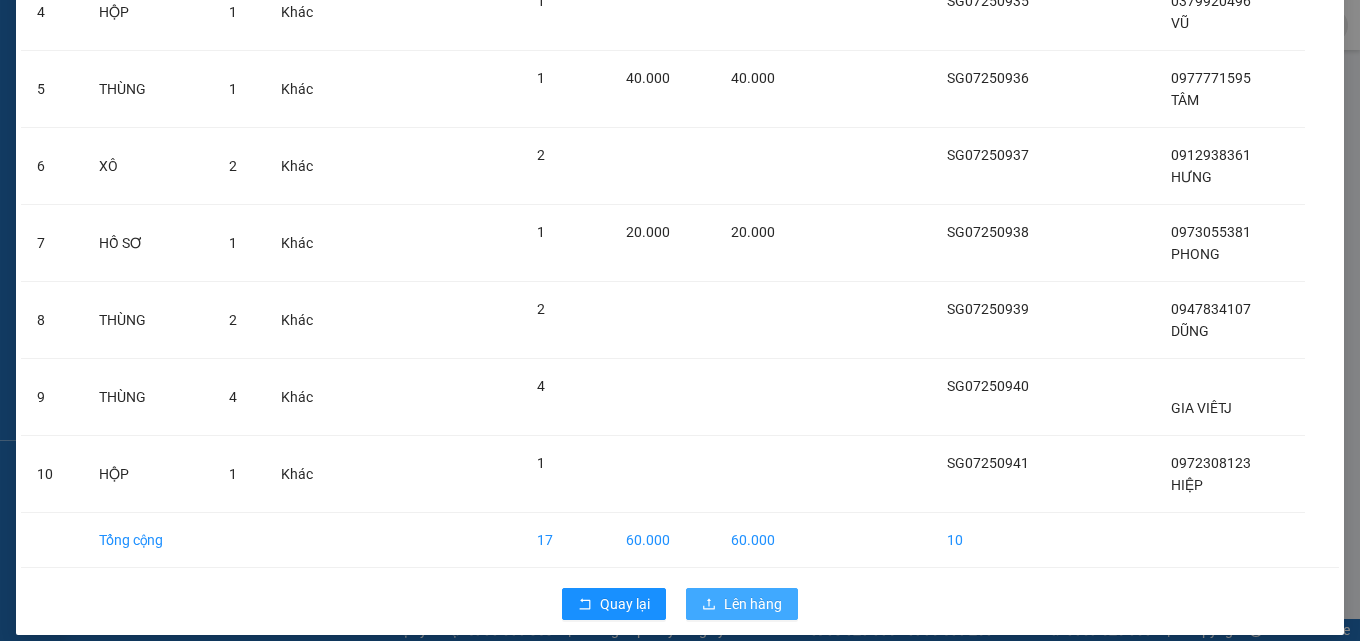 click on "Lên hàng" at bounding box center (753, 604) 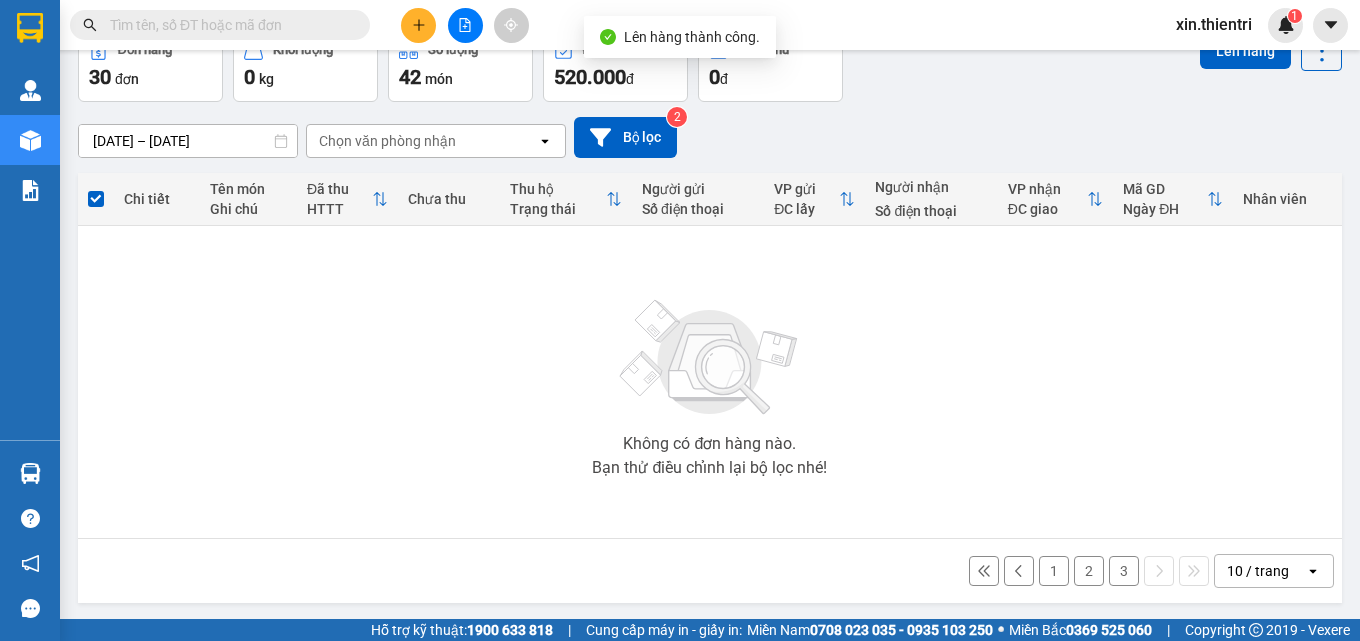 scroll, scrollTop: 111, scrollLeft: 0, axis: vertical 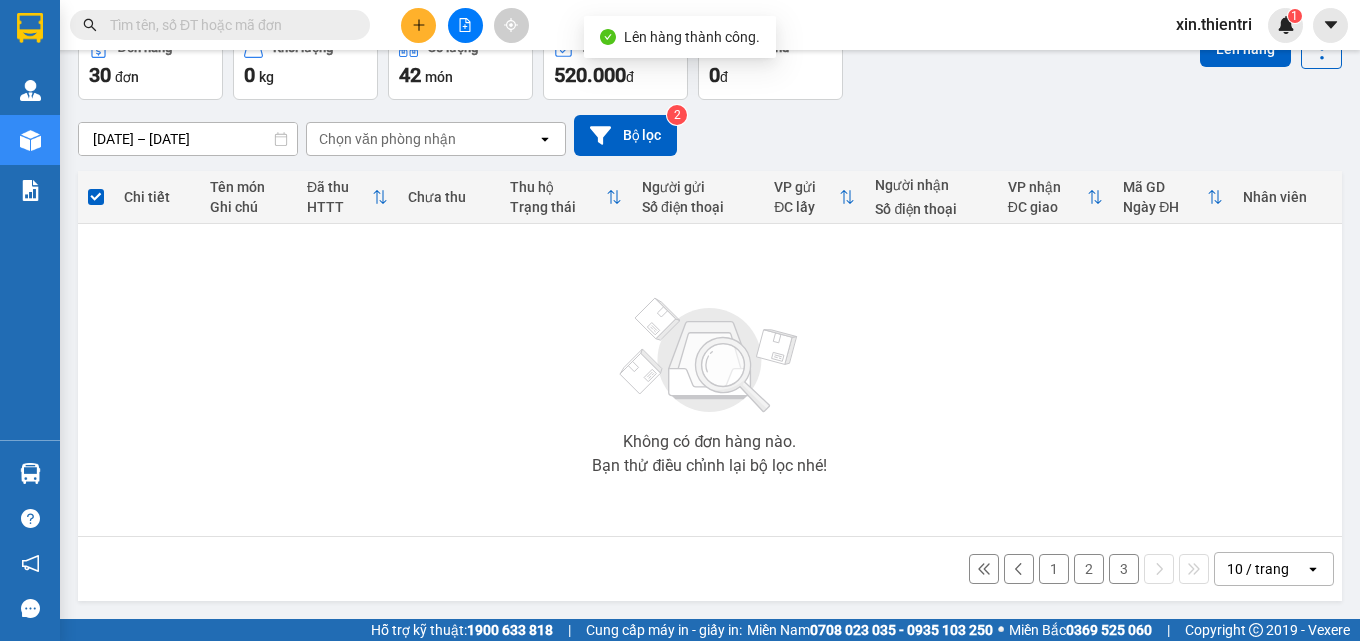 click on "3" at bounding box center [1124, 569] 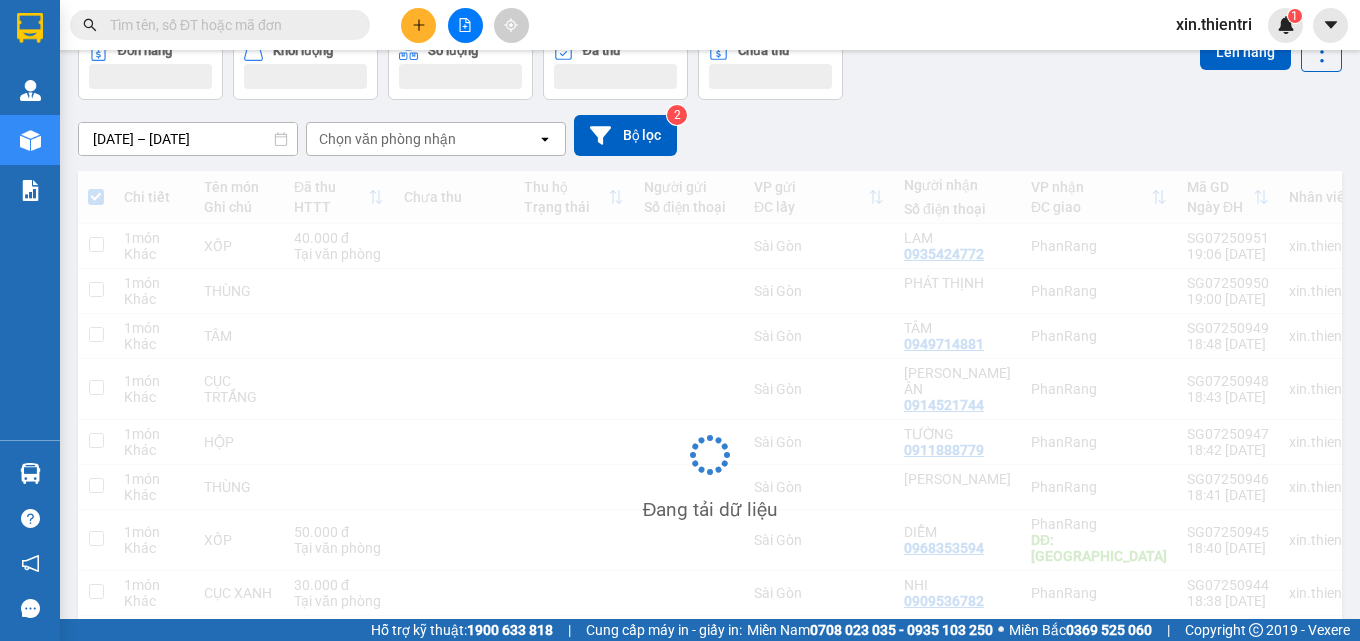 scroll, scrollTop: 111, scrollLeft: 0, axis: vertical 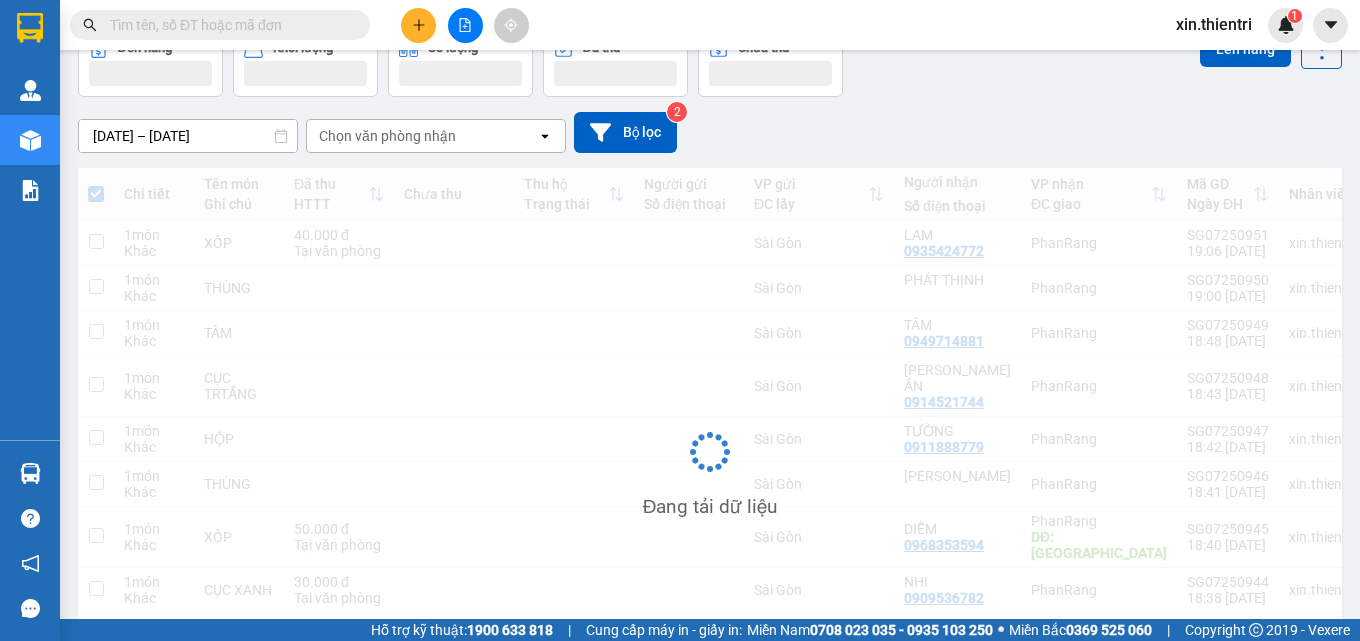 click at bounding box center (96, 194) 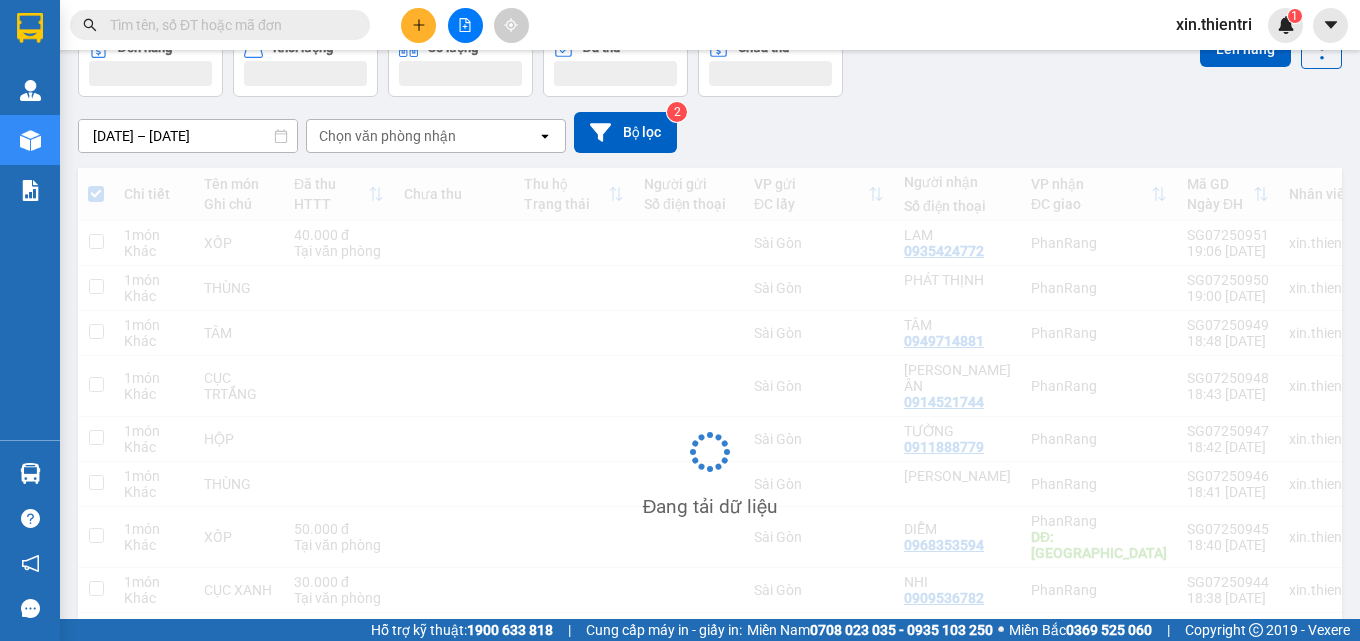 click at bounding box center [96, 184] 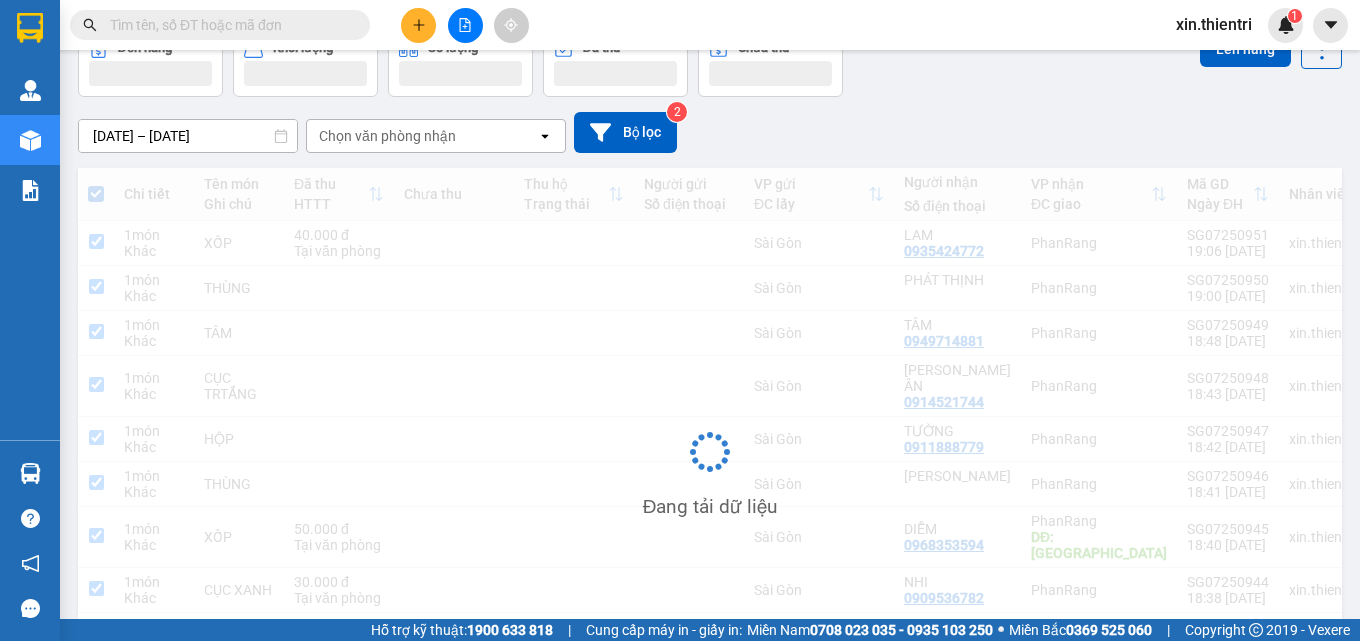 checkbox on "true" 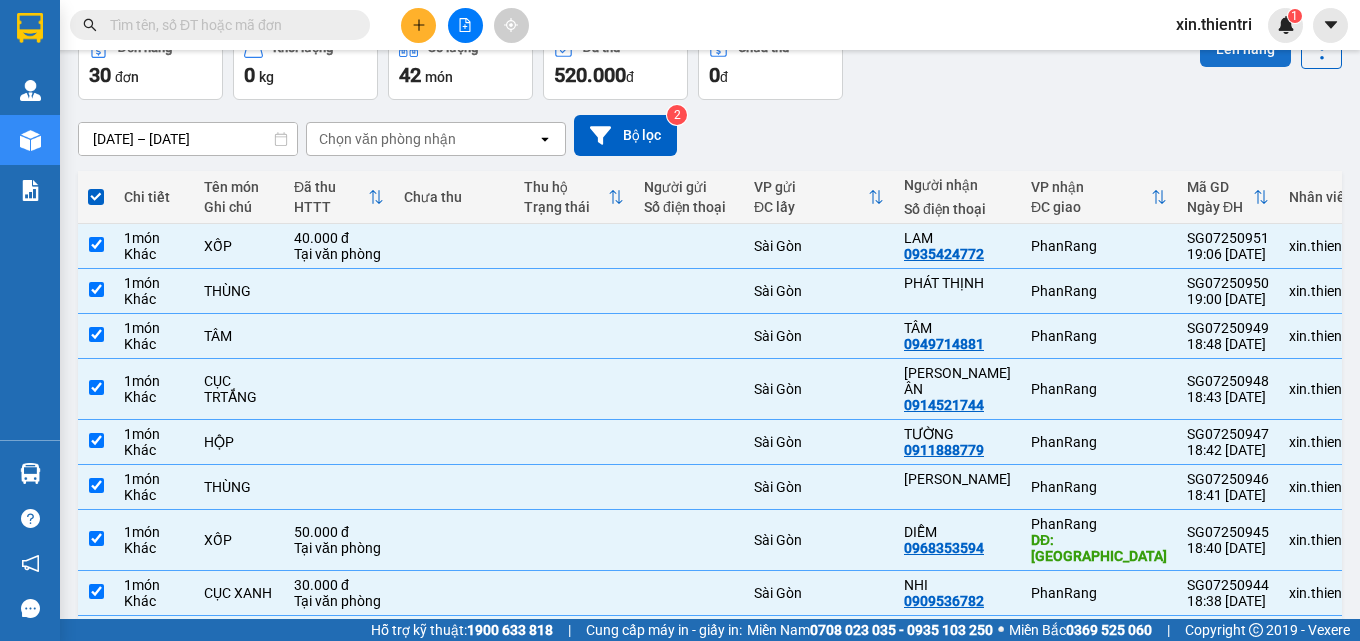 click on "Lên hàng" at bounding box center (1245, 49) 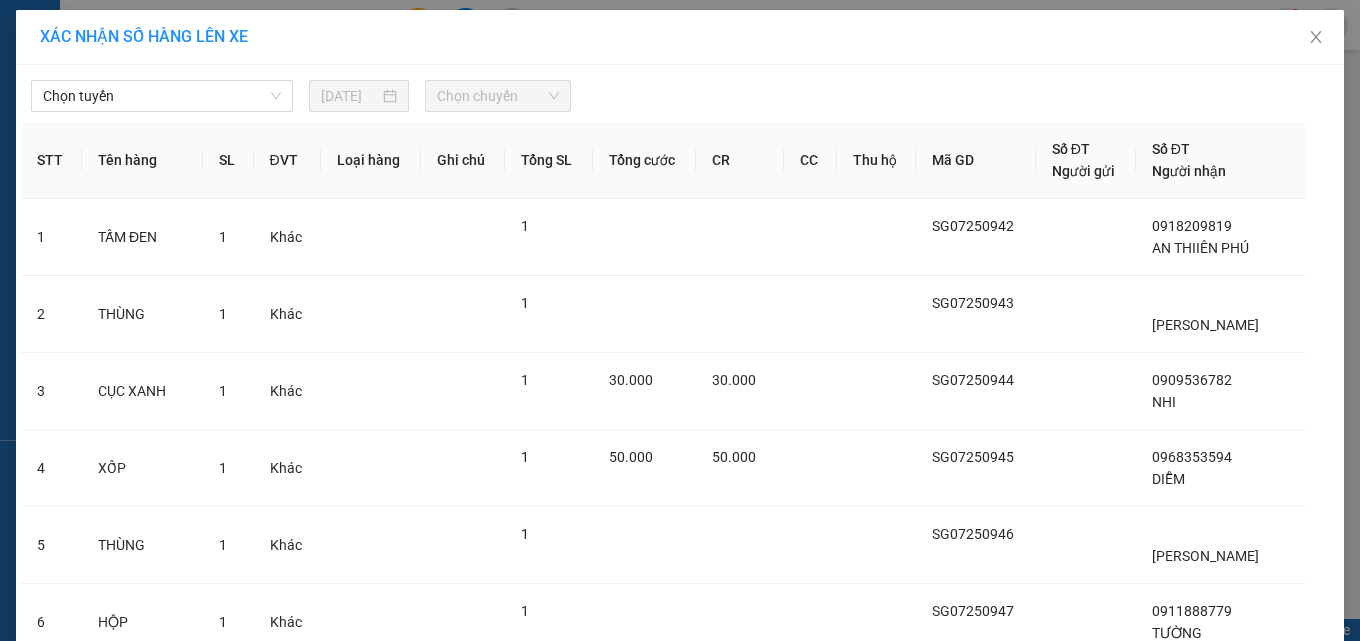 scroll, scrollTop: 0, scrollLeft: 0, axis: both 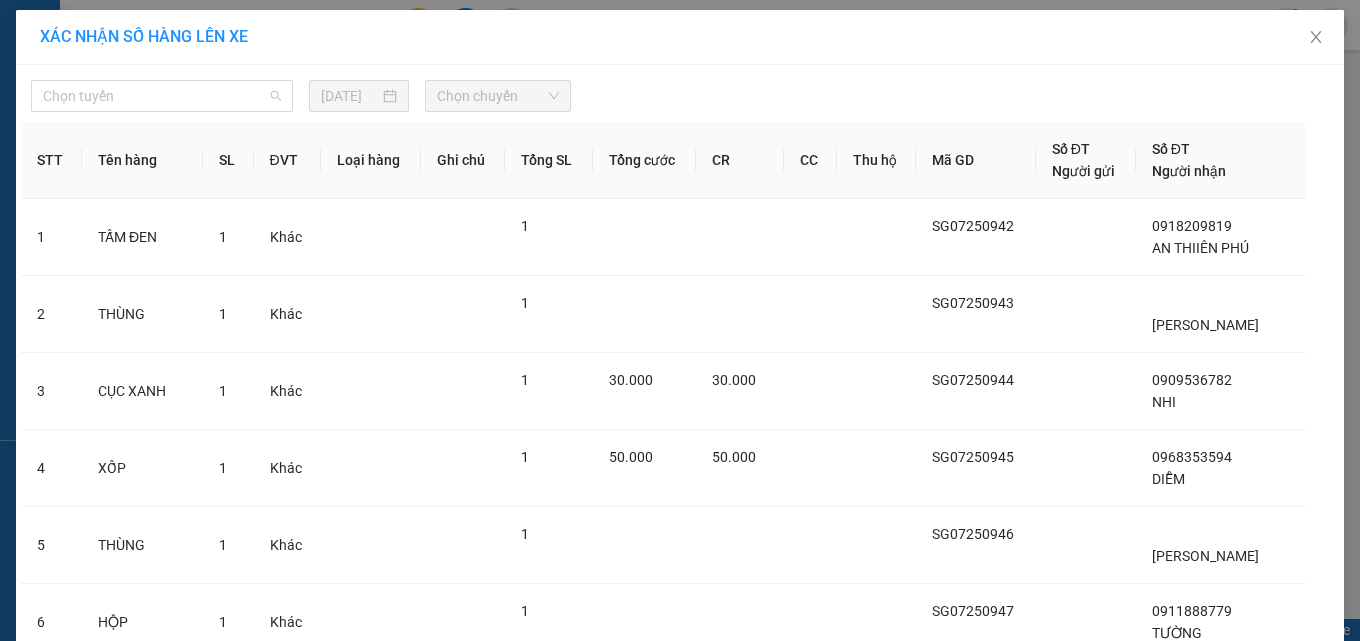 drag, startPoint x: 204, startPoint y: 96, endPoint x: 206, endPoint y: 151, distance: 55.03635 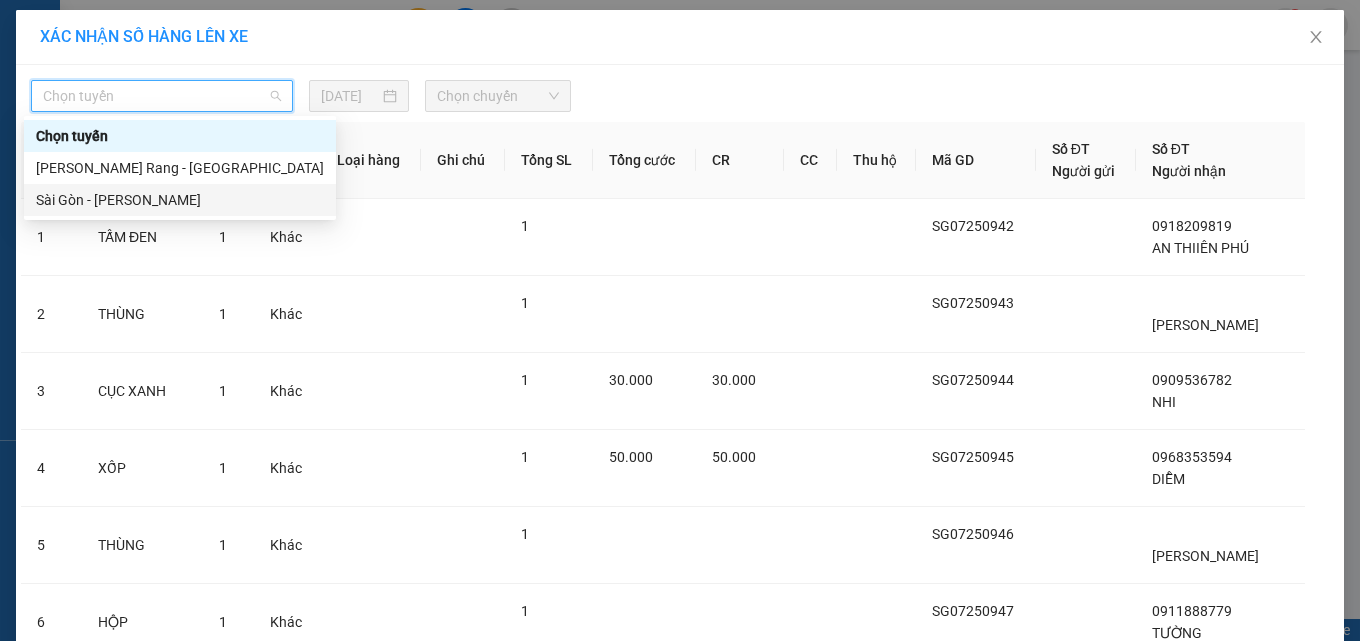 click on "Sài Gòn - [PERSON_NAME]" at bounding box center (180, 200) 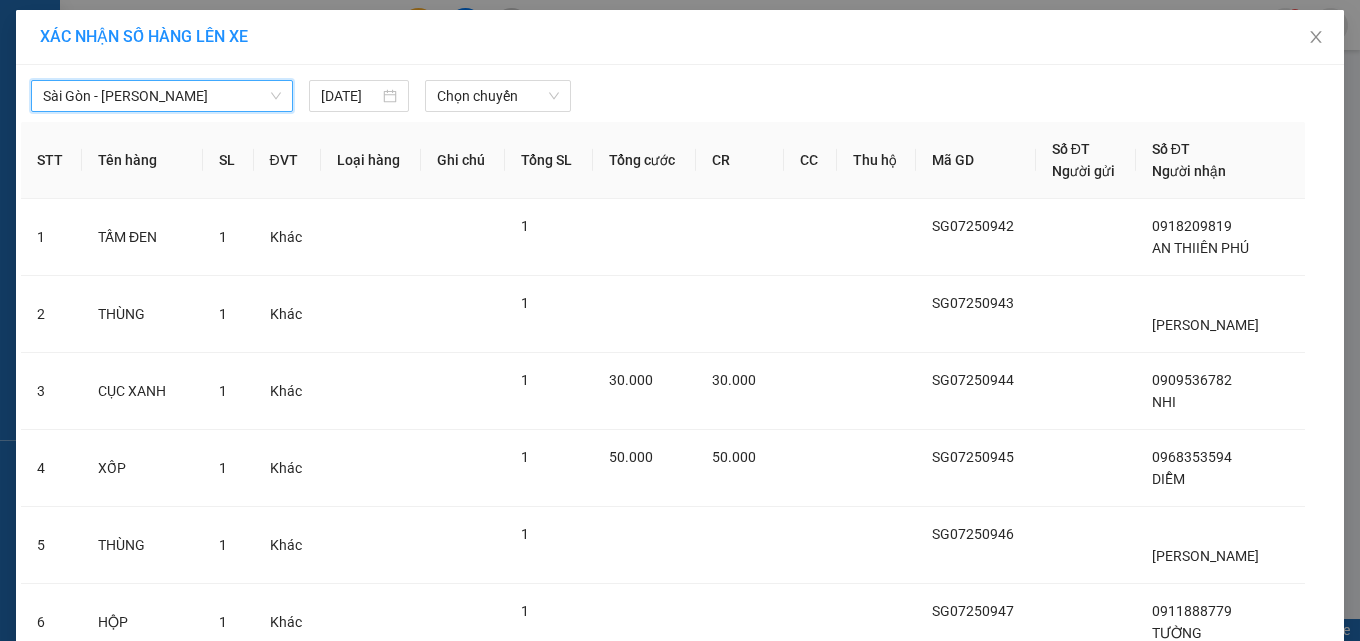 drag, startPoint x: 422, startPoint y: 110, endPoint x: 443, endPoint y: 112, distance: 21.095022 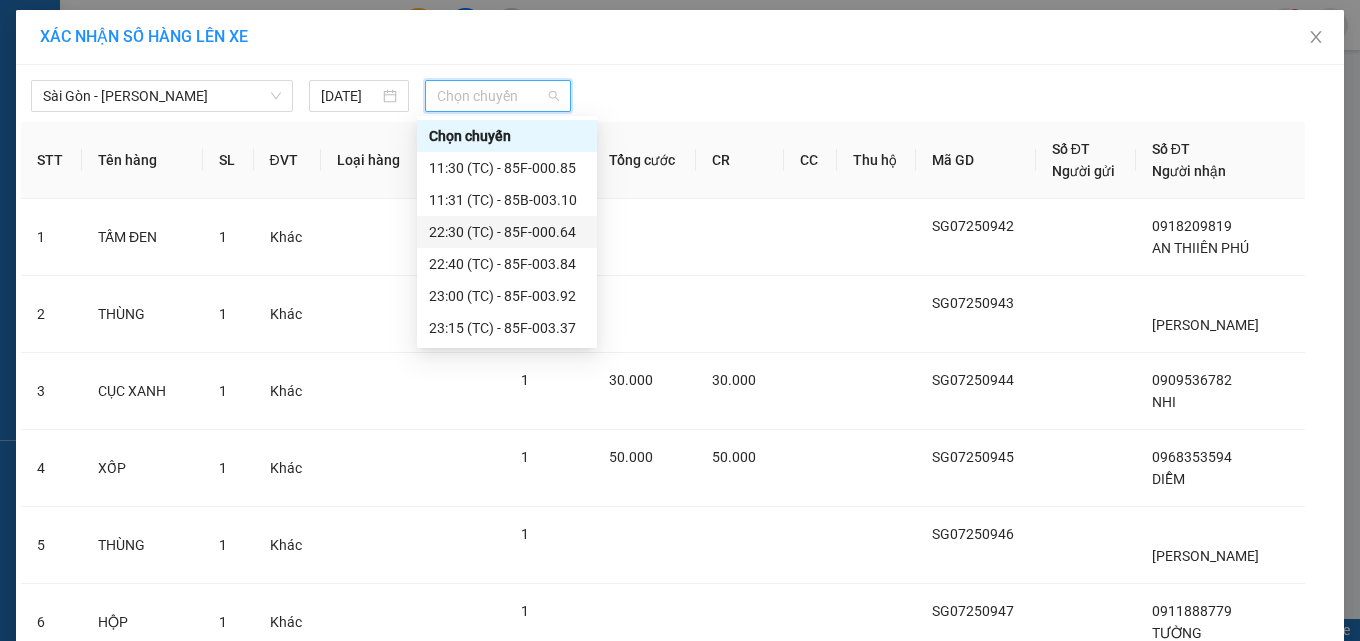 click on "22:30   (TC)   - 85F-000.64" at bounding box center [507, 232] 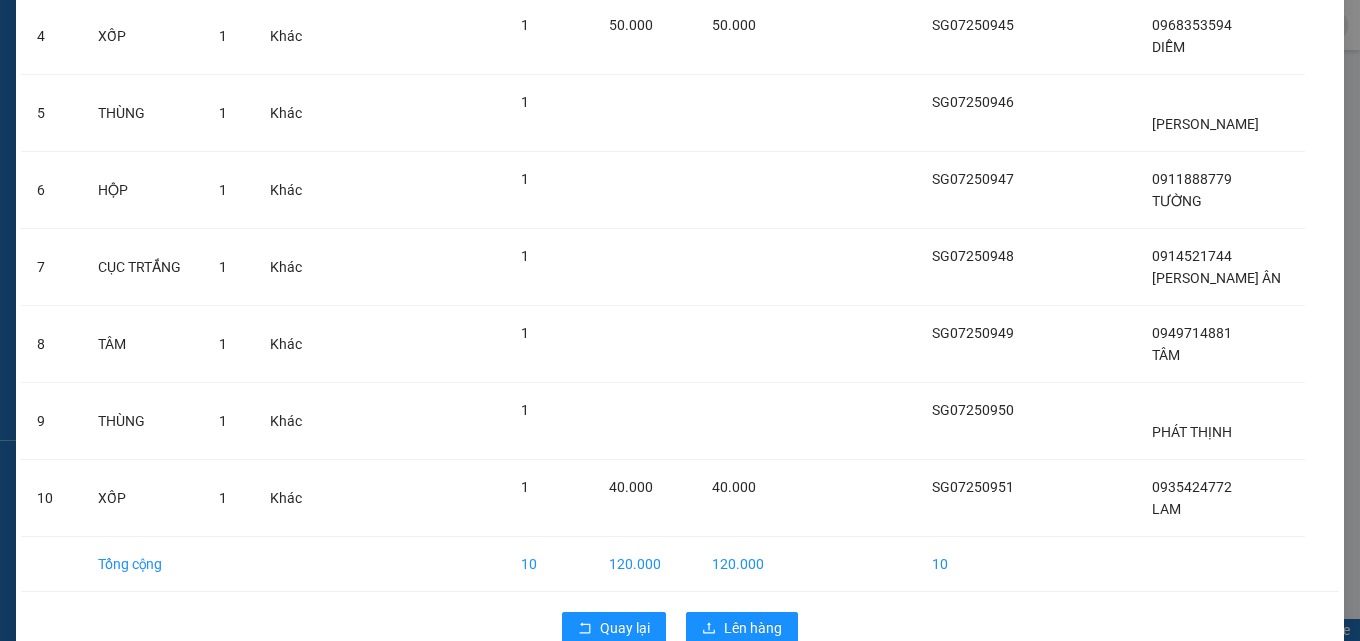 scroll, scrollTop: 500, scrollLeft: 0, axis: vertical 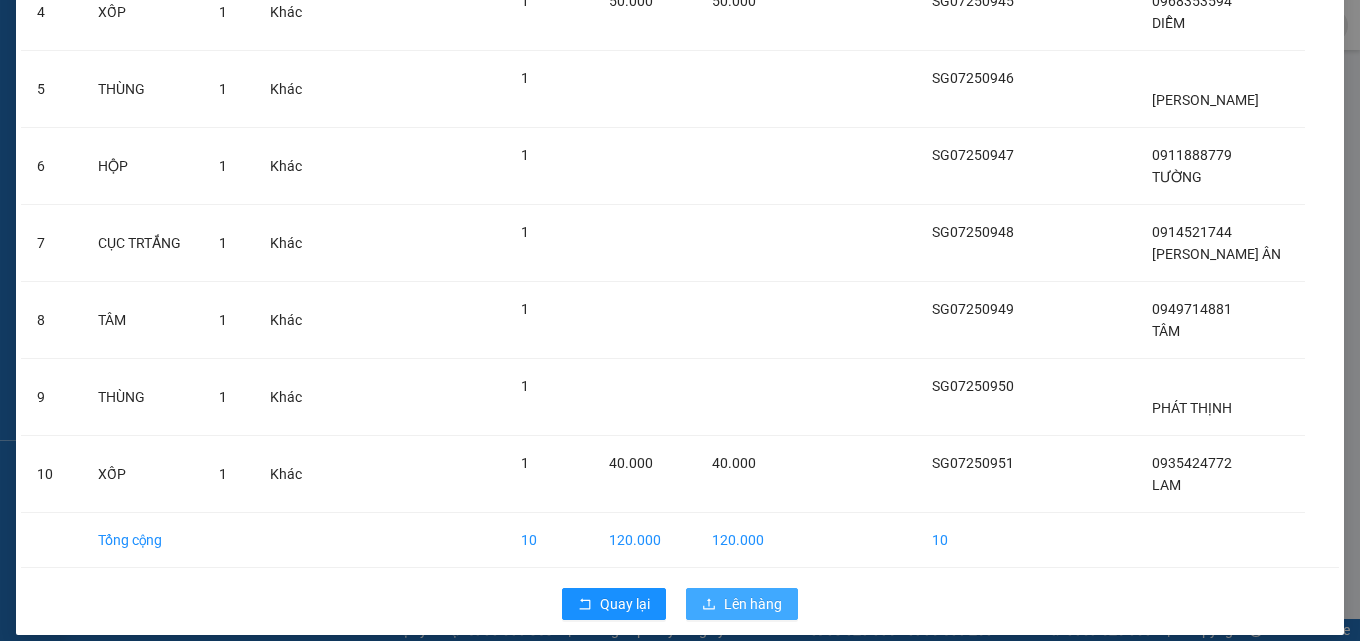 click on "Lên hàng" at bounding box center (753, 604) 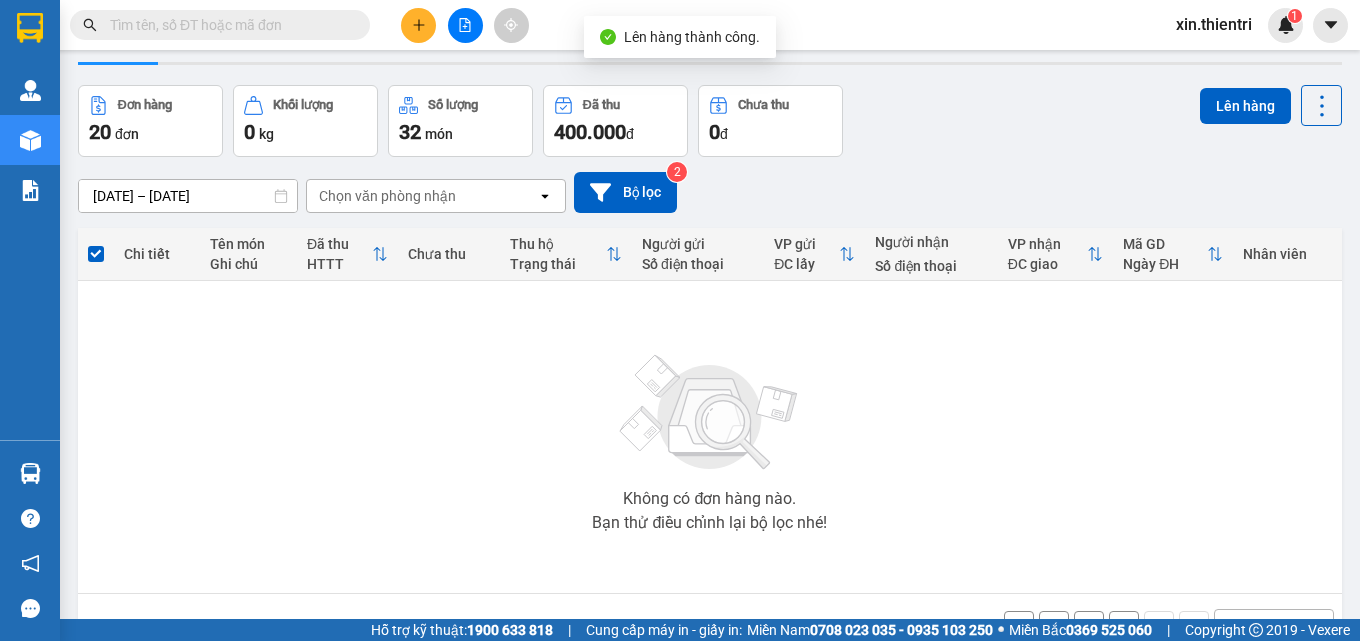 scroll, scrollTop: 108, scrollLeft: 0, axis: vertical 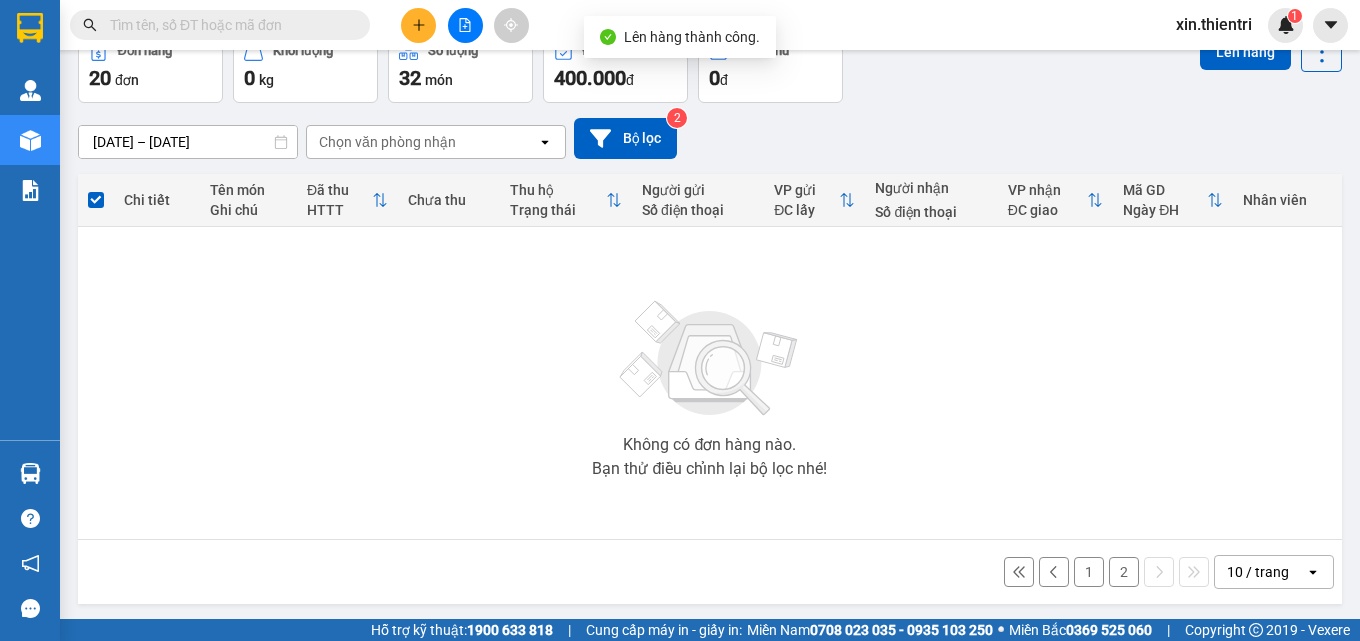 click on "2" at bounding box center [1124, 572] 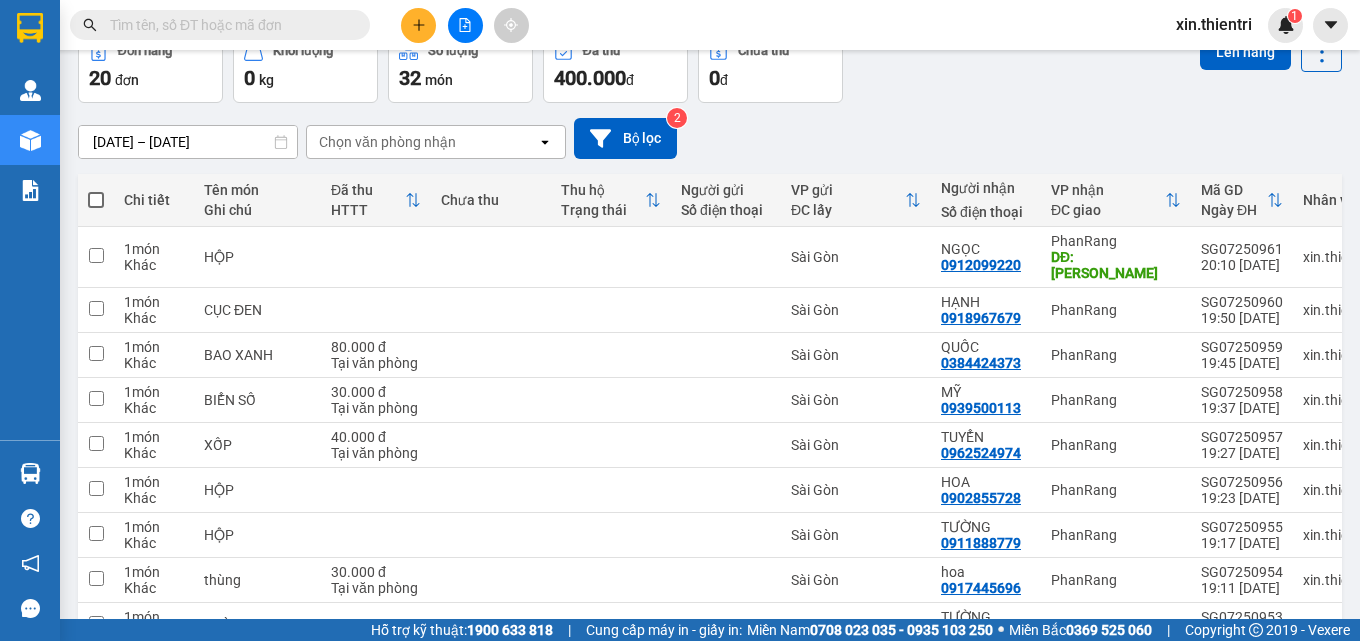 drag, startPoint x: 92, startPoint y: 200, endPoint x: 377, endPoint y: 173, distance: 286.2761 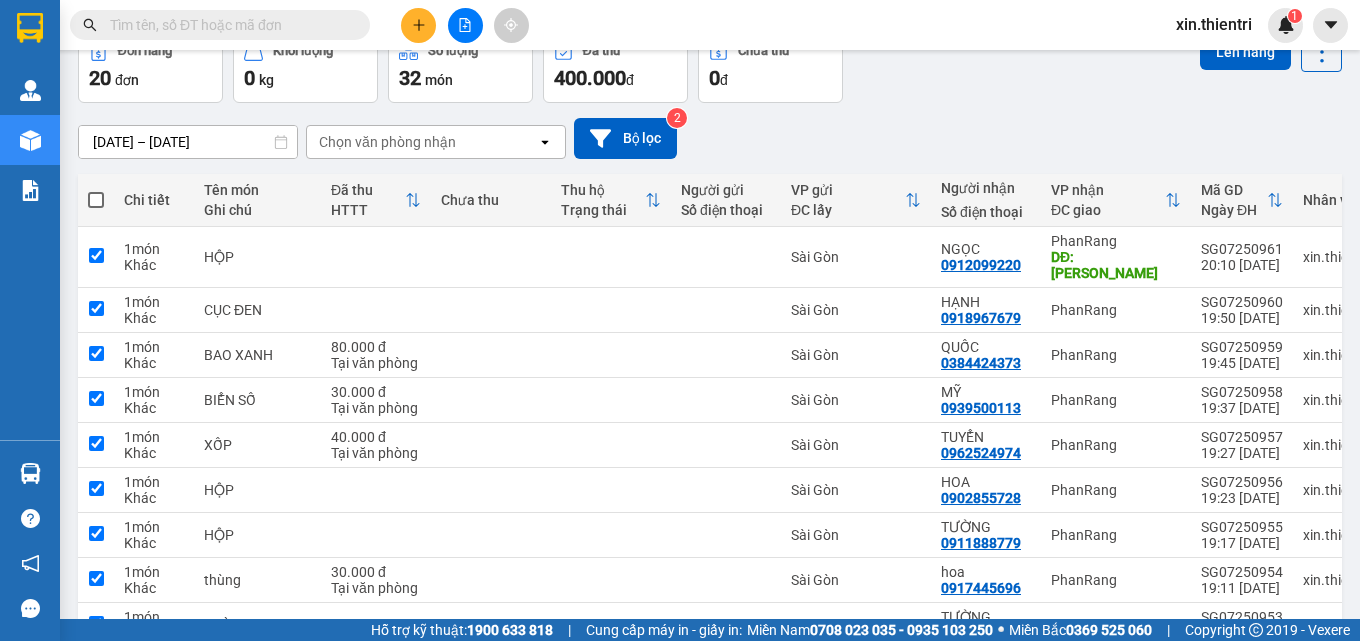 checkbox on "true" 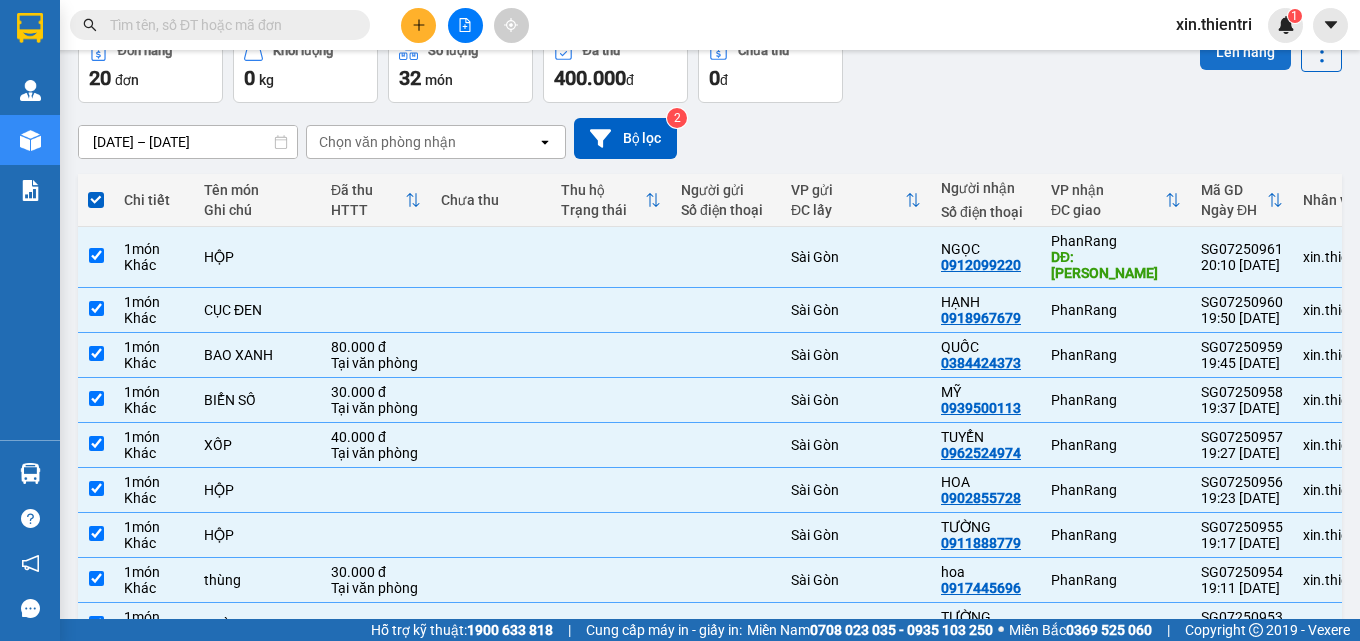 click on "Lên hàng" at bounding box center [1245, 52] 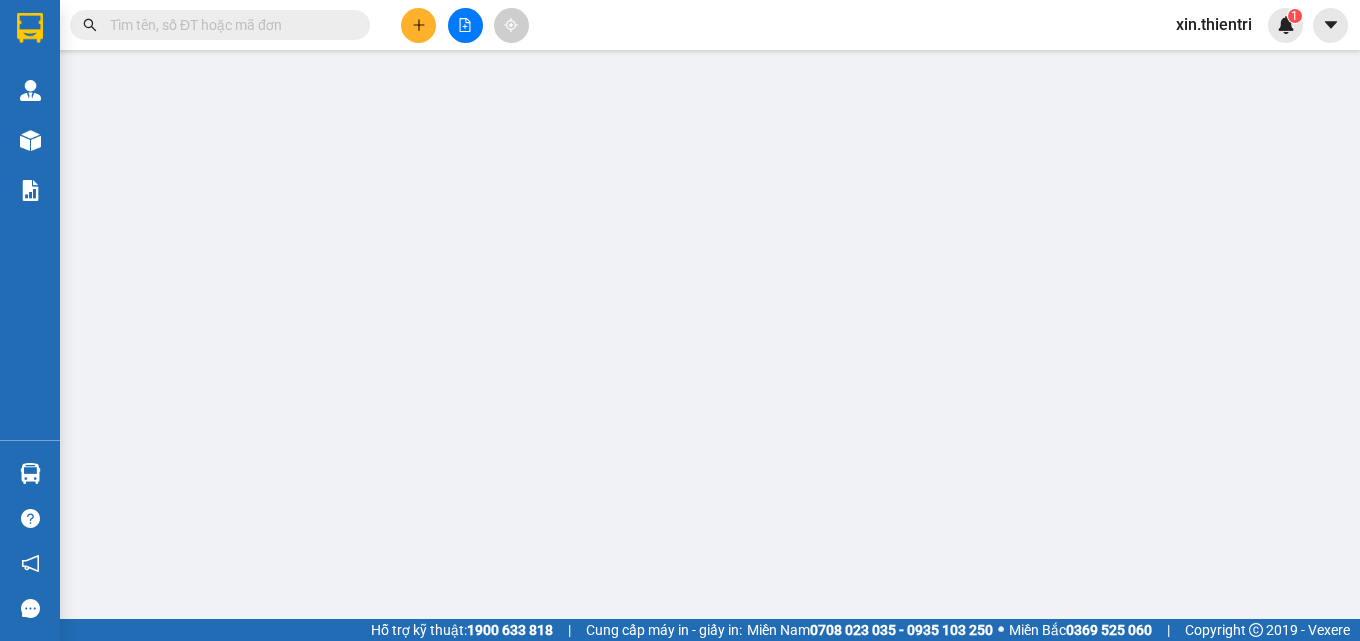 scroll, scrollTop: 0, scrollLeft: 0, axis: both 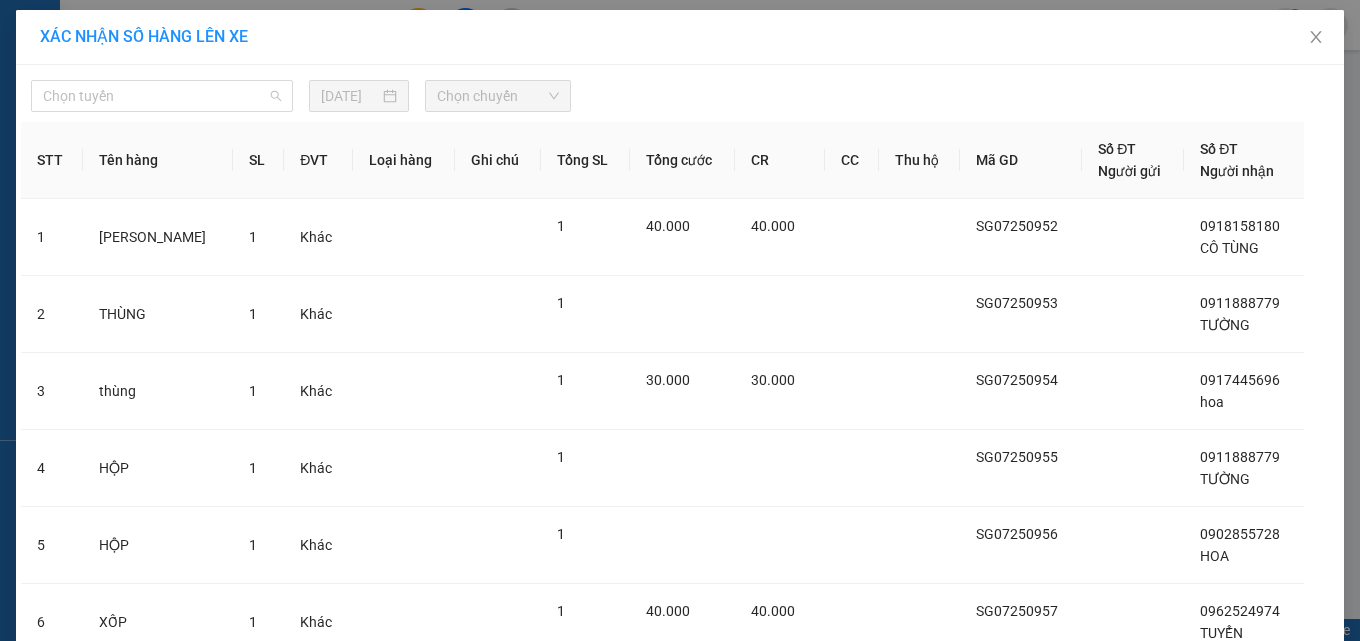 drag, startPoint x: 120, startPoint y: 86, endPoint x: 126, endPoint y: 170, distance: 84.21401 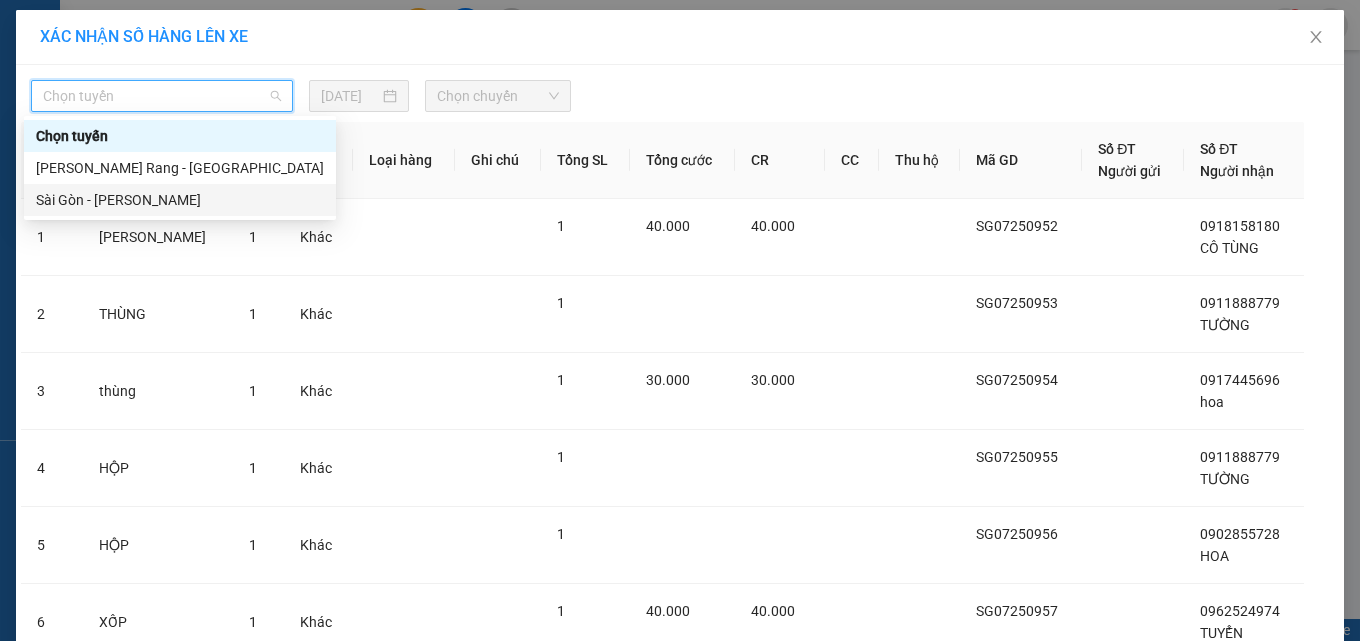 drag, startPoint x: 137, startPoint y: 206, endPoint x: 349, endPoint y: 122, distance: 228.03508 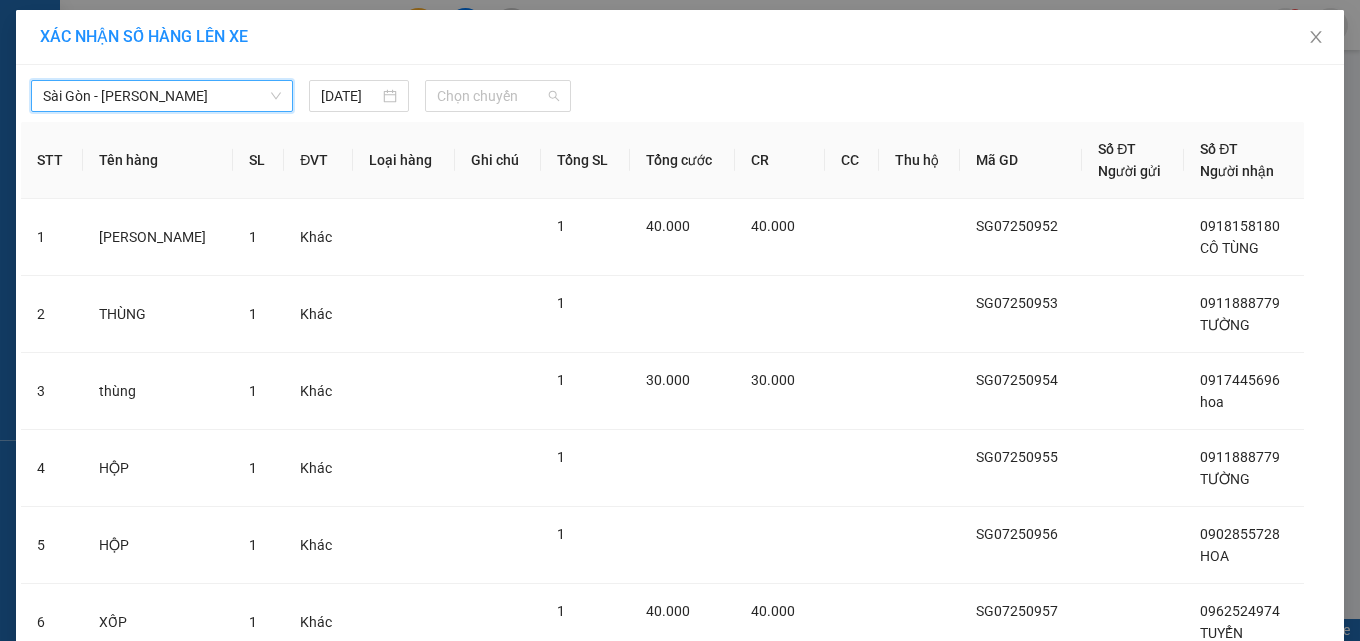 drag, startPoint x: 459, startPoint y: 93, endPoint x: 440, endPoint y: 148, distance: 58.189346 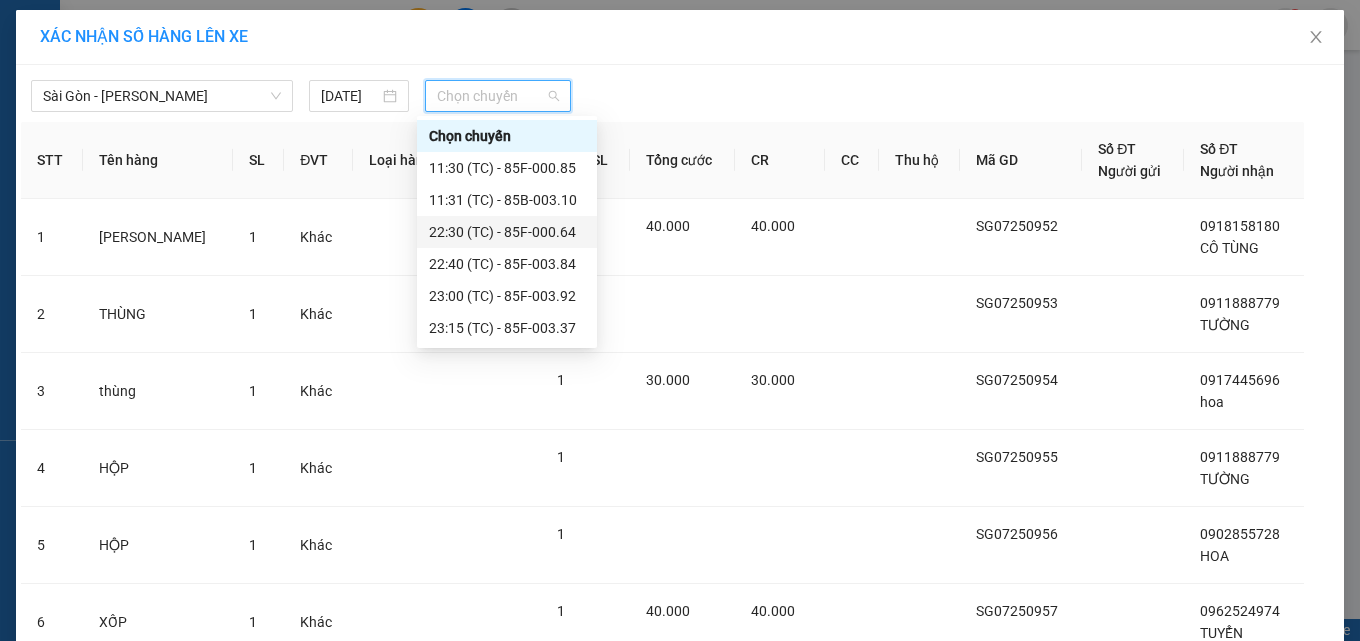 click on "22:30   (TC)   - 85F-000.64" at bounding box center (507, 232) 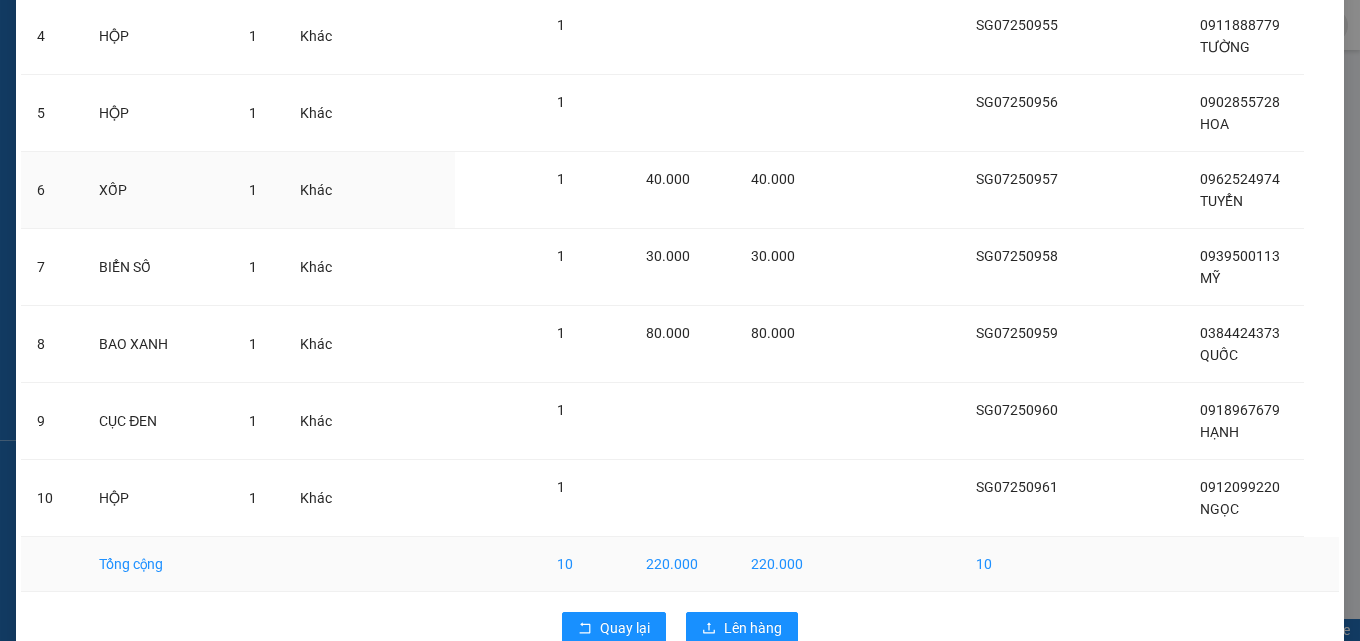 scroll, scrollTop: 500, scrollLeft: 0, axis: vertical 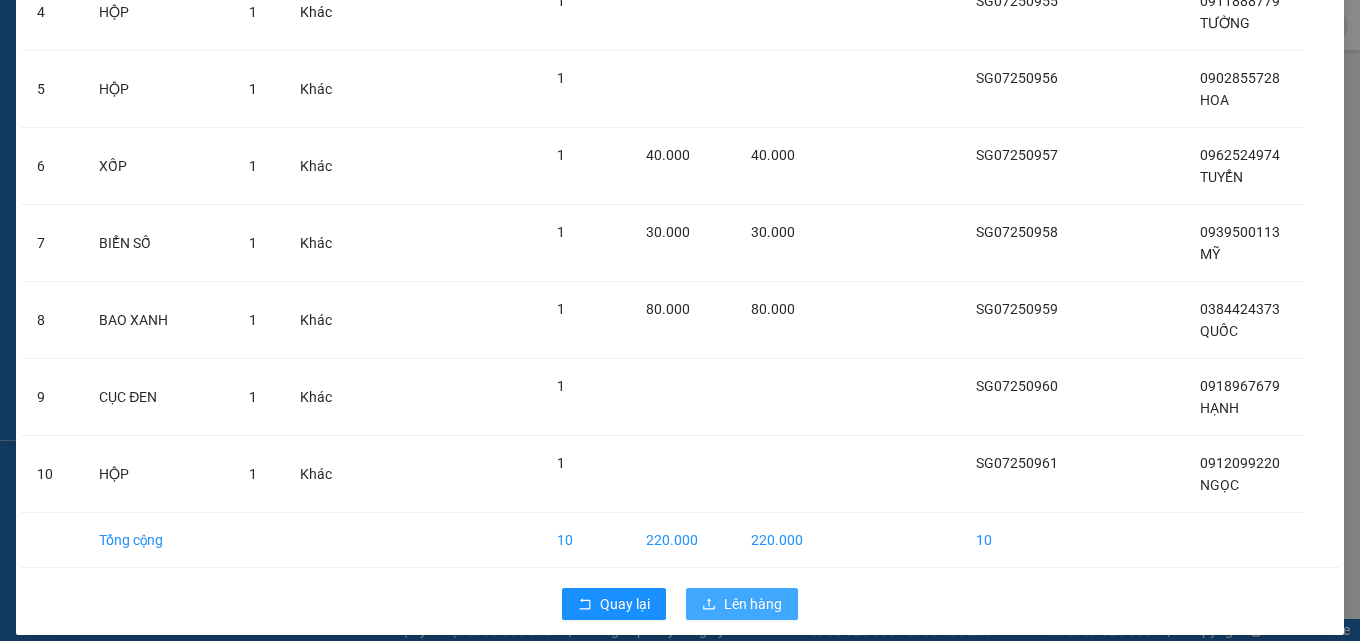 click on "Lên hàng" at bounding box center (742, 604) 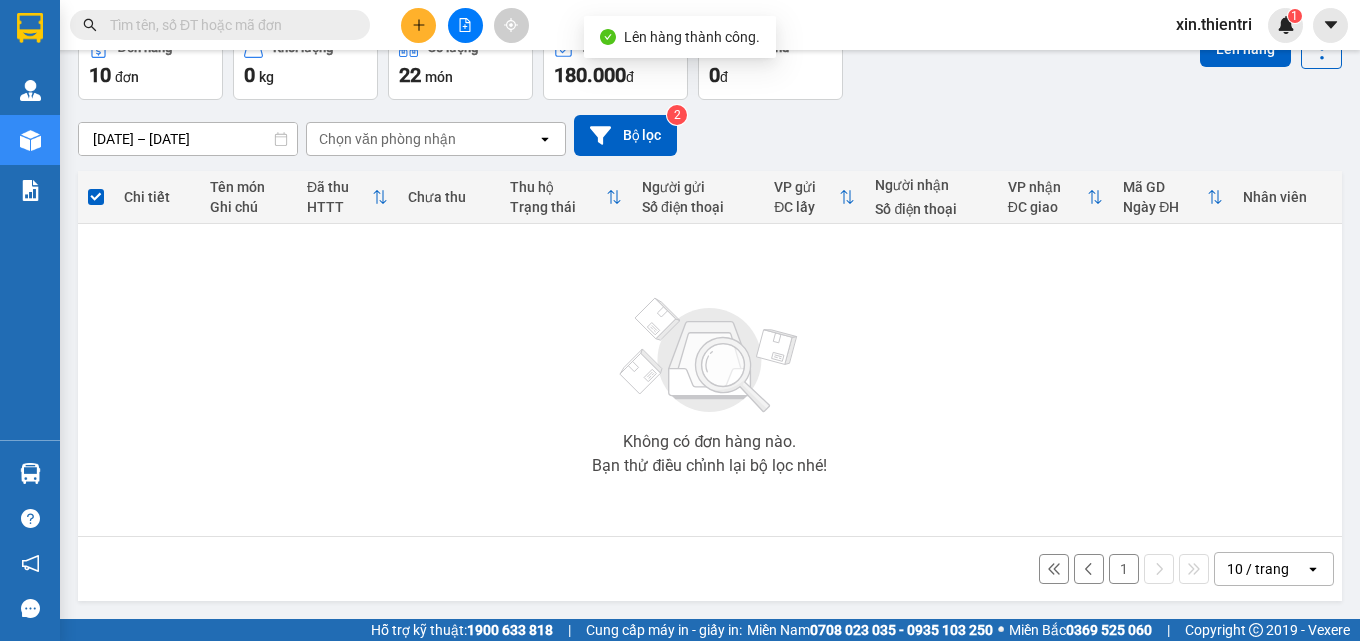 click on "1" at bounding box center [1124, 569] 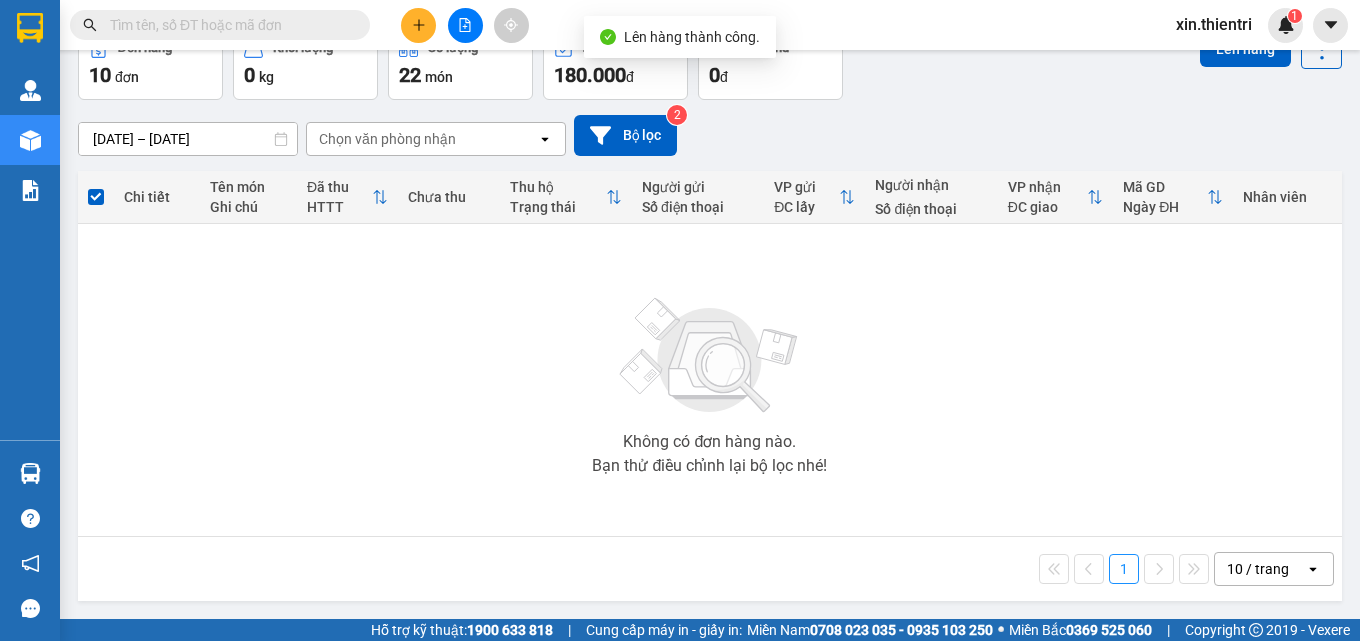 scroll, scrollTop: 111, scrollLeft: 0, axis: vertical 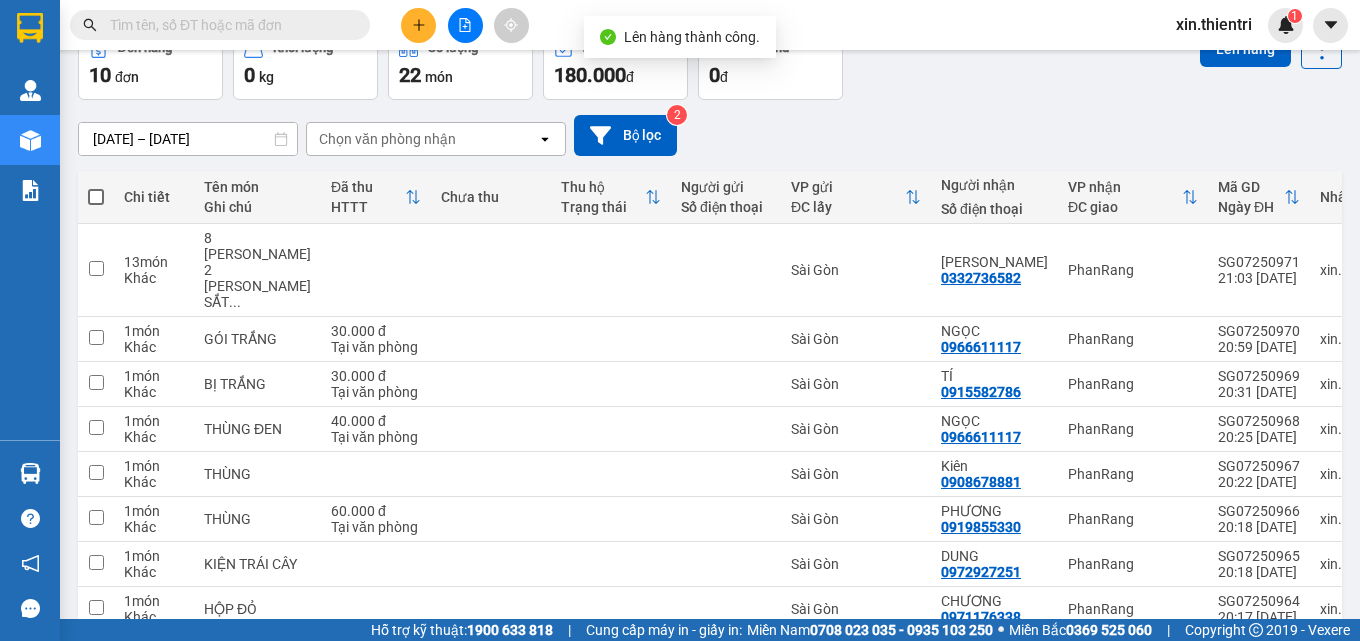 click at bounding box center (96, 197) 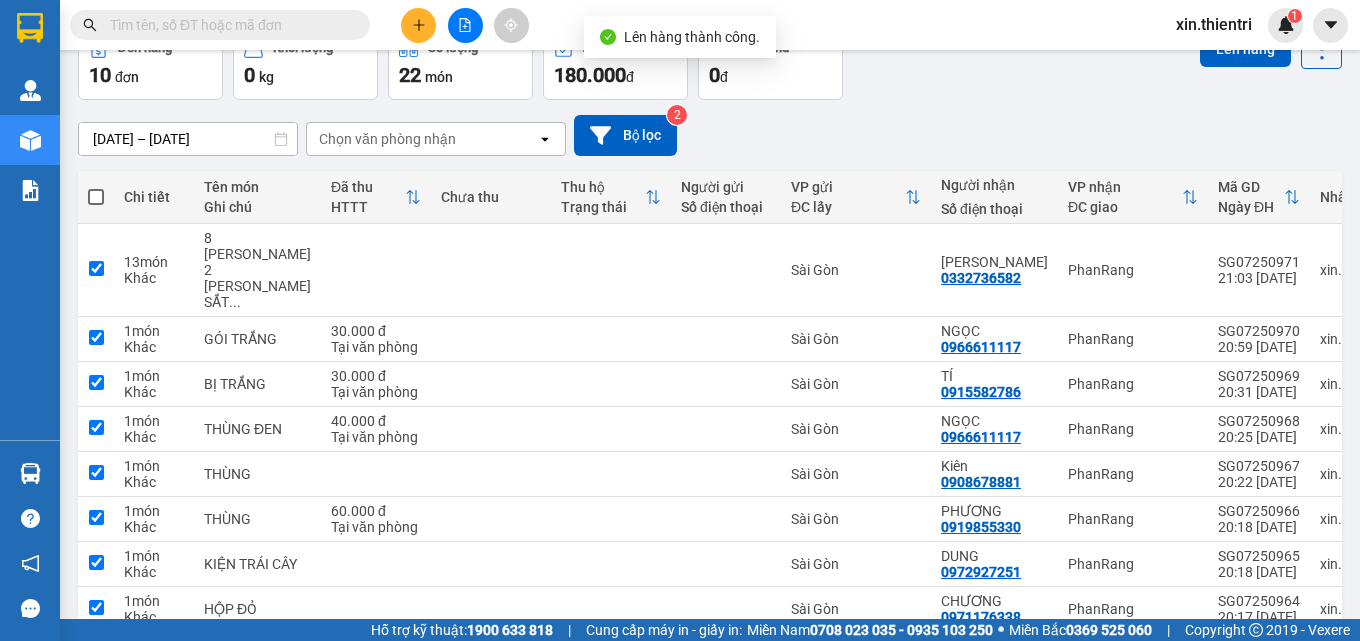 checkbox on "true" 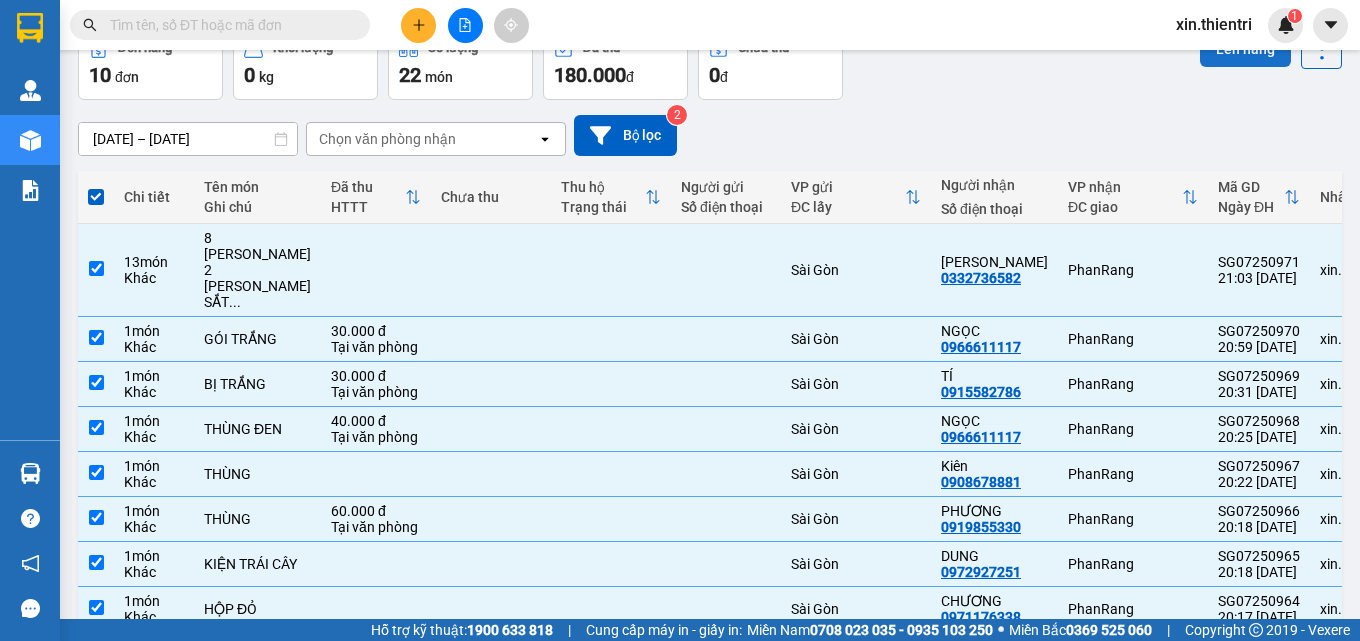 click on "Lên hàng" at bounding box center (1245, 49) 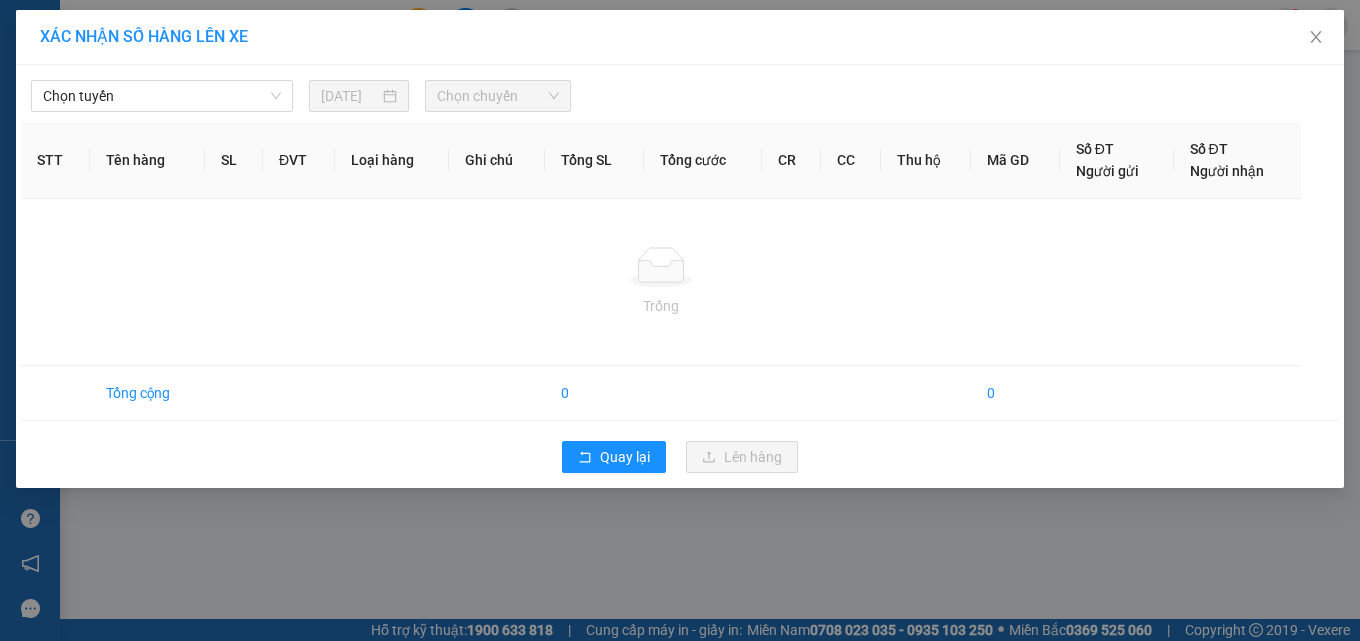 scroll, scrollTop: 0, scrollLeft: 0, axis: both 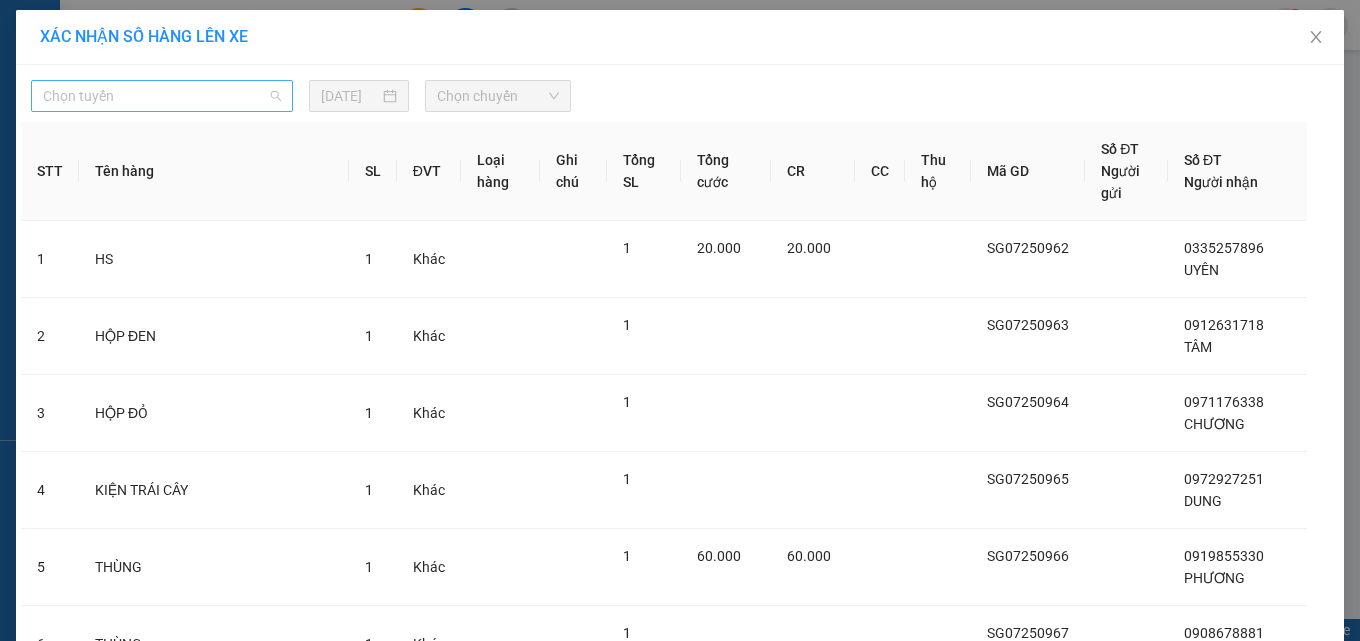 drag, startPoint x: 243, startPoint y: 97, endPoint x: 249, endPoint y: 143, distance: 46.389652 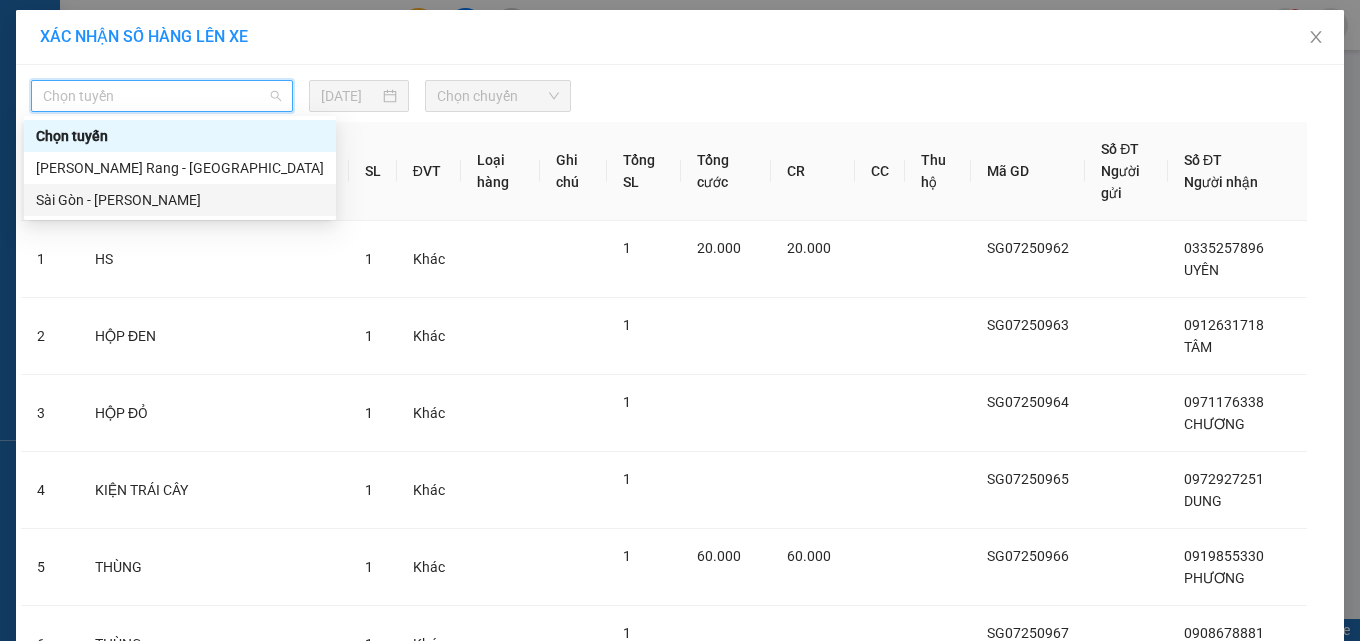drag, startPoint x: 224, startPoint y: 202, endPoint x: 394, endPoint y: 122, distance: 187.88295 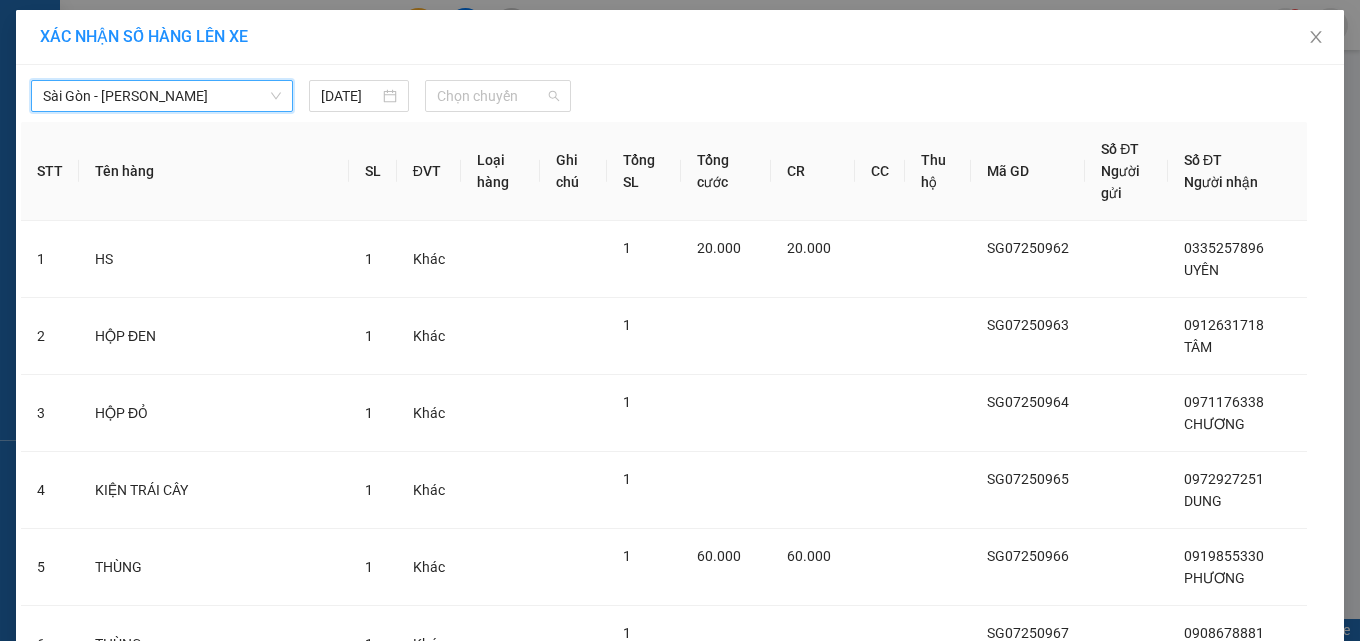 drag, startPoint x: 493, startPoint y: 104, endPoint x: 488, endPoint y: 149, distance: 45.276924 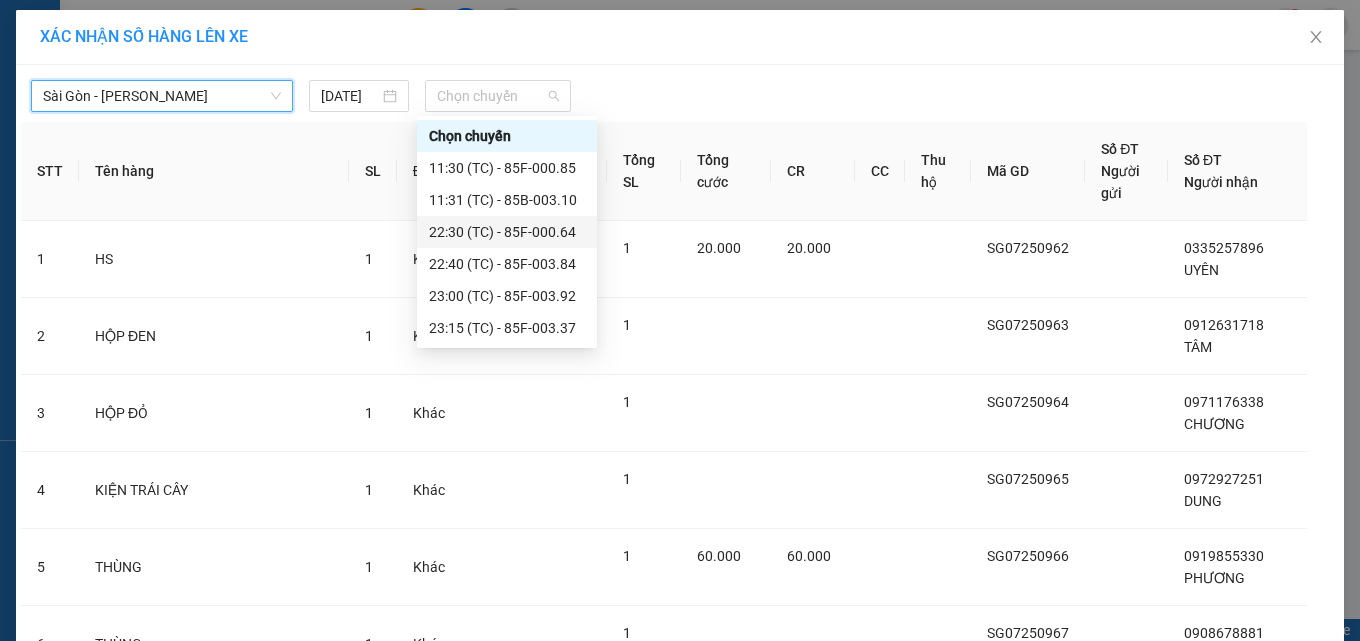 click on "22:30   (TC)   - 85F-000.64" at bounding box center (507, 232) 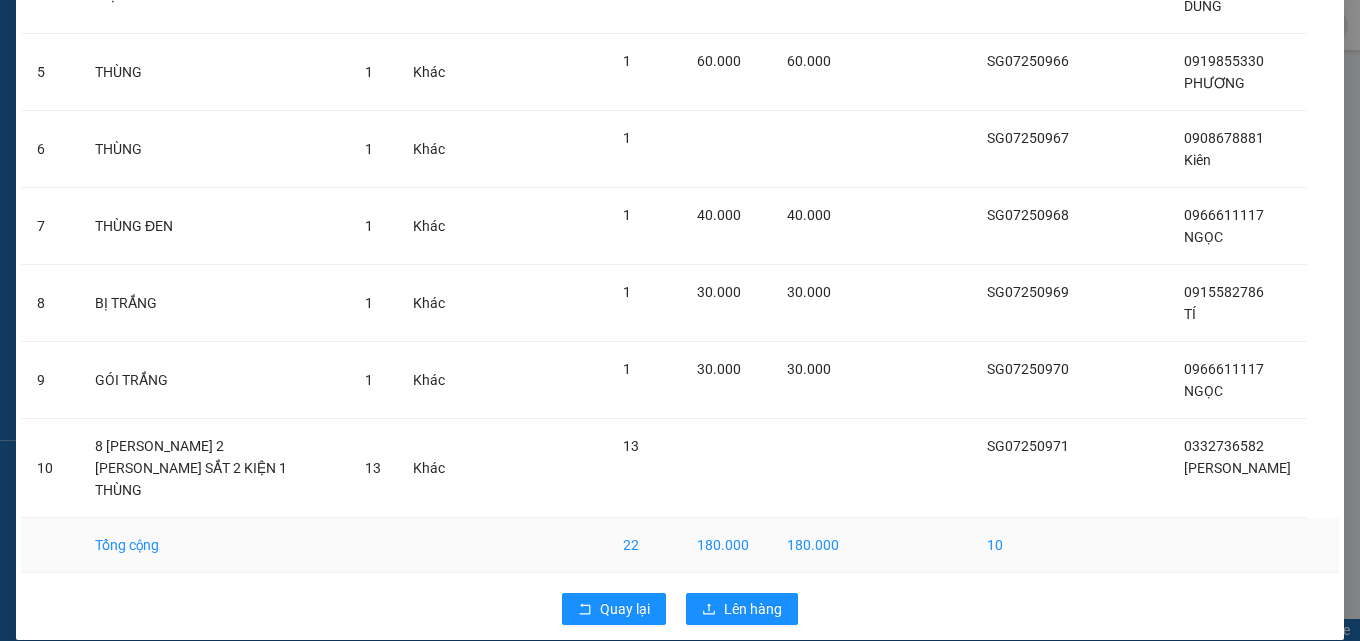 scroll, scrollTop: 540, scrollLeft: 0, axis: vertical 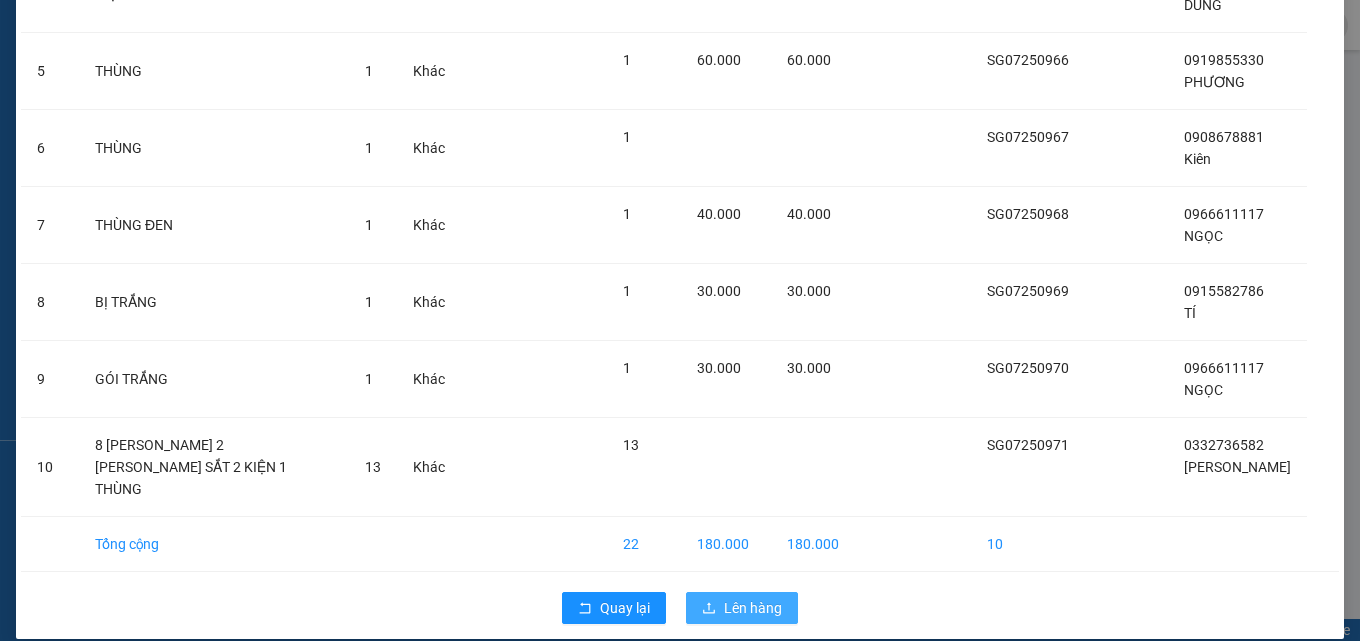 drag, startPoint x: 763, startPoint y: 590, endPoint x: 803, endPoint y: 576, distance: 42.379242 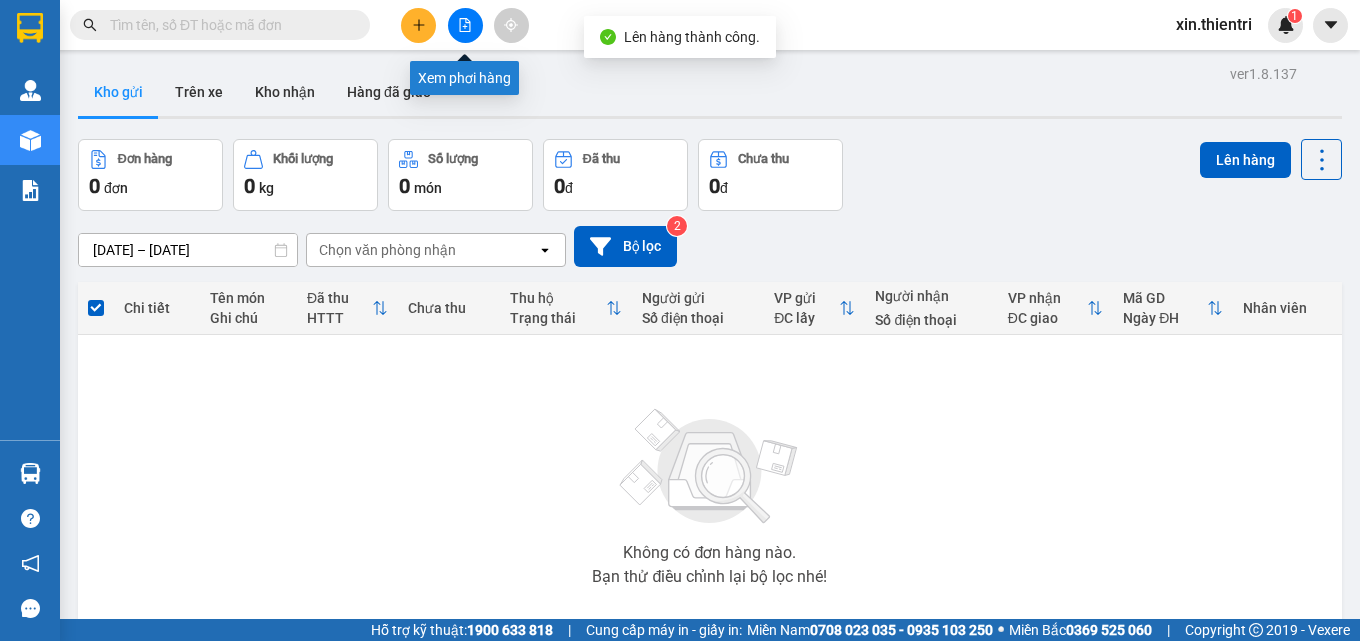 click 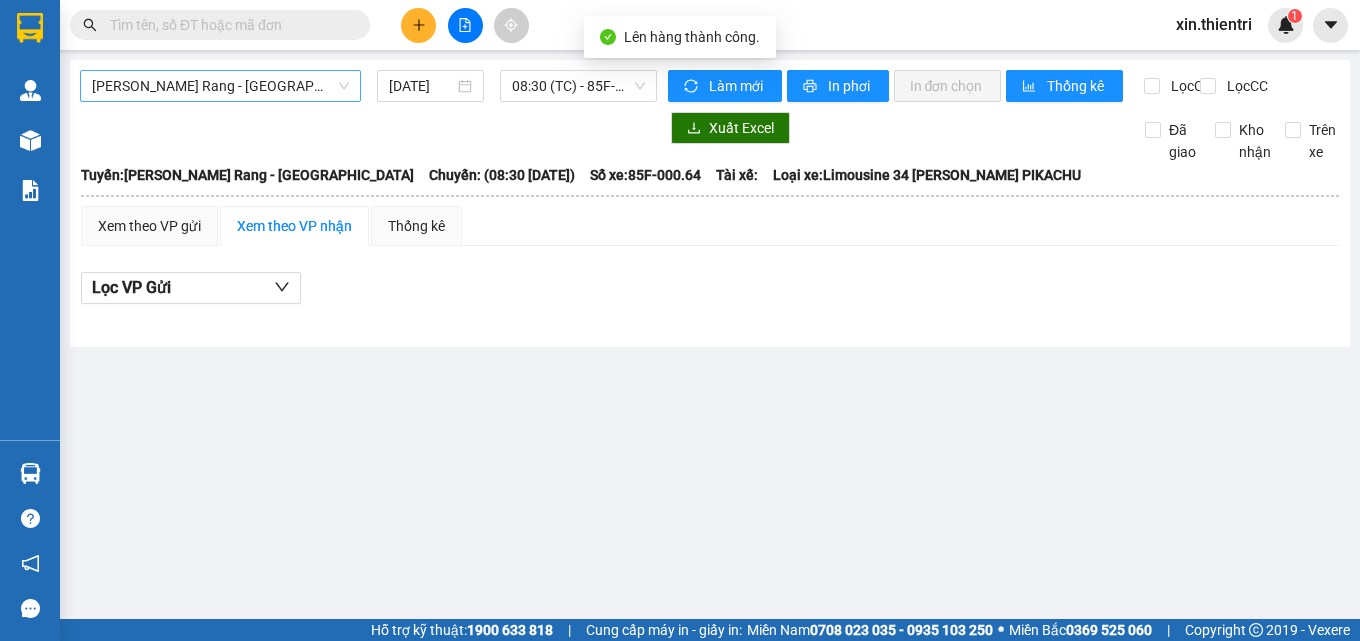 drag, startPoint x: 206, startPoint y: 77, endPoint x: 206, endPoint y: 94, distance: 17 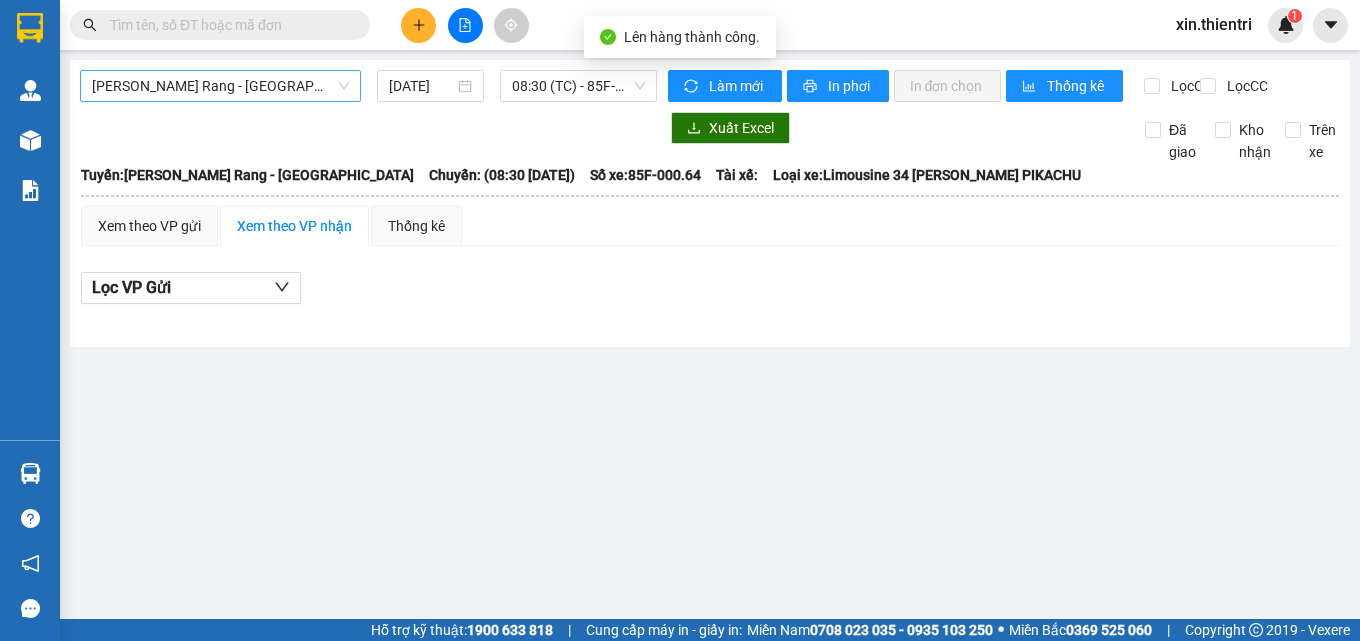 click on "[PERSON_NAME] Rang - [GEOGRAPHIC_DATA]" at bounding box center [220, 86] 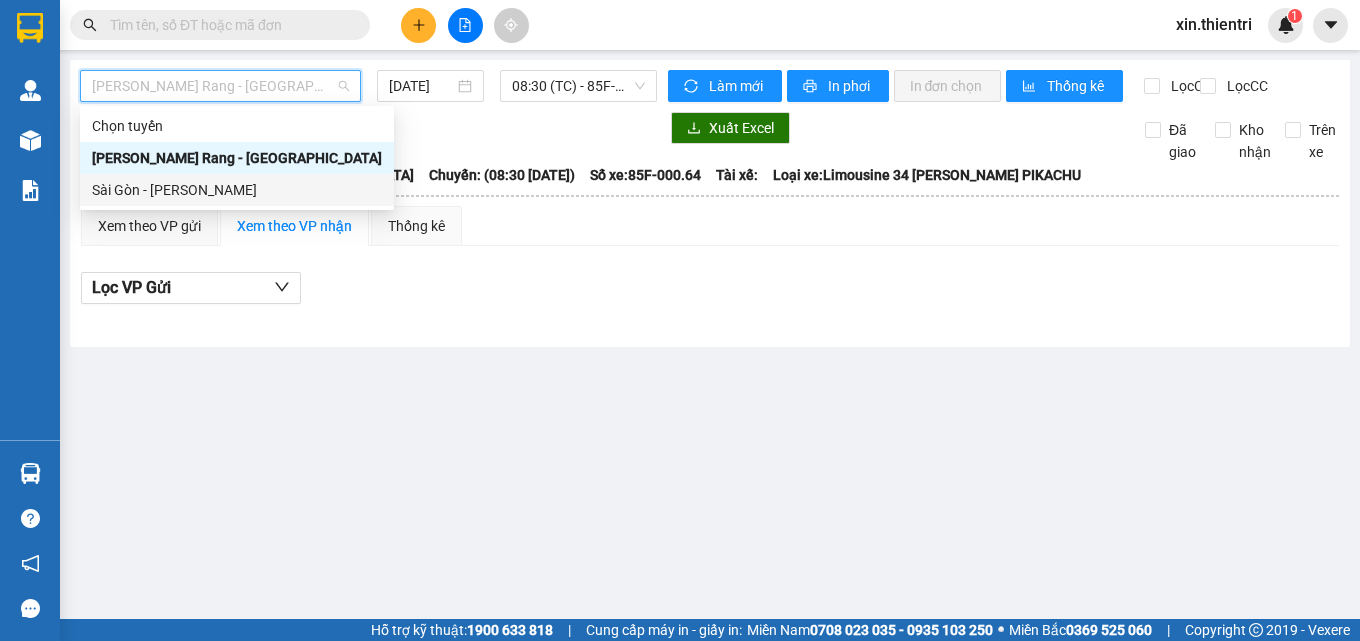 drag, startPoint x: 210, startPoint y: 179, endPoint x: 519, endPoint y: 77, distance: 325.39975 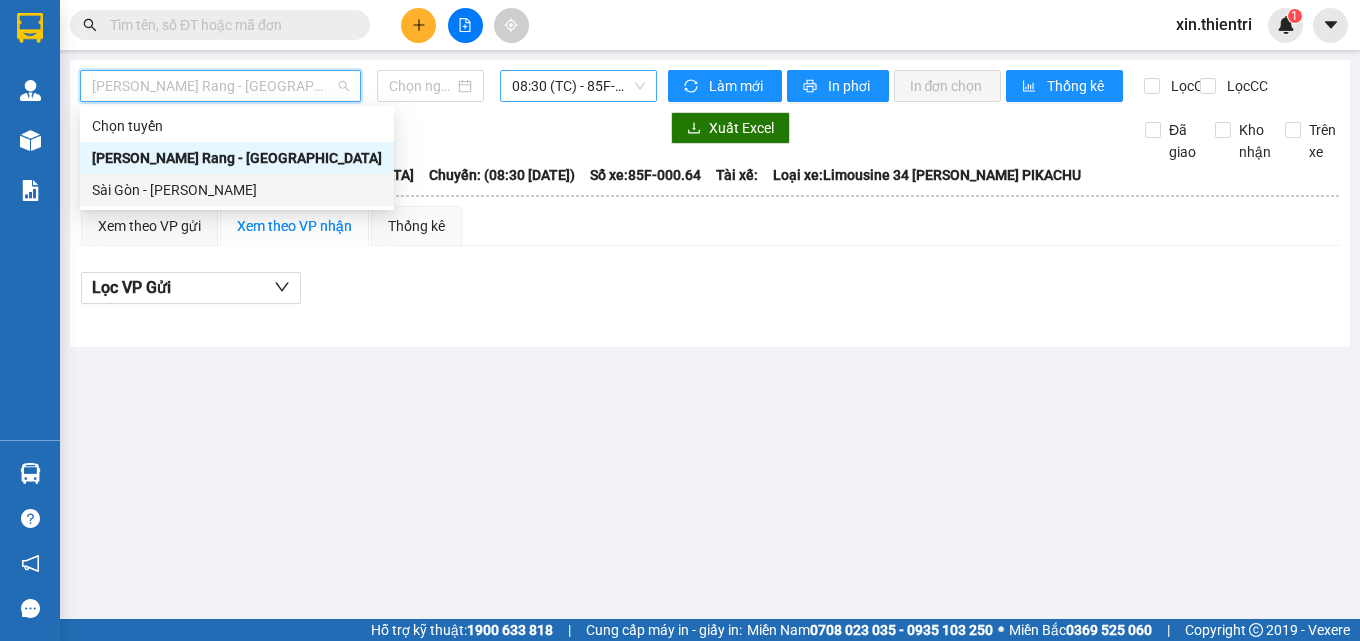 type on "[DATE]" 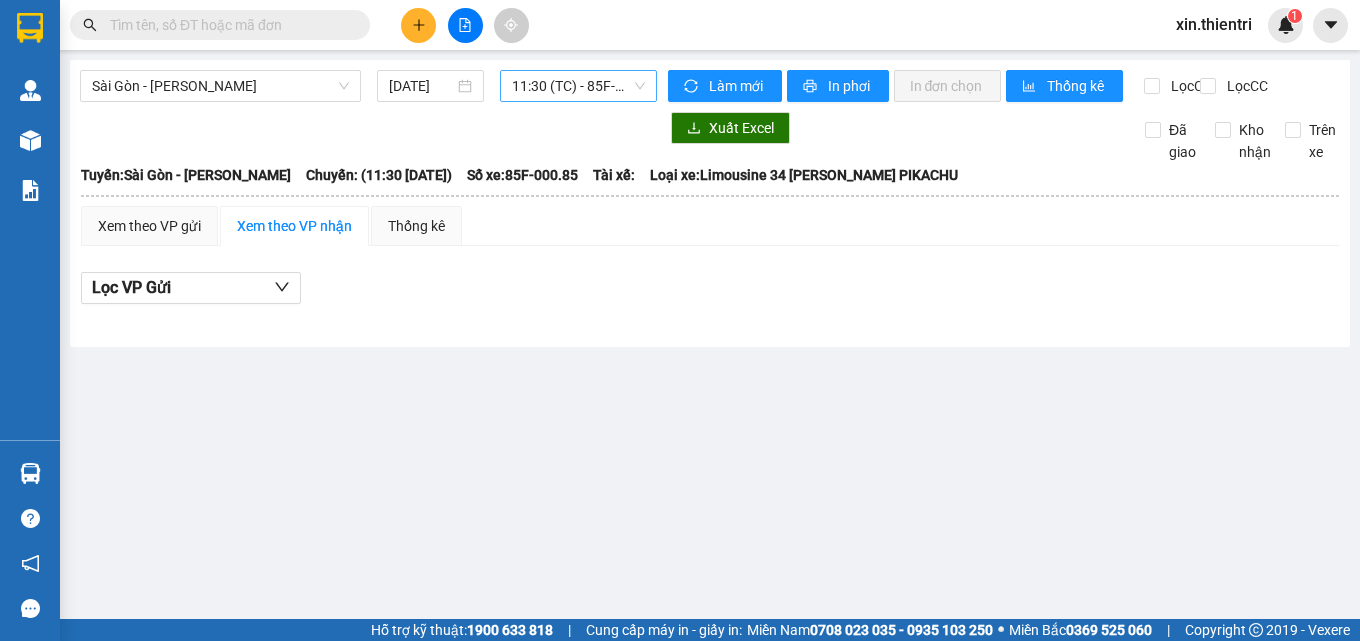 drag, startPoint x: 529, startPoint y: 60, endPoint x: 532, endPoint y: 91, distance: 31.144823 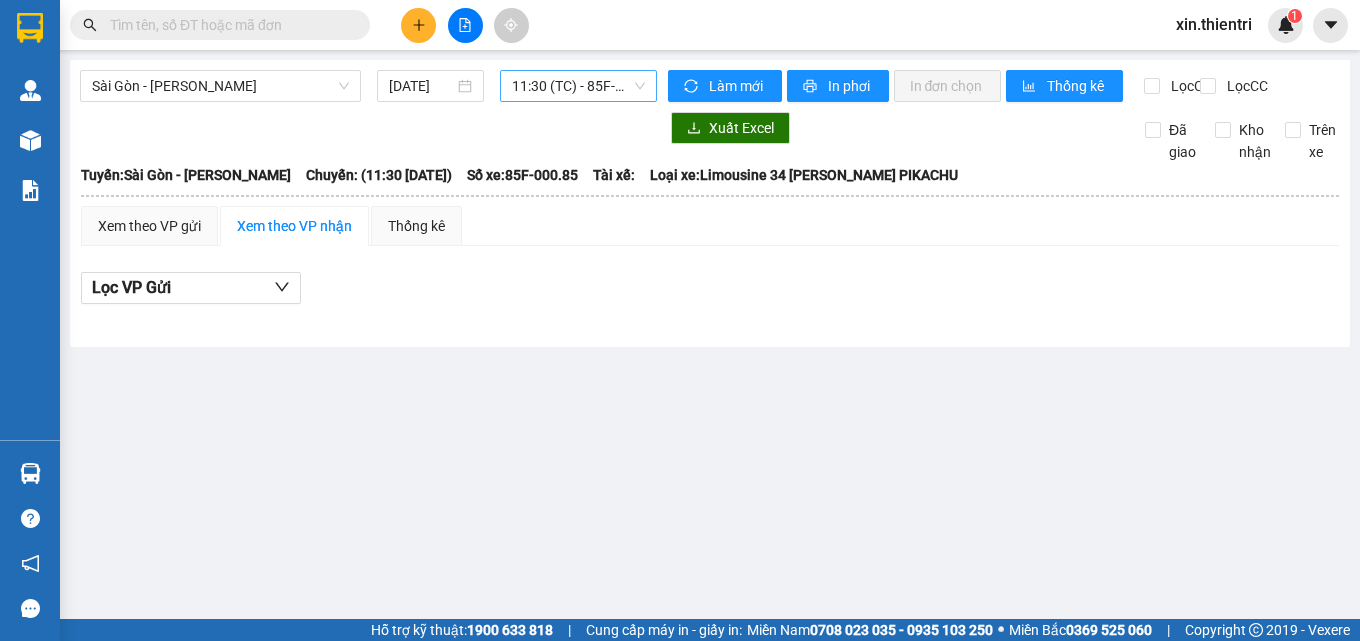 click on "[GEOGRAPHIC_DATA] - [PERSON_NAME] Rang  [DATE] 11:30   (TC)   - 85F-000.85  [PERSON_NAME] mới In phơi In [PERSON_NAME] Thống kê Lọc  CR Lọc  CC Xuất Excel Đã giao [PERSON_NAME] Trên xe Thiện Trí   19008666   43 [PERSON_NAME][GEOGRAPHIC_DATA][PERSON_NAME], P. 12 PHƠI HÀNG 22:04 [DATE] [PERSON_NAME]:  [GEOGRAPHIC_DATA] - [PERSON_NAME][GEOGRAPHIC_DATA]:   (11:30 [DATE]) Số xe:  85F-000.85 [PERSON_NAME] xe:  Limousine 34 [PERSON_NAME] PIKACHU [PERSON_NAME]:  [GEOGRAPHIC_DATA] - [PERSON_NAME][GEOGRAPHIC_DATA]:   (11:30 [DATE]) Số xe:  85F-000.85 Tài xế:  [PERSON_NAME] xe:  Limousine 34 [PERSON_NAME] PIKACHU Xem theo VP gửi Xem theo [PERSON_NAME] Thống kê Lọc VP Gửi Cước rồi :   0  VNĐ [PERSON_NAME] :   0  VNĐ Thu hộ:  0  VNĐ Thiện Trí   19008666   43 [PERSON_NAME] [PERSON_NAME], [PERSON_NAME] 12 [PERSON_NAME] HÀNG Sài Gòn  -  22:04 [DATE] [PERSON_NAME]:  [GEOGRAPHIC_DATA] - [PERSON_NAME][GEOGRAPHIC_DATA]:   (11:30 [DATE]) Số xe:  85F-000.85   [PERSON_NAME] xe:  Limousine 34 [PERSON_NAME] PIKACHU STT Mã GD SĐT người [PERSON_NAME] Tên người [PERSON_NAME] CC Tên hàng SL Ghi chú ĐC Giao [PERSON_NAME] :   0 :" at bounding box center (710, 203) 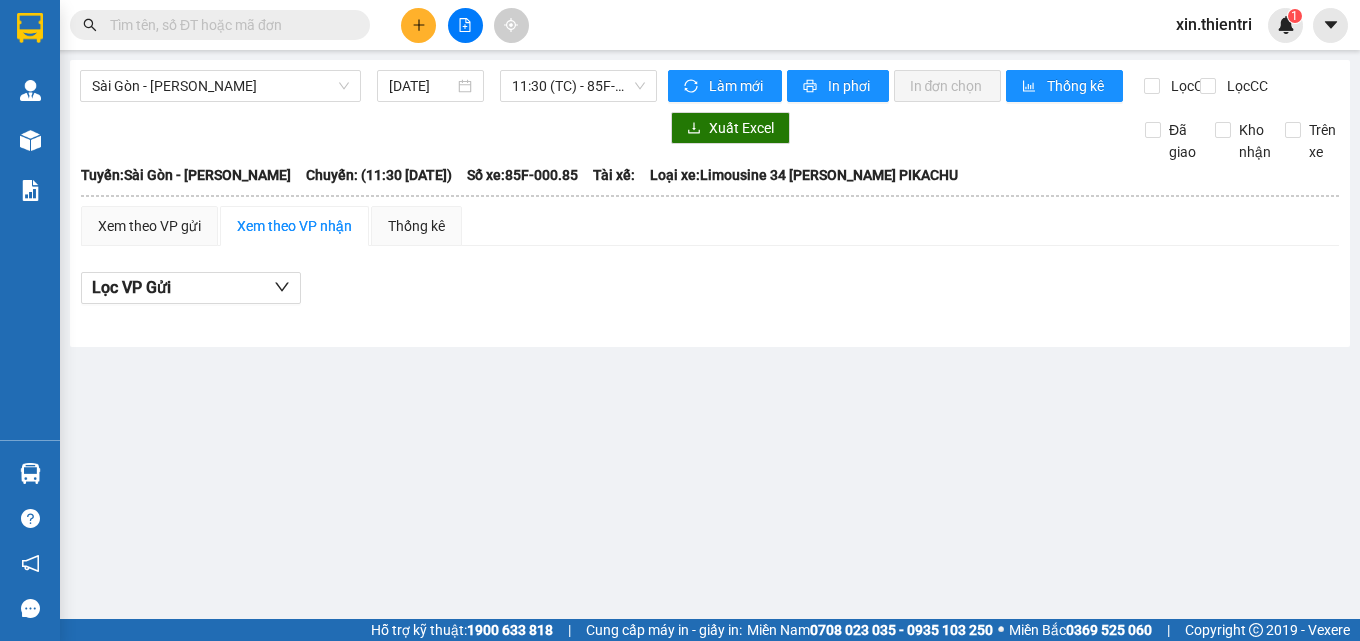 drag, startPoint x: 534, startPoint y: 88, endPoint x: 548, endPoint y: 102, distance: 19.79899 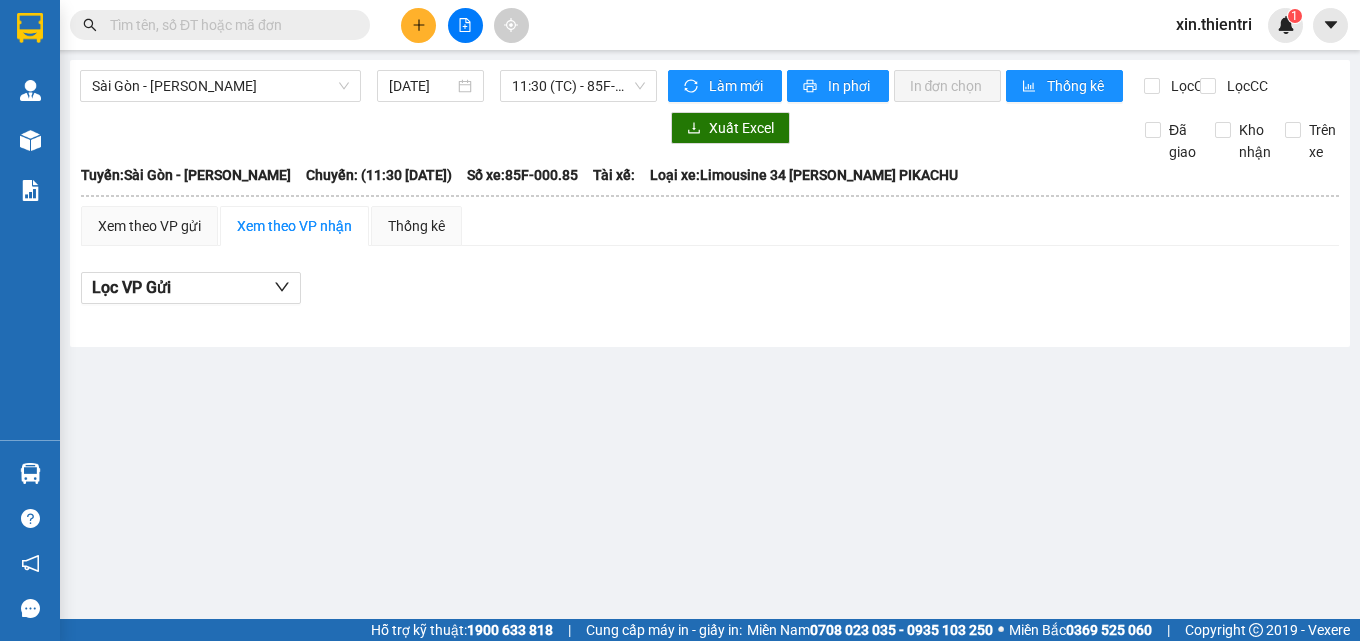 click on "11:30   (TC)   - 85F-000.85" at bounding box center (578, 86) 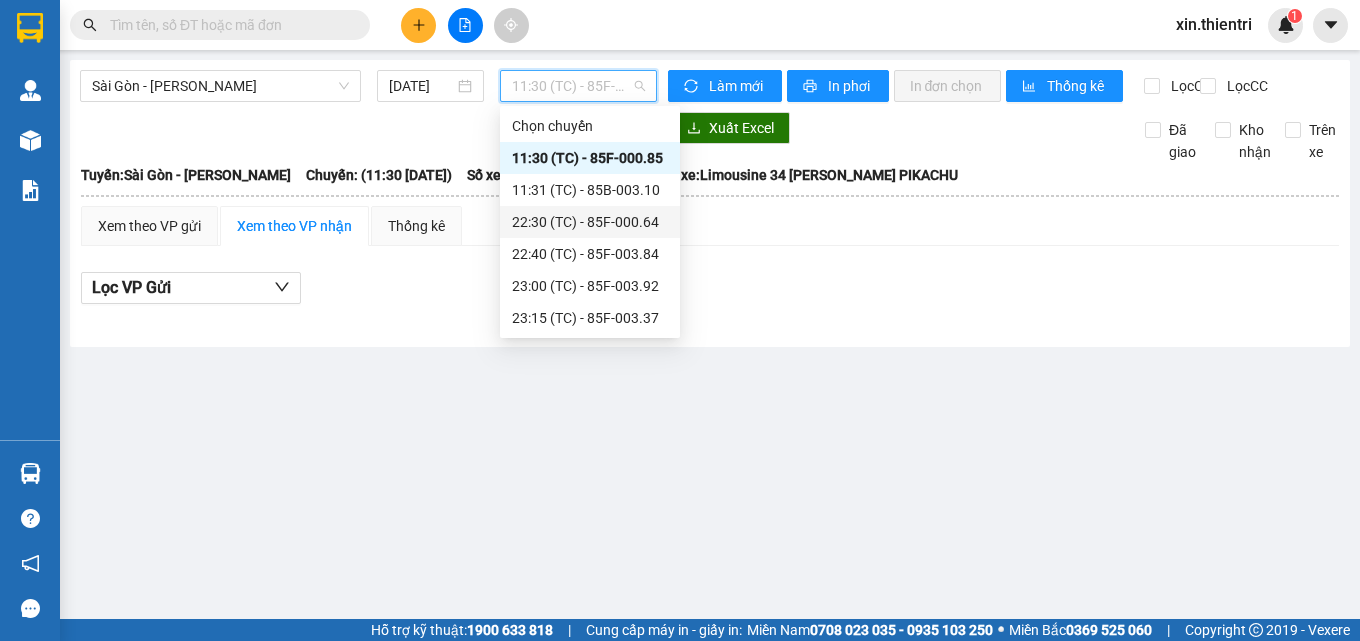 click on "22:30   (TC)   - 85F-000.64" at bounding box center [590, 222] 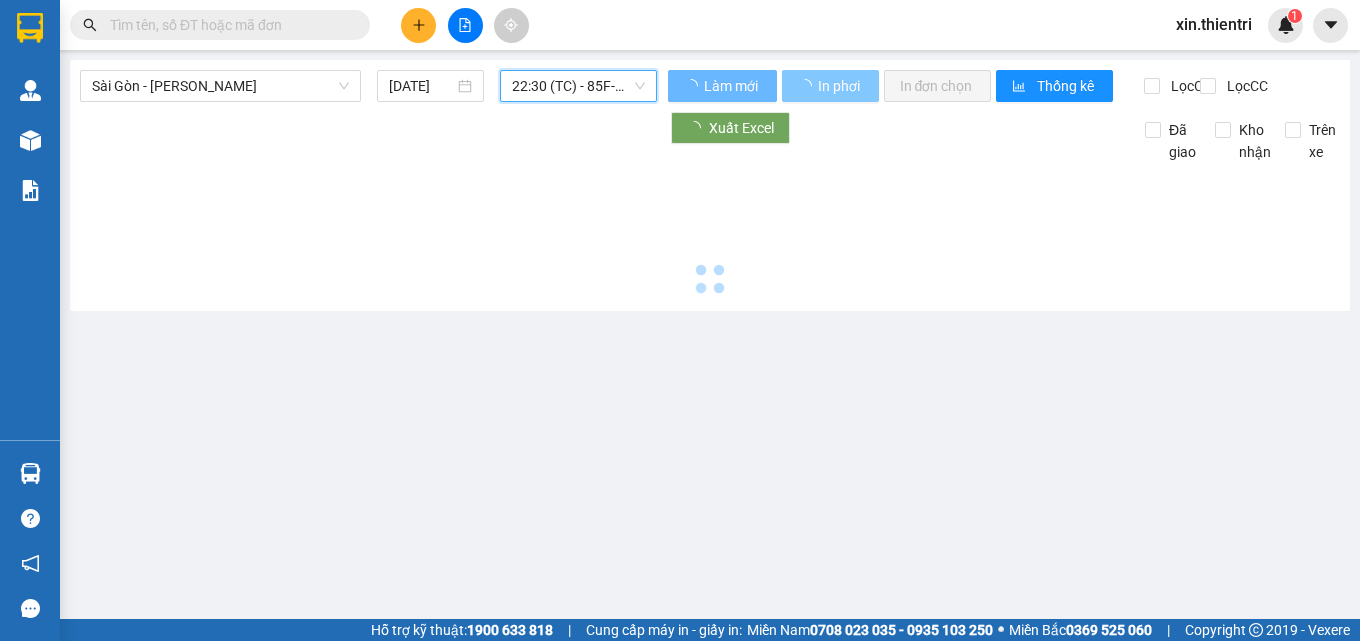 click on "In phơi" at bounding box center [840, 86] 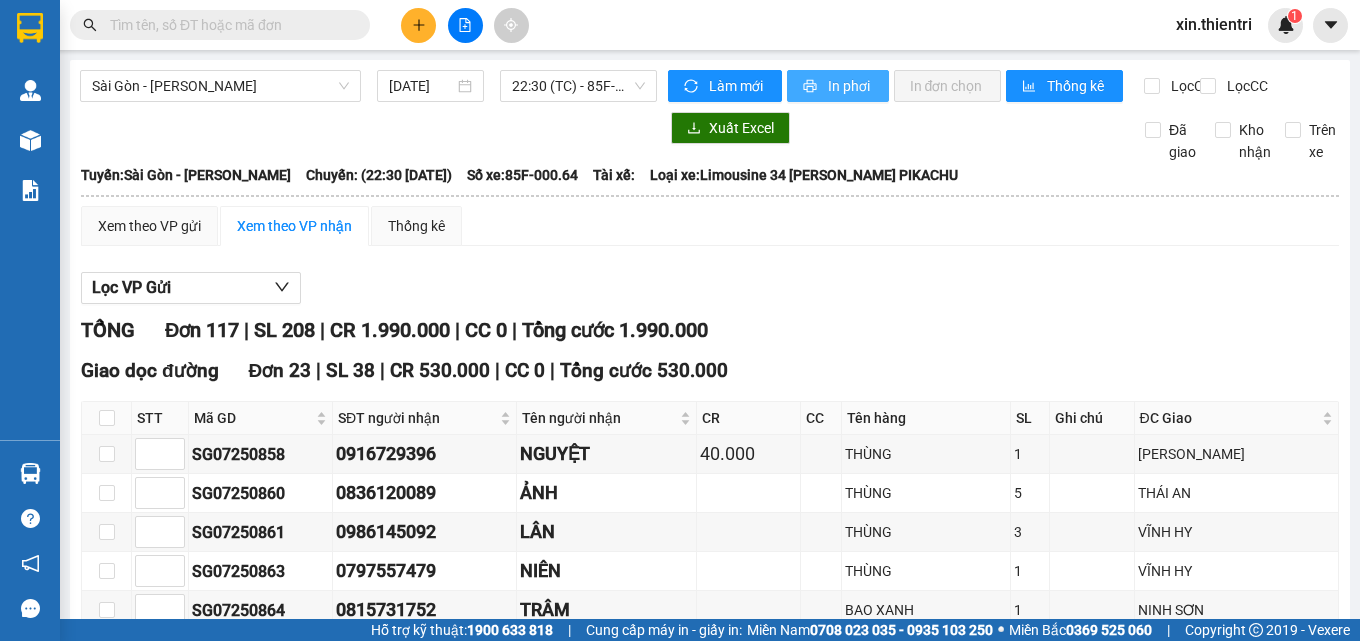 scroll, scrollTop: 0, scrollLeft: 0, axis: both 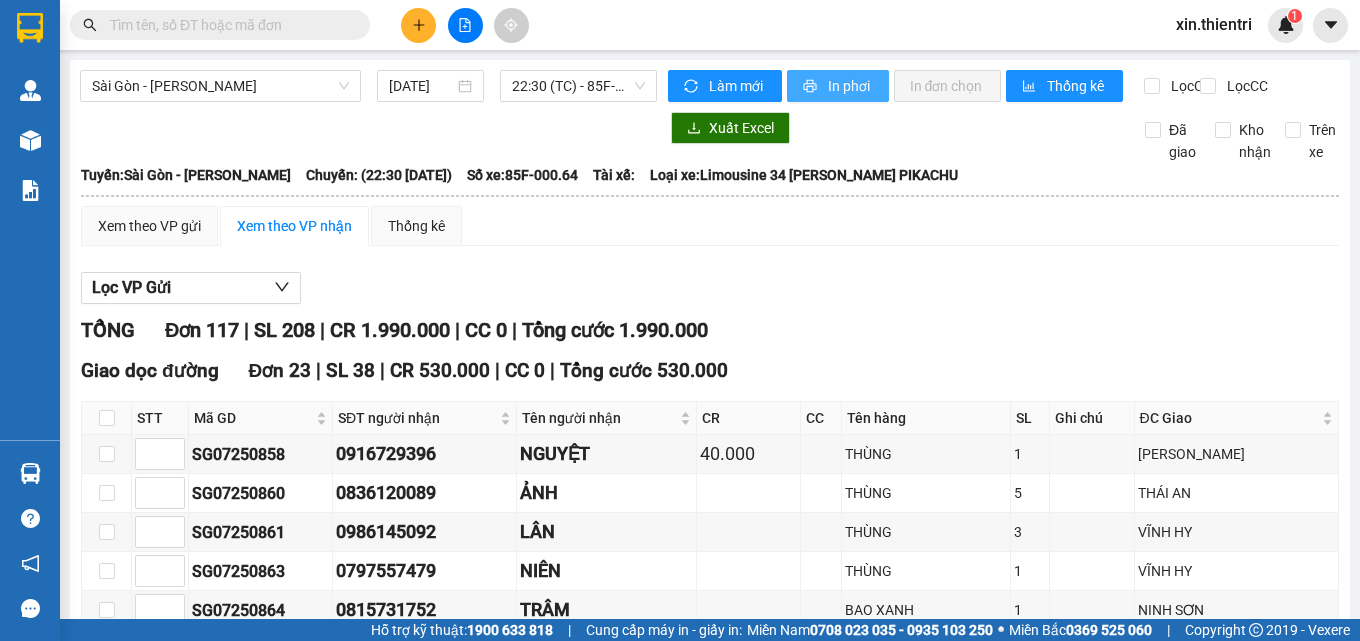 click on "In phơi" at bounding box center (838, 86) 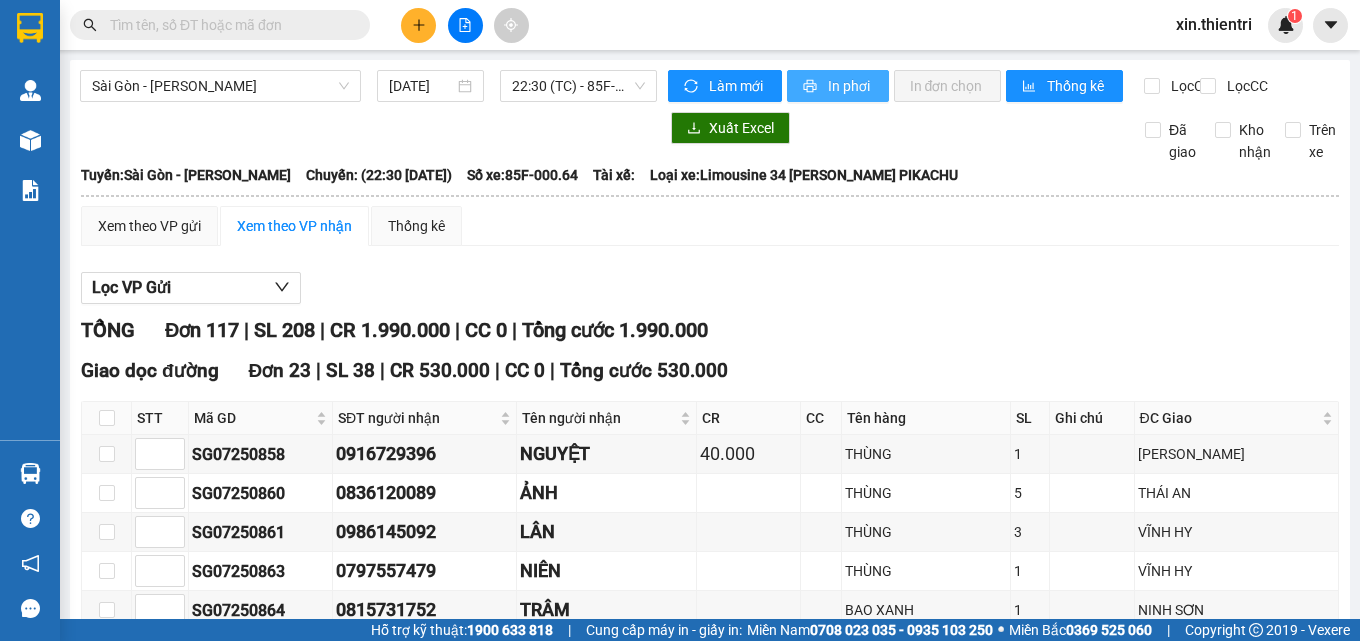 click on "In phơi" at bounding box center (850, 86) 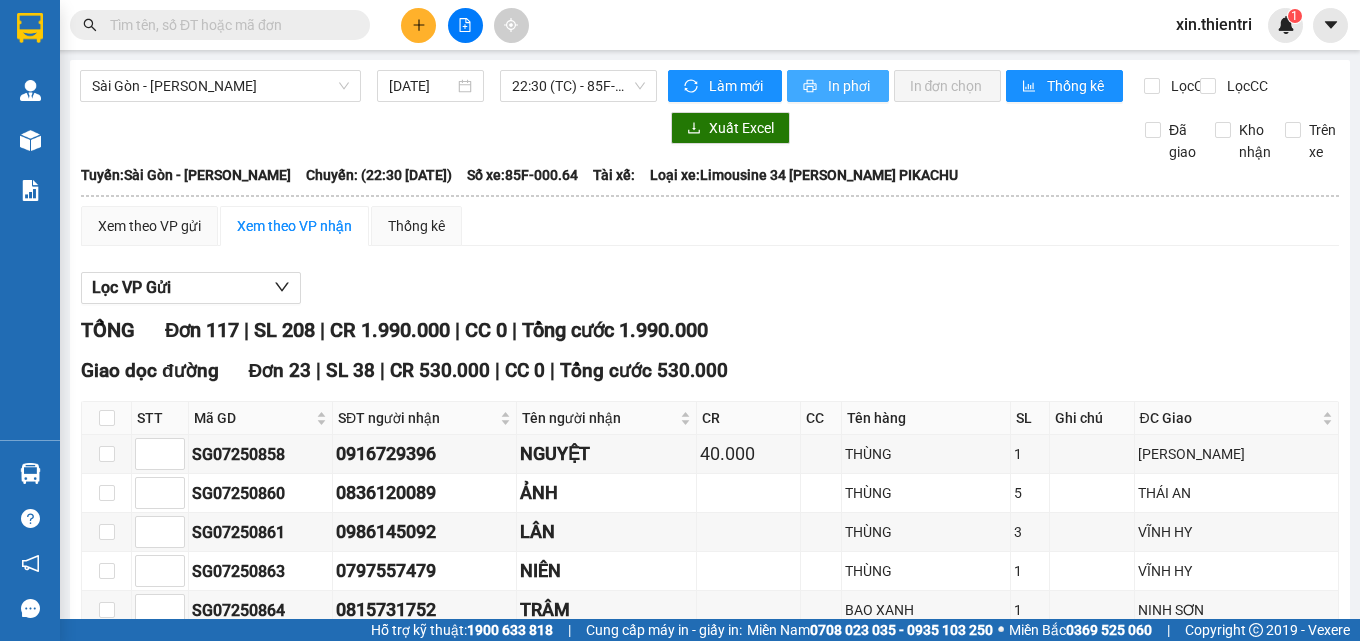 drag, startPoint x: 844, startPoint y: 94, endPoint x: 864, endPoint y: 103, distance: 21.931713 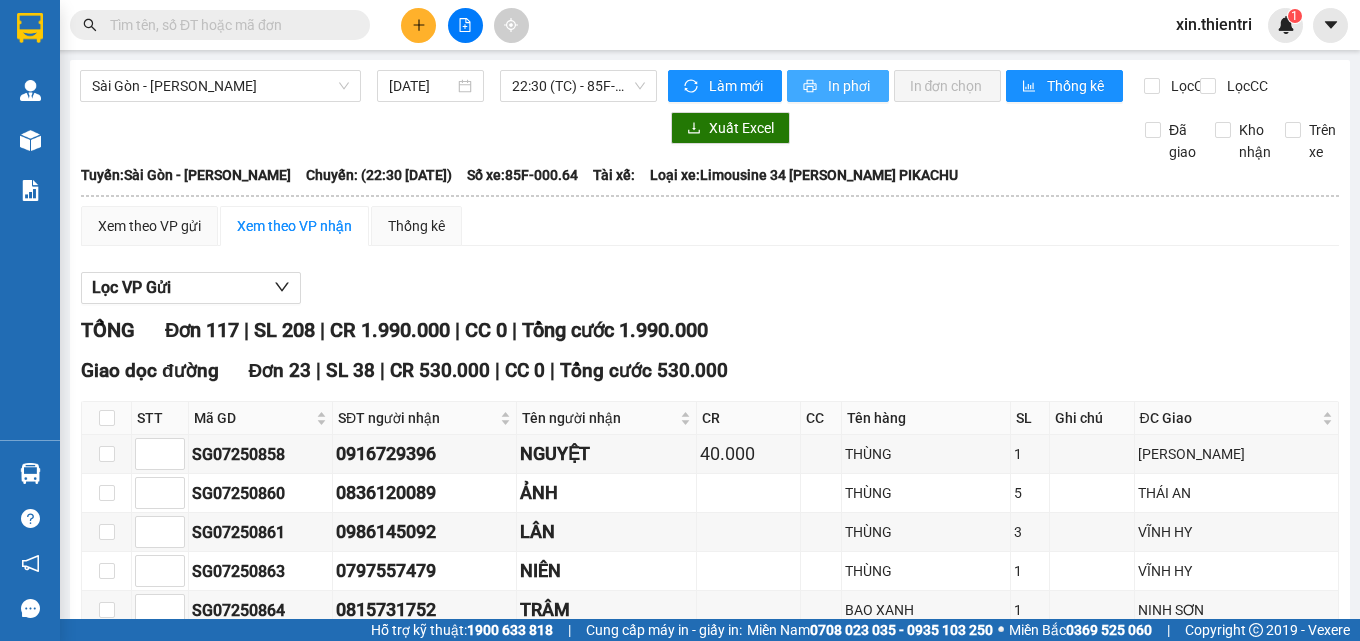 click on "In phơi" at bounding box center (850, 86) 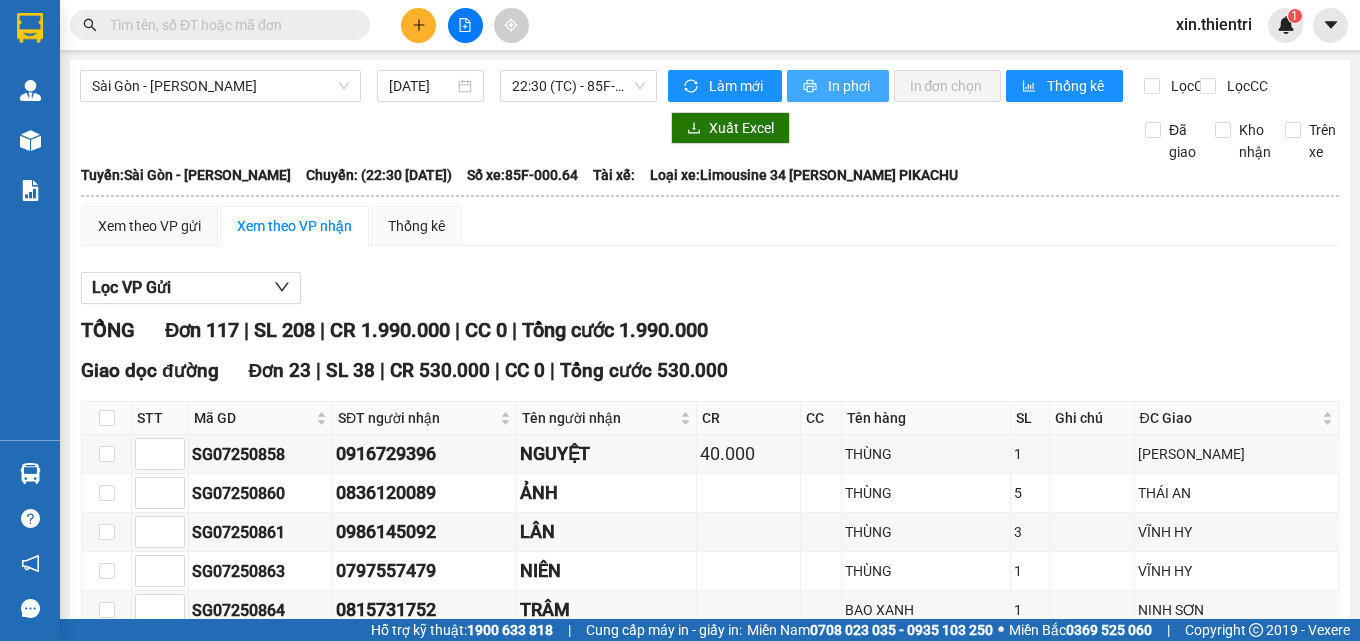 click on "In phơi" at bounding box center [850, 86] 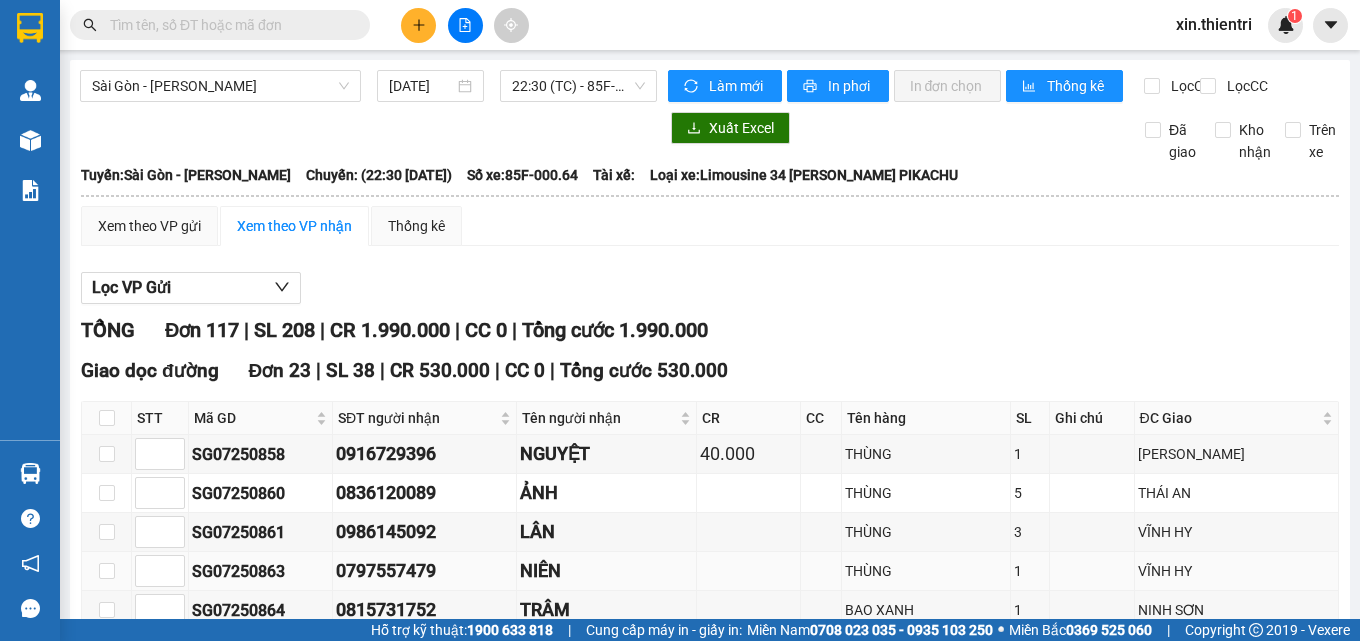 scroll, scrollTop: 0, scrollLeft: 0, axis: both 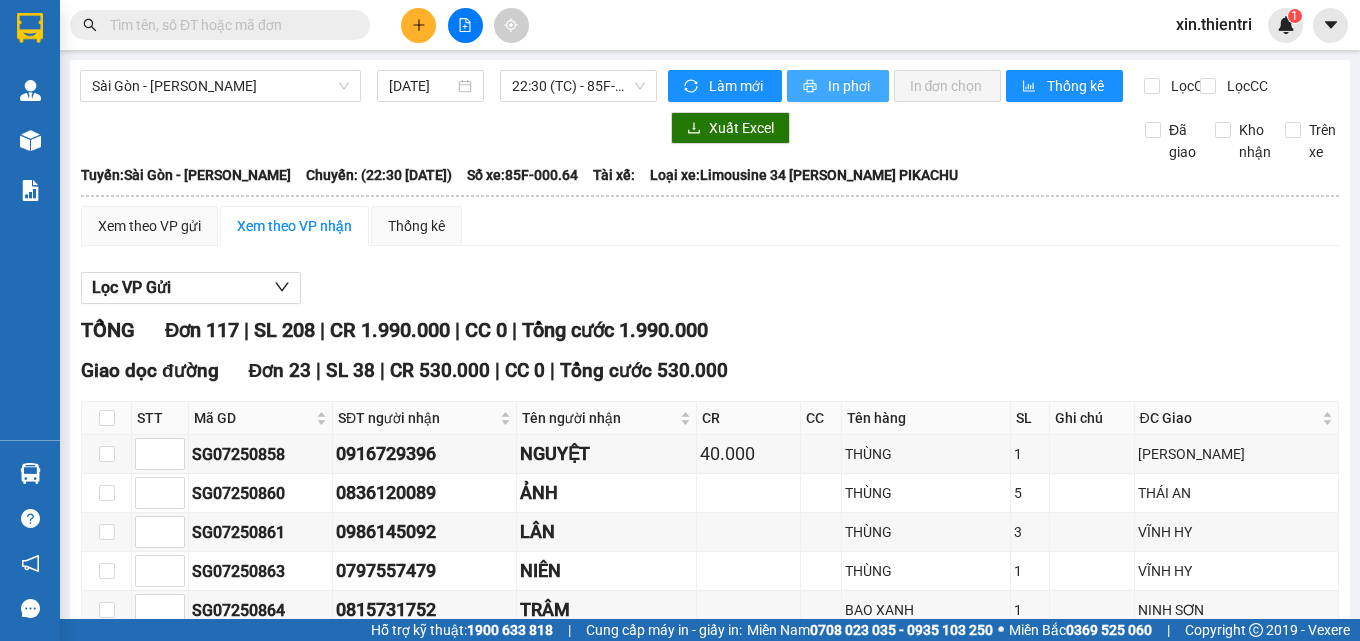 drag, startPoint x: 825, startPoint y: 85, endPoint x: 843, endPoint y: 124, distance: 42.953465 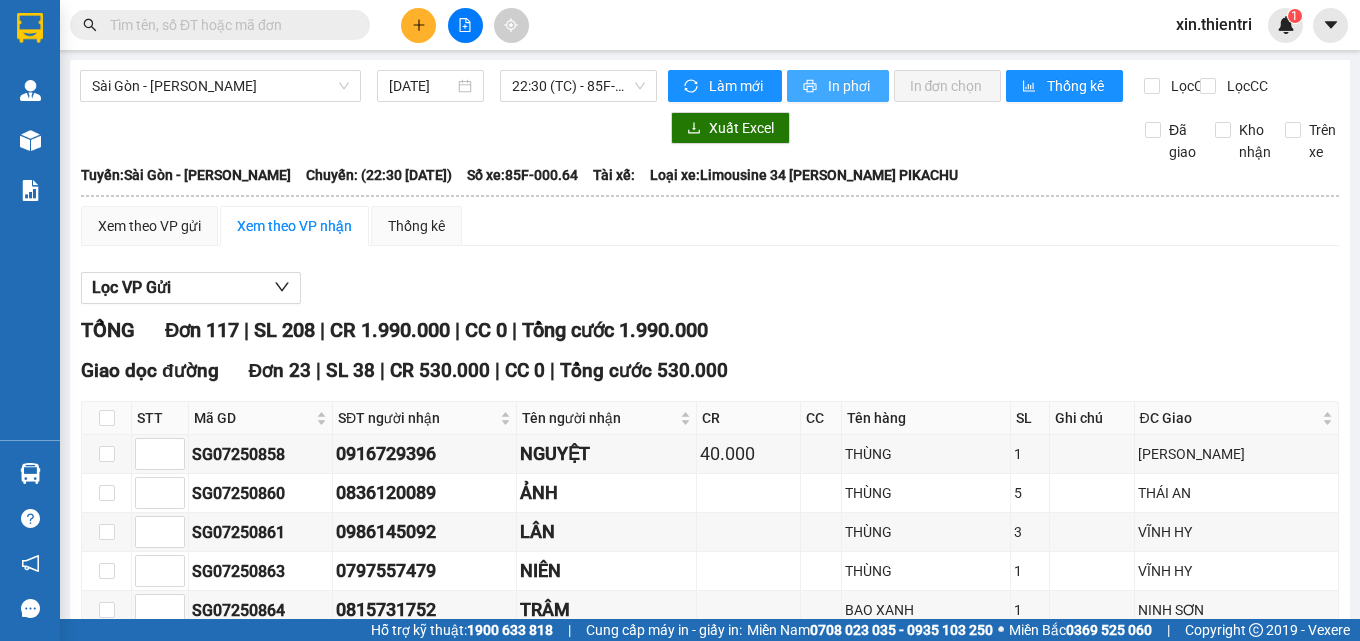 scroll, scrollTop: 0, scrollLeft: 0, axis: both 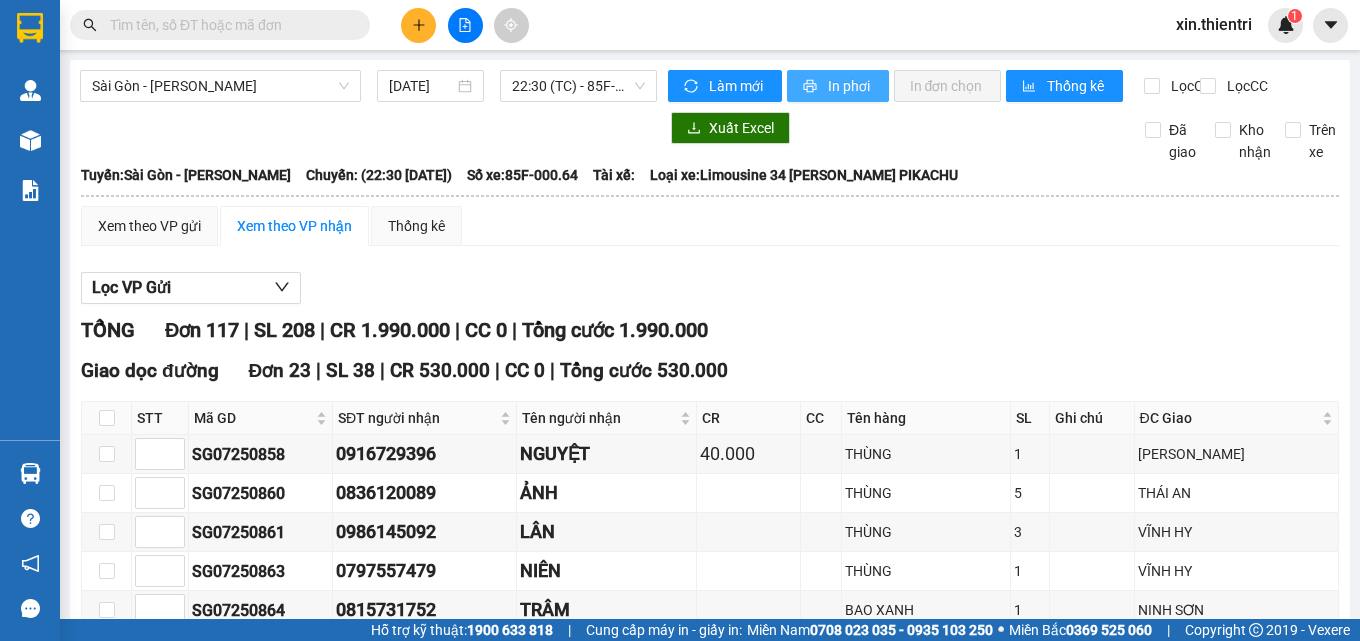 drag, startPoint x: 845, startPoint y: 85, endPoint x: 991, endPoint y: 135, distance: 154.32434 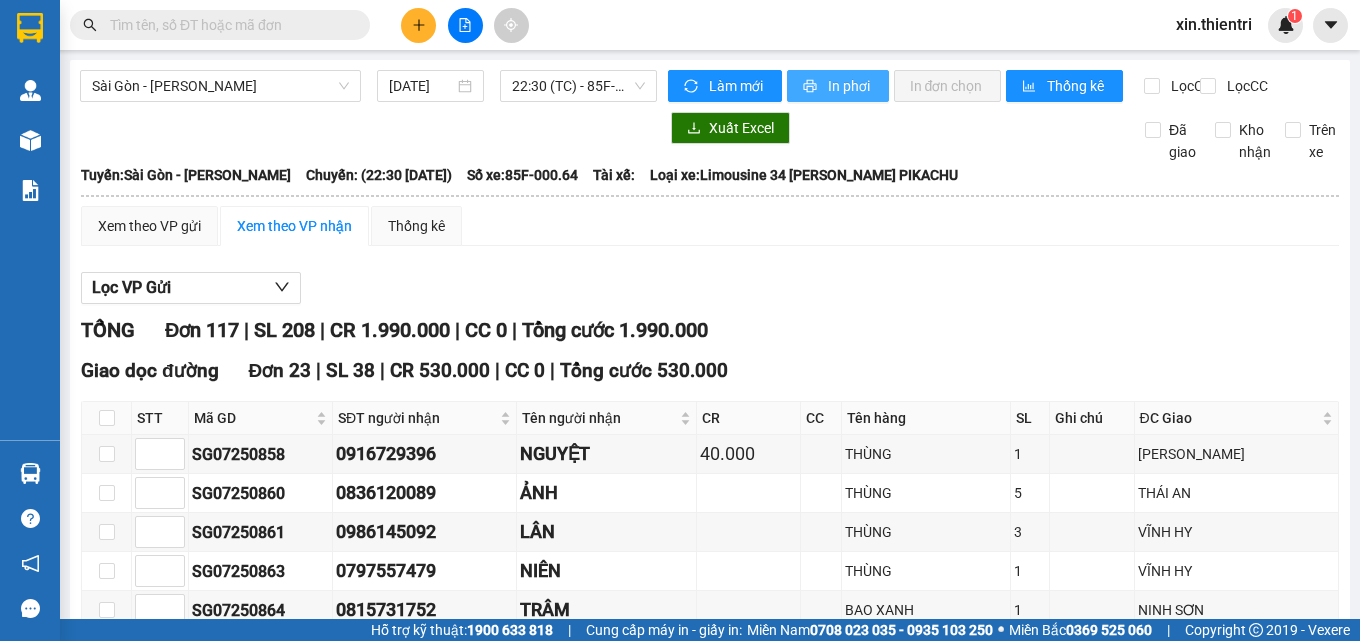 click on "In phơi" at bounding box center [850, 86] 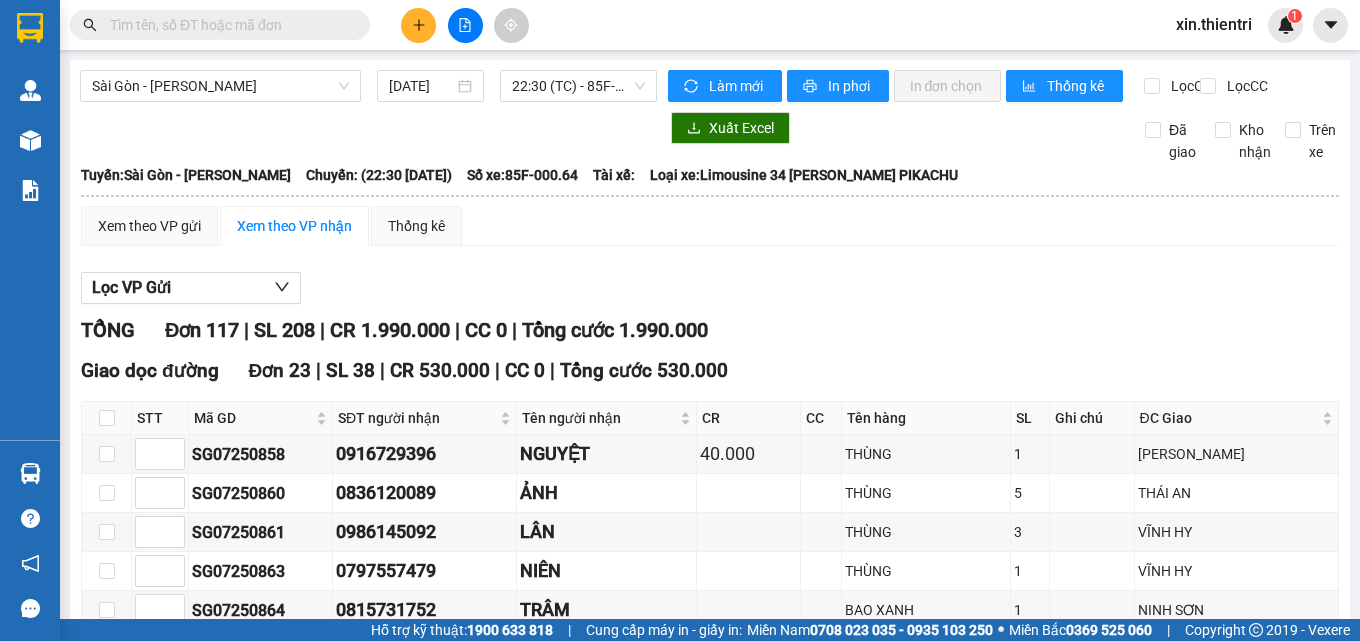click on "Làm mới In phơi In đơn chọn Thống kê" at bounding box center (906, 86) 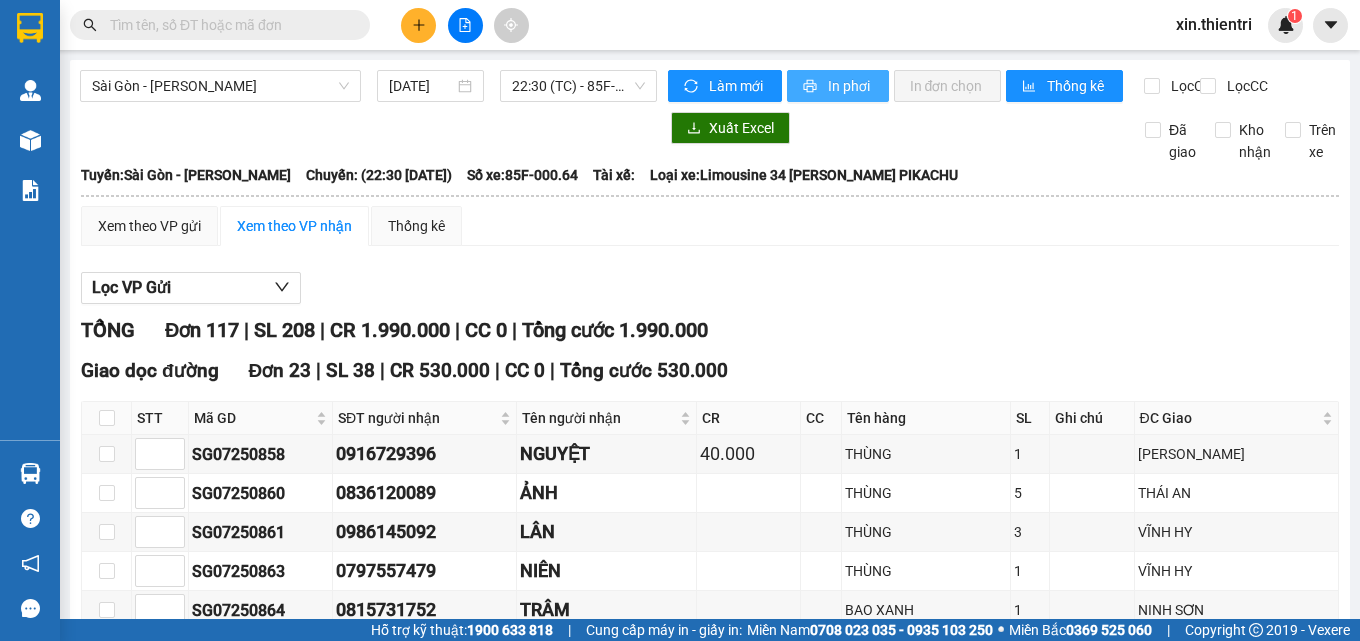 click on "In phơi" at bounding box center (838, 86) 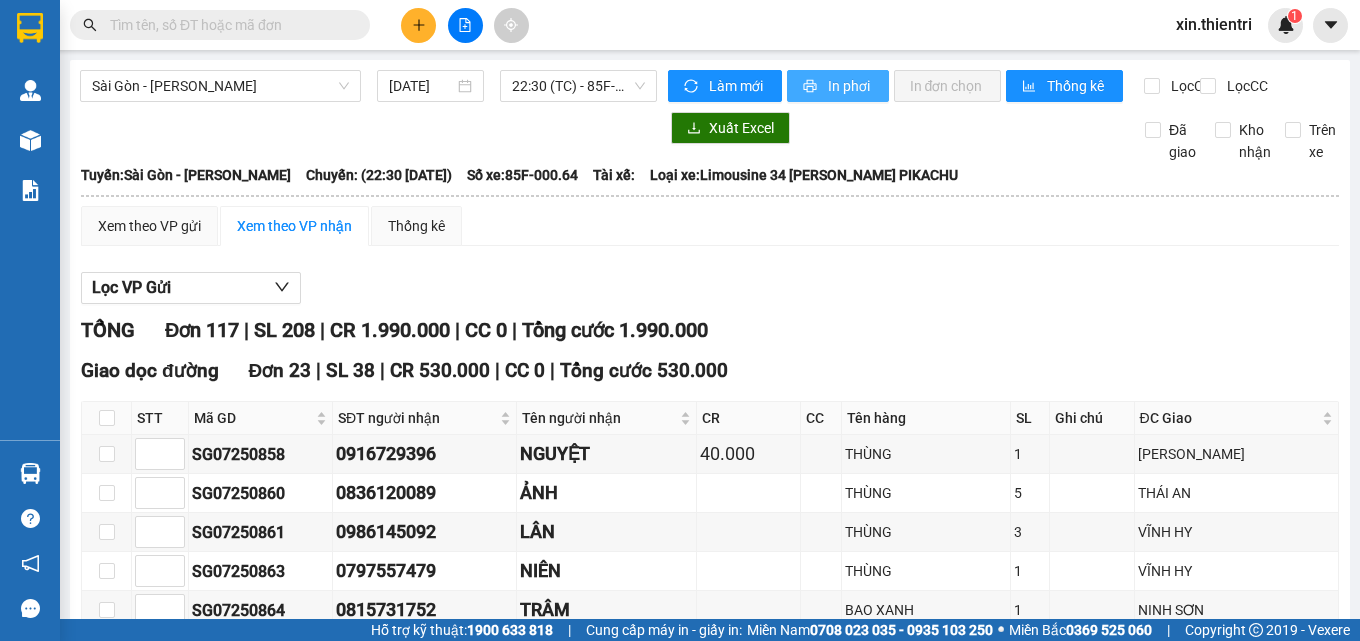 click 